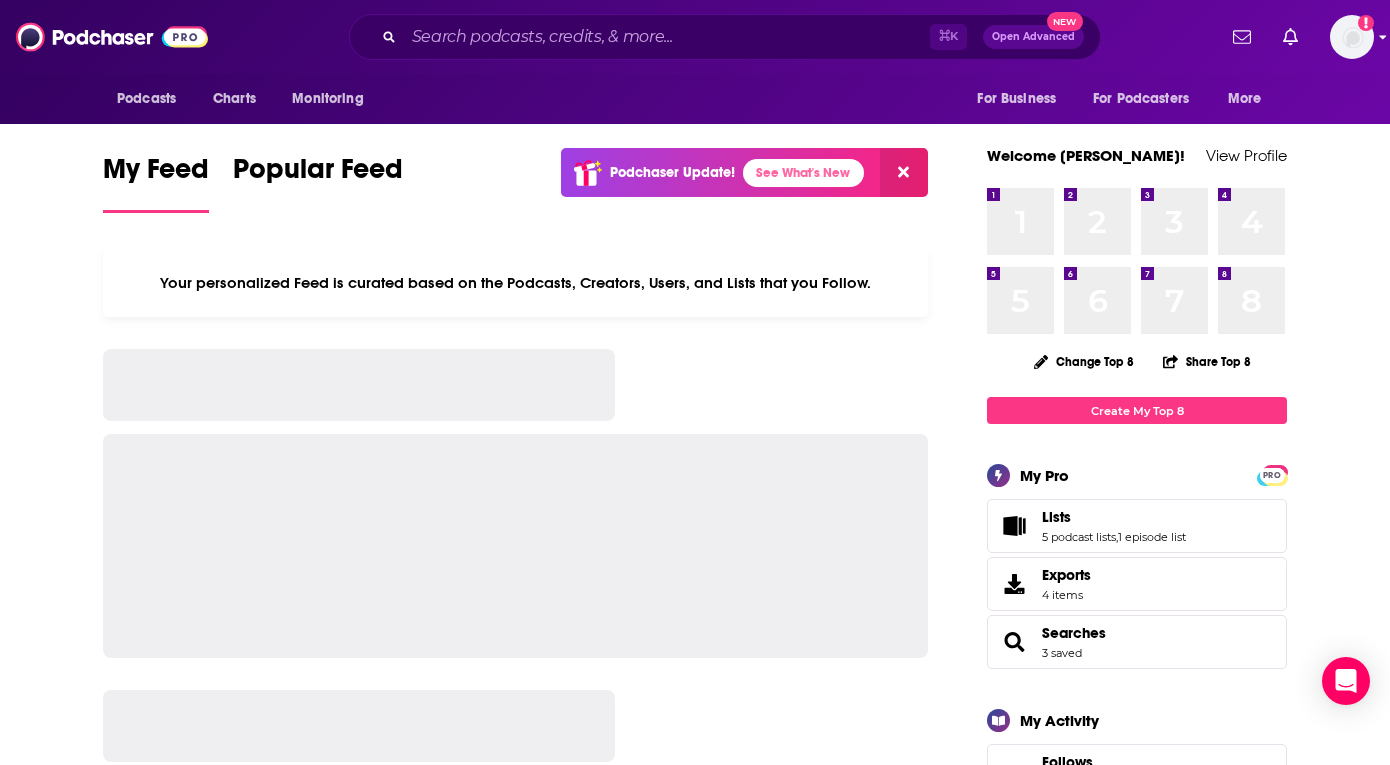 scroll, scrollTop: 0, scrollLeft: 0, axis: both 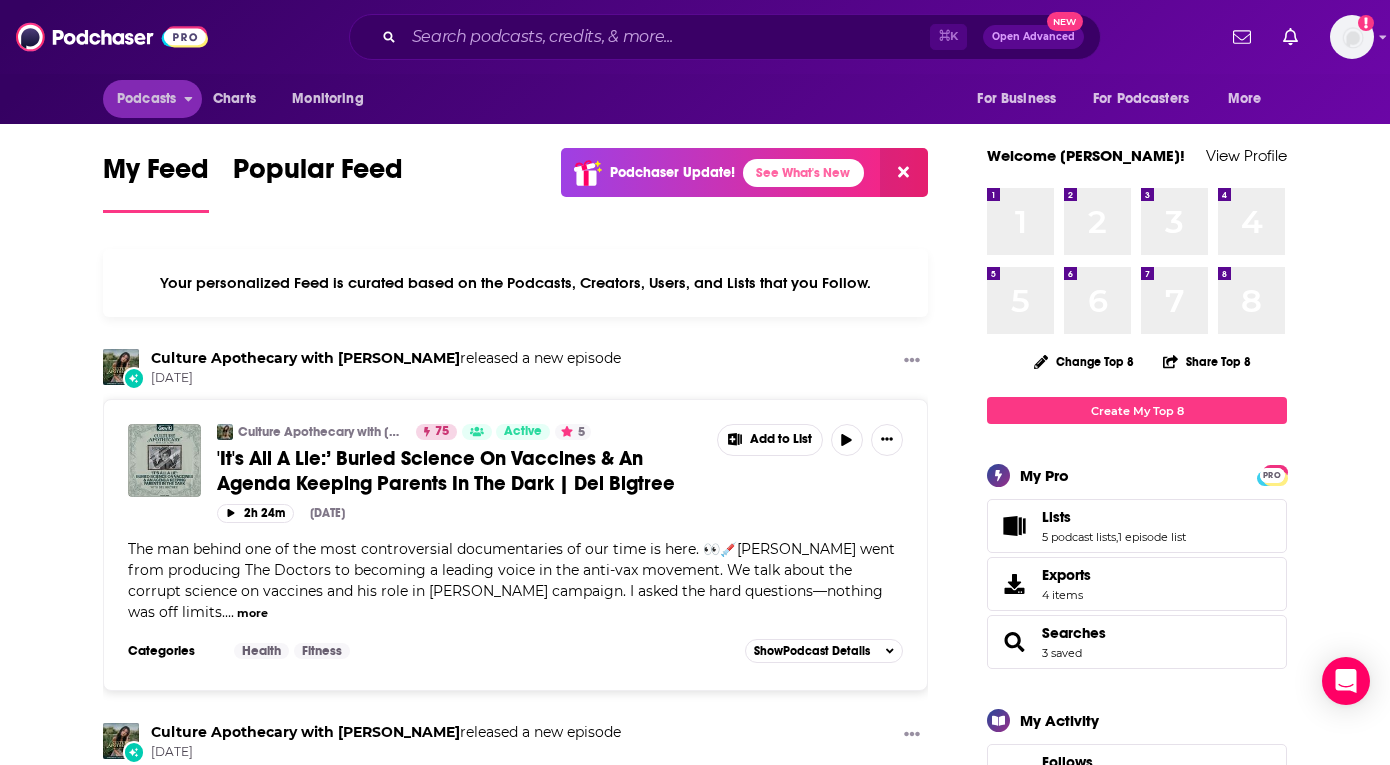 click on "Podcasts" at bounding box center [146, 99] 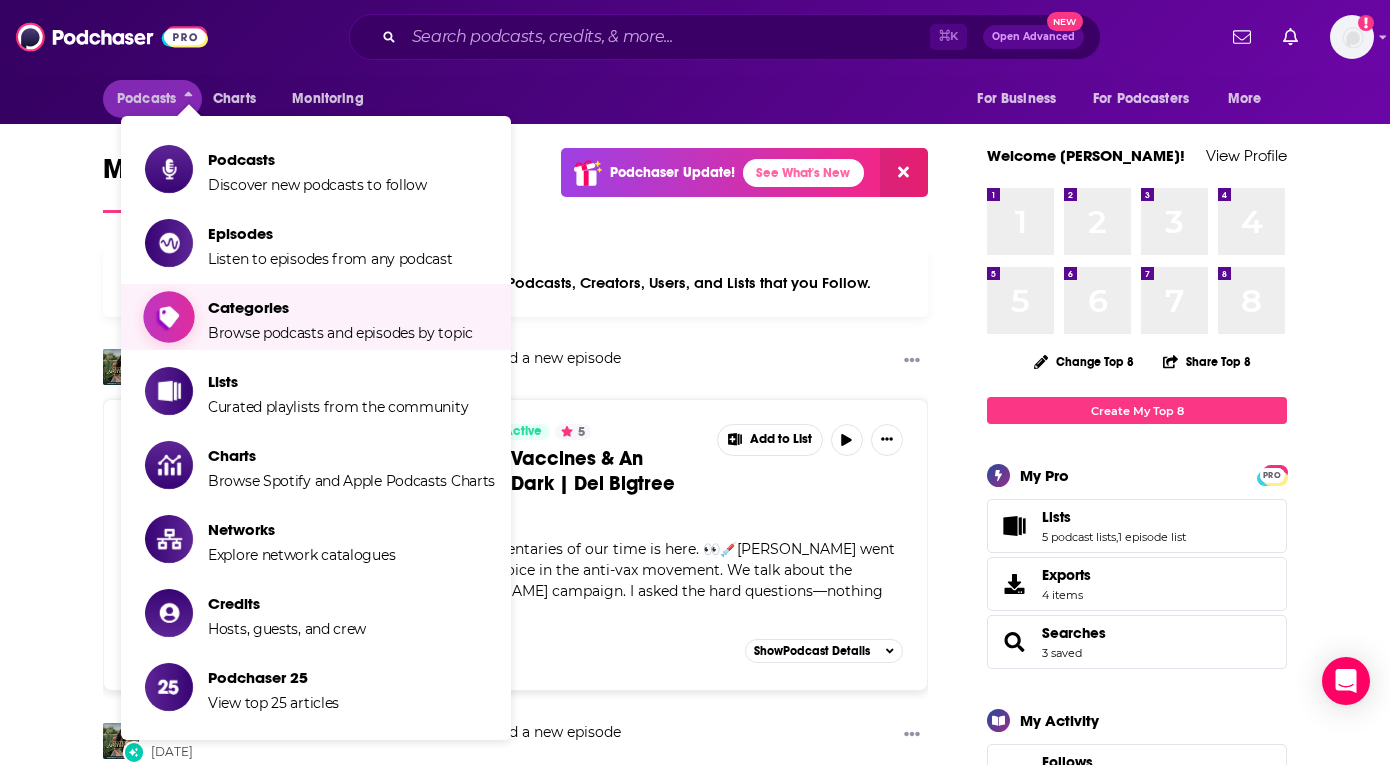 click on "Categories Browse podcasts and episodes by topic" at bounding box center [340, 317] 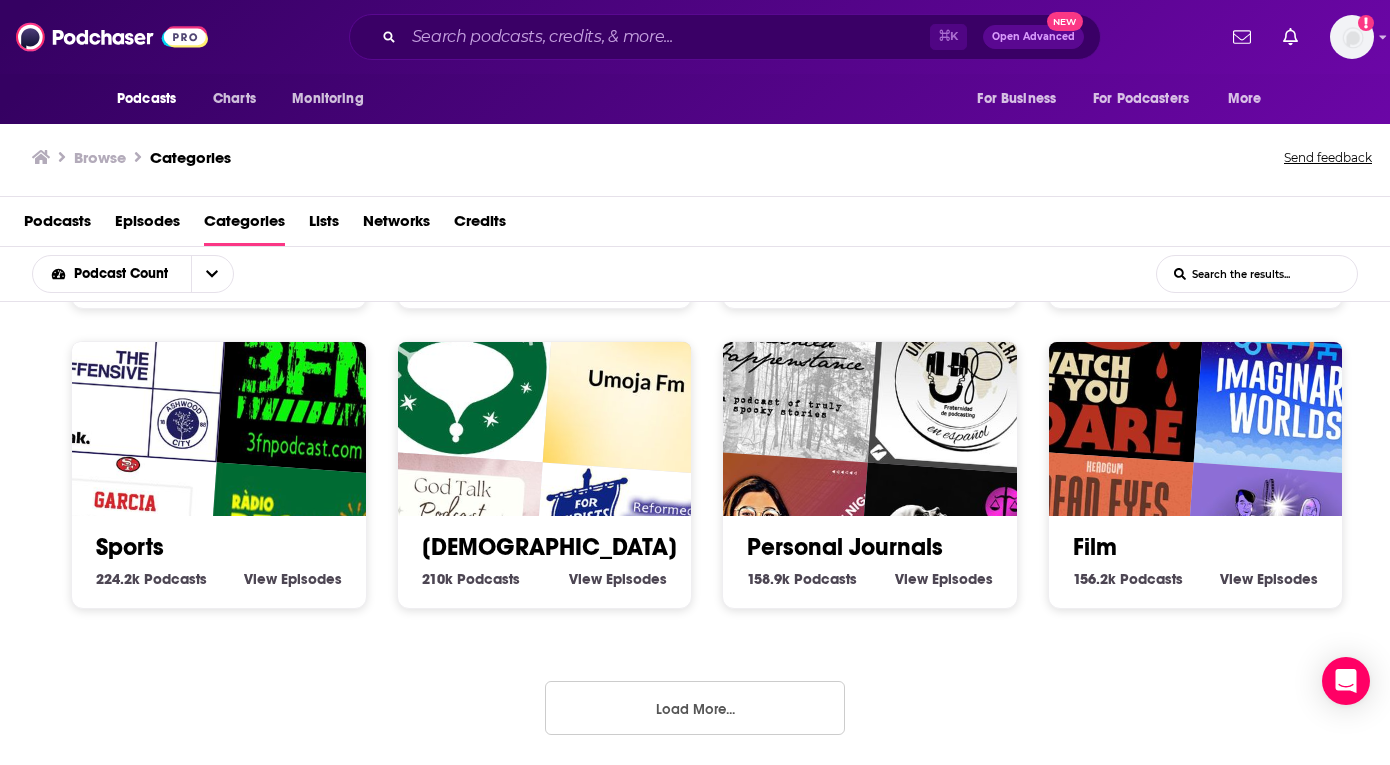 scroll, scrollTop: 886, scrollLeft: 0, axis: vertical 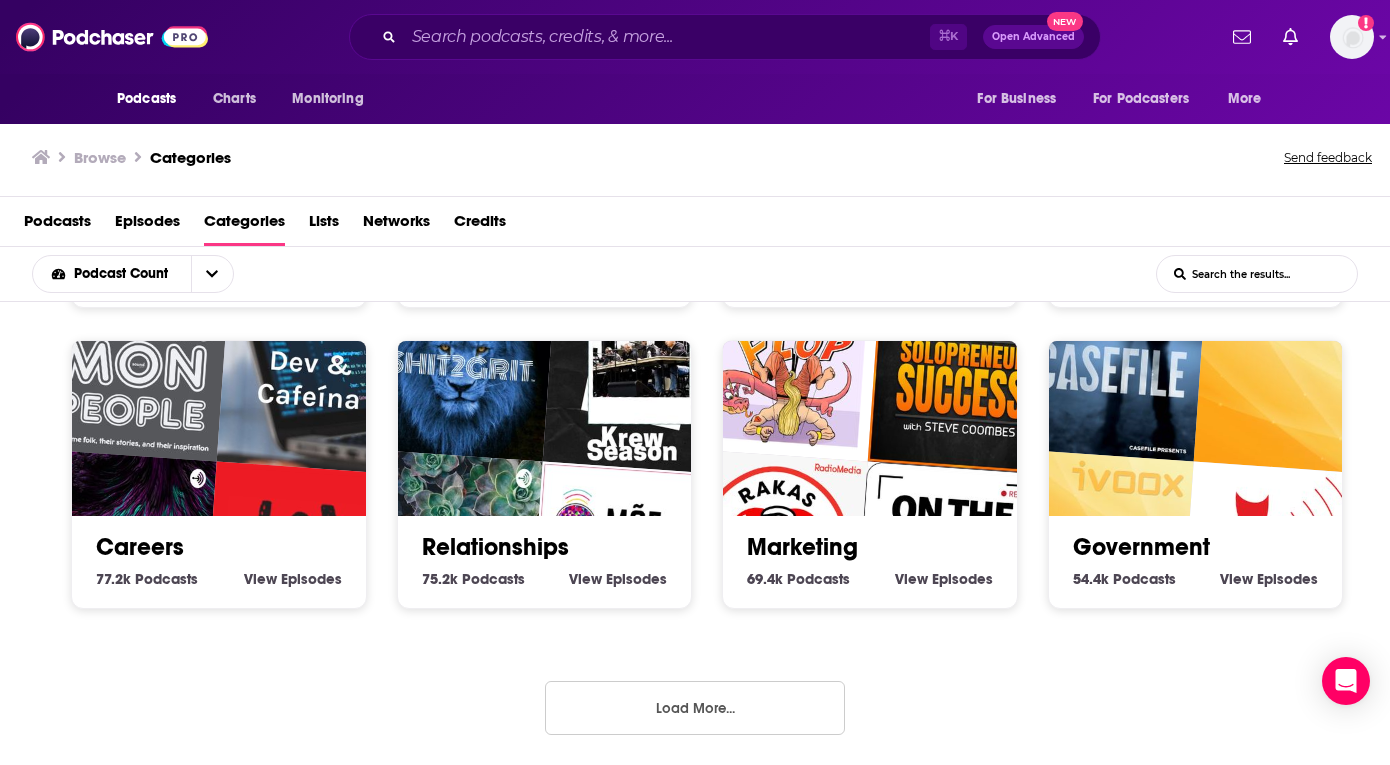 click on "List Search Input" at bounding box center (1257, 274) 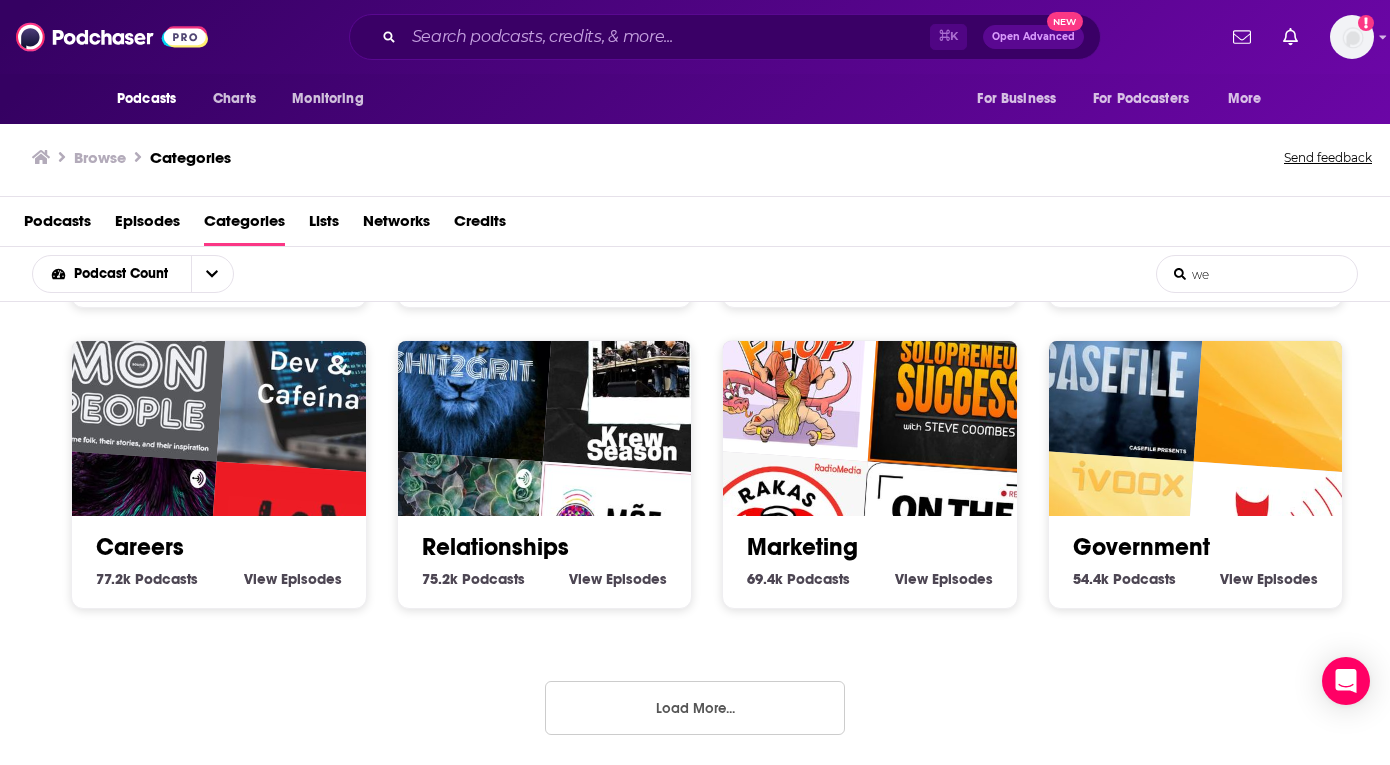 scroll, scrollTop: 517, scrollLeft: 0, axis: vertical 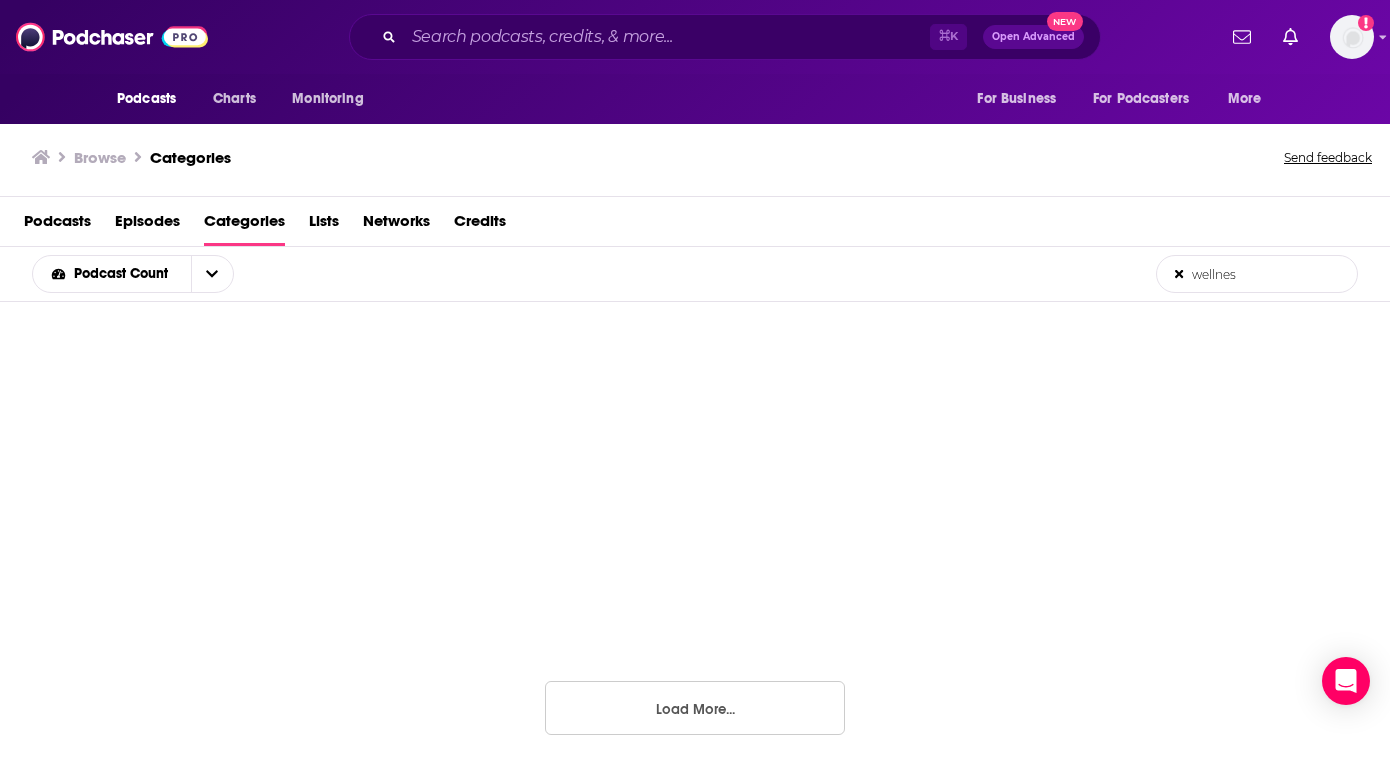 type on "wellness" 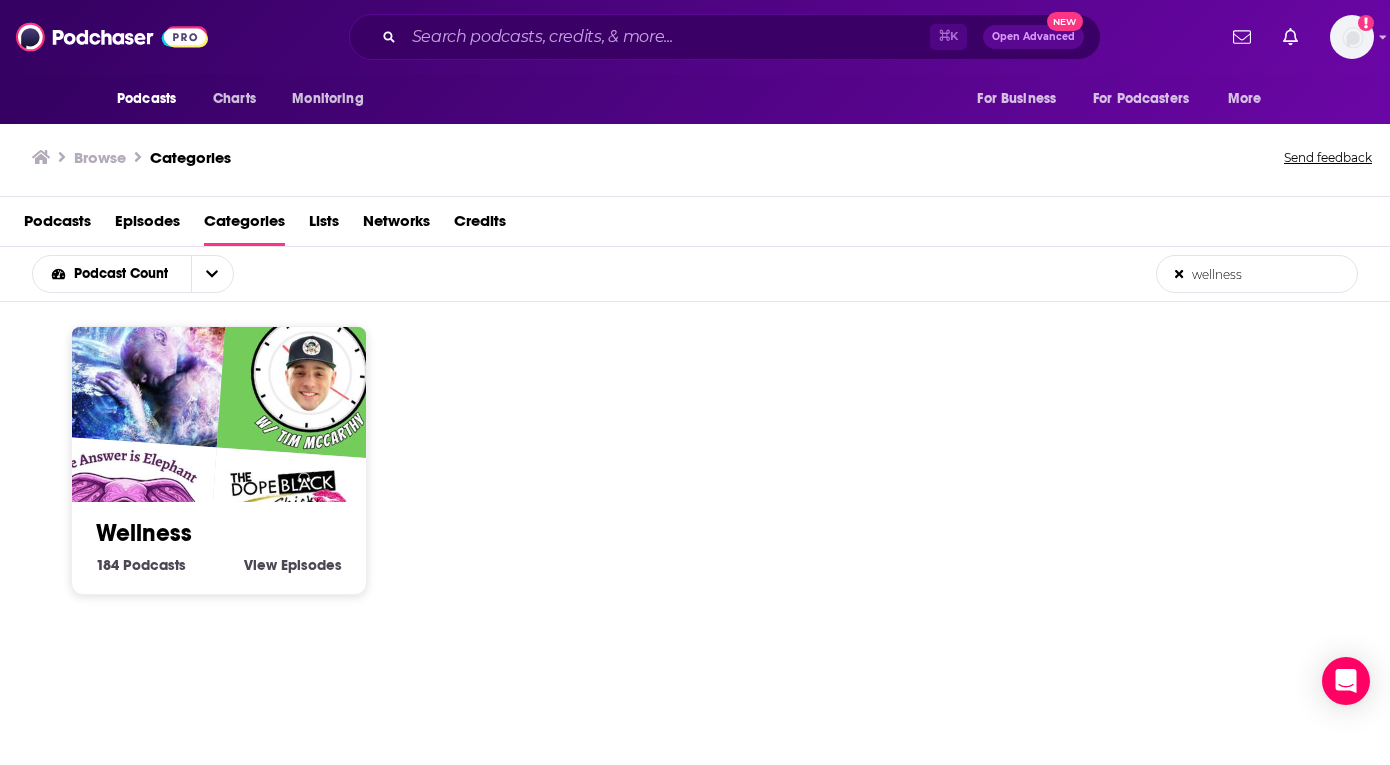 scroll, scrollTop: 0, scrollLeft: 0, axis: both 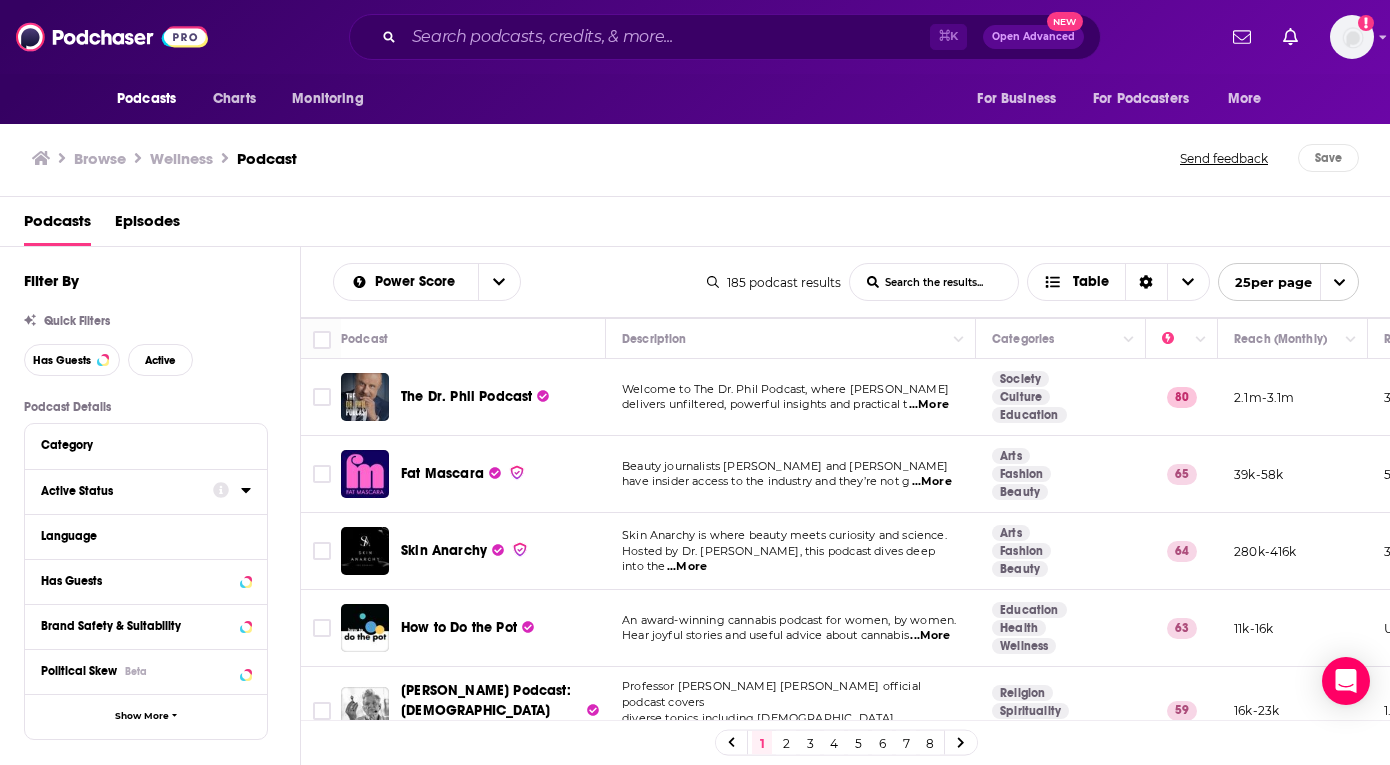 click 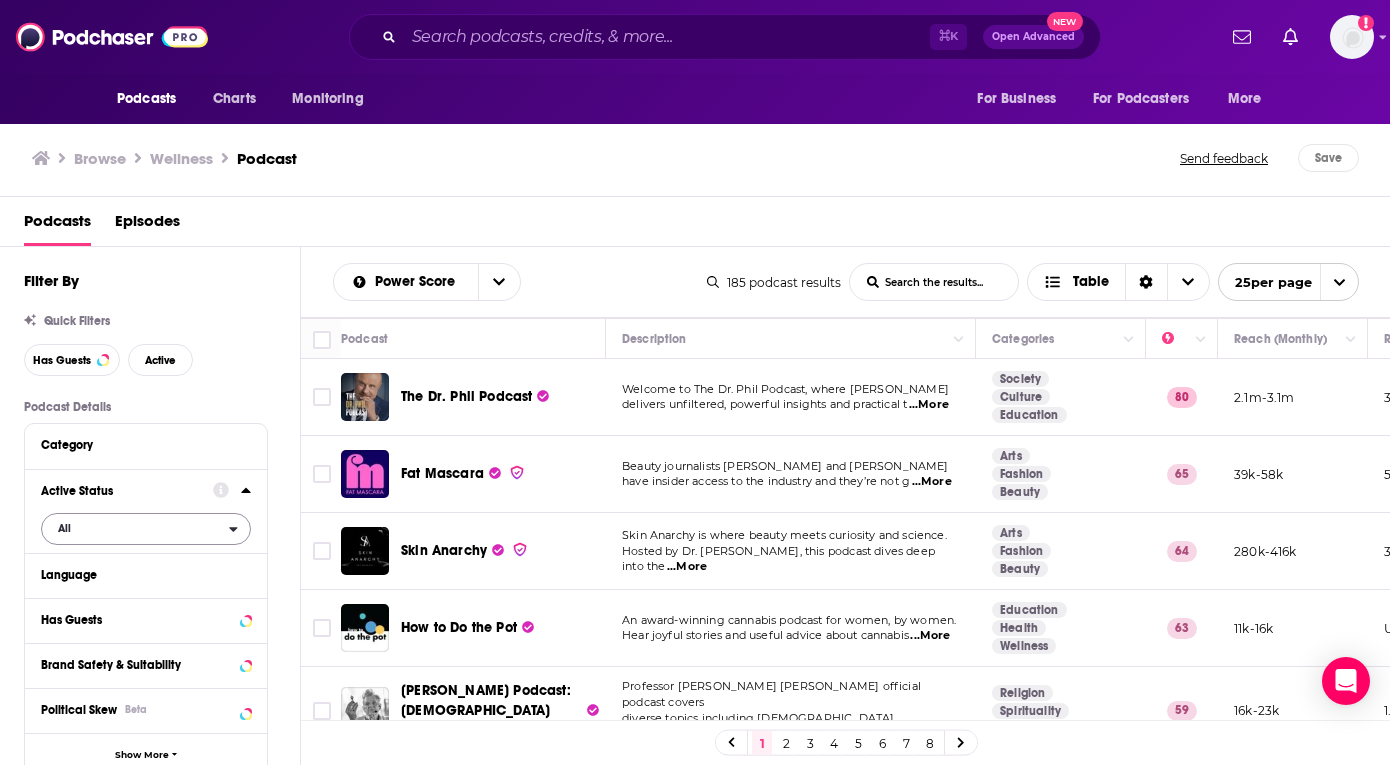 click on "All" at bounding box center [135, 528] 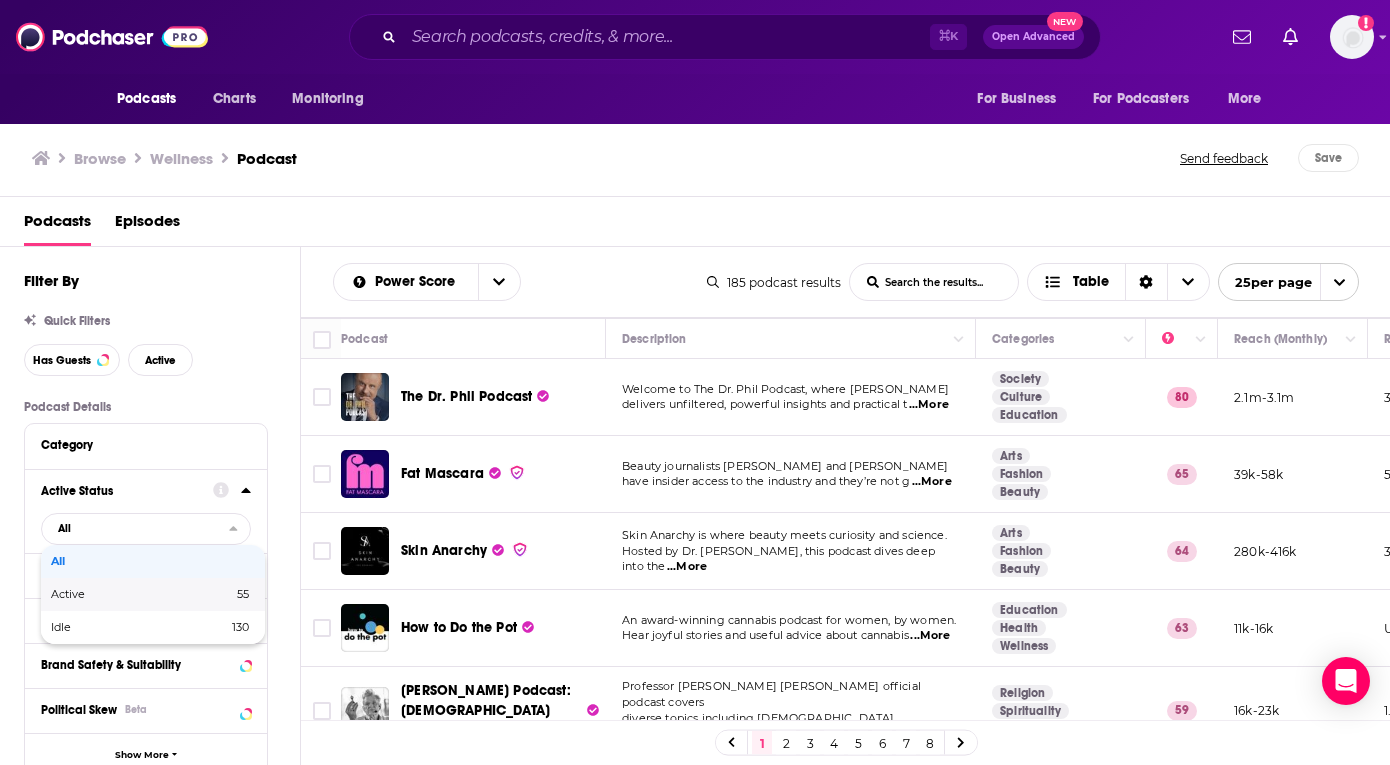 click on "Active" at bounding box center (105, 594) 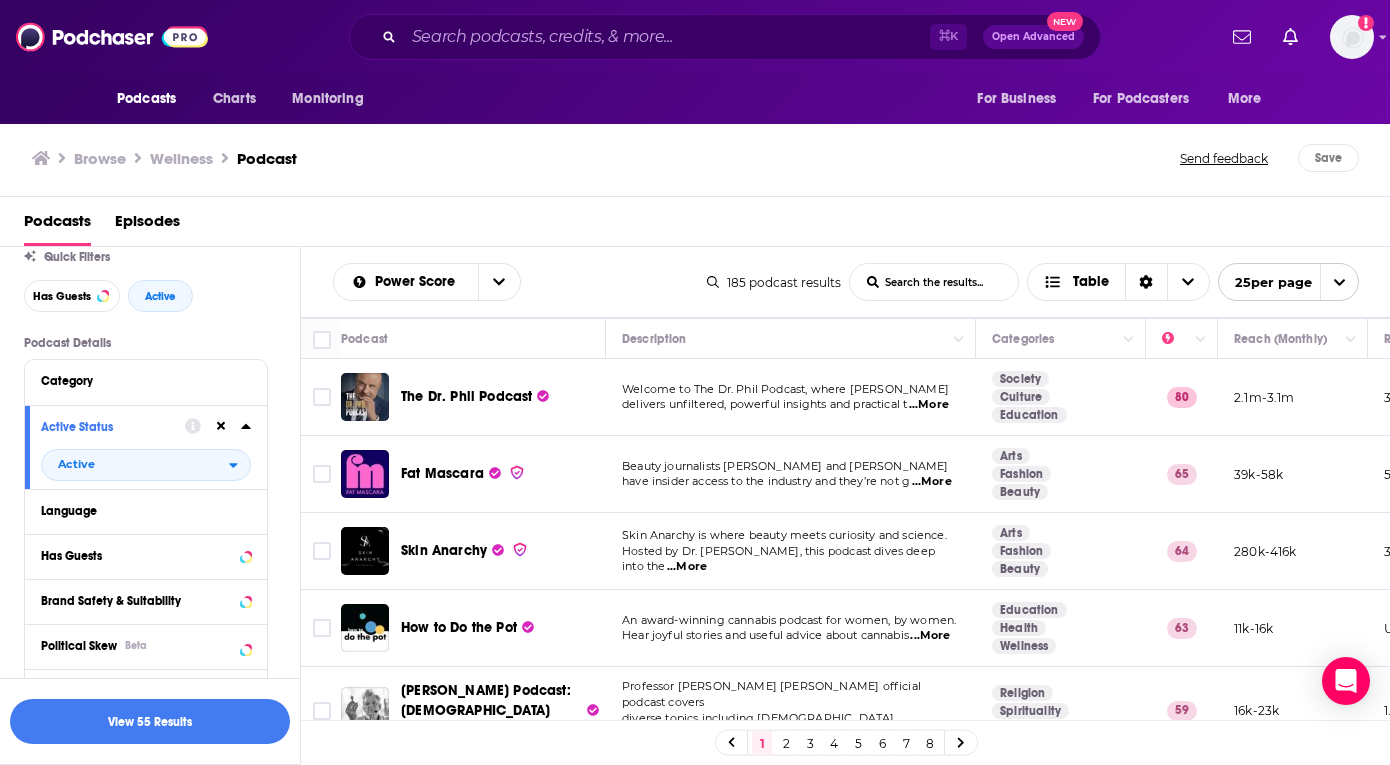 scroll, scrollTop: 69, scrollLeft: 0, axis: vertical 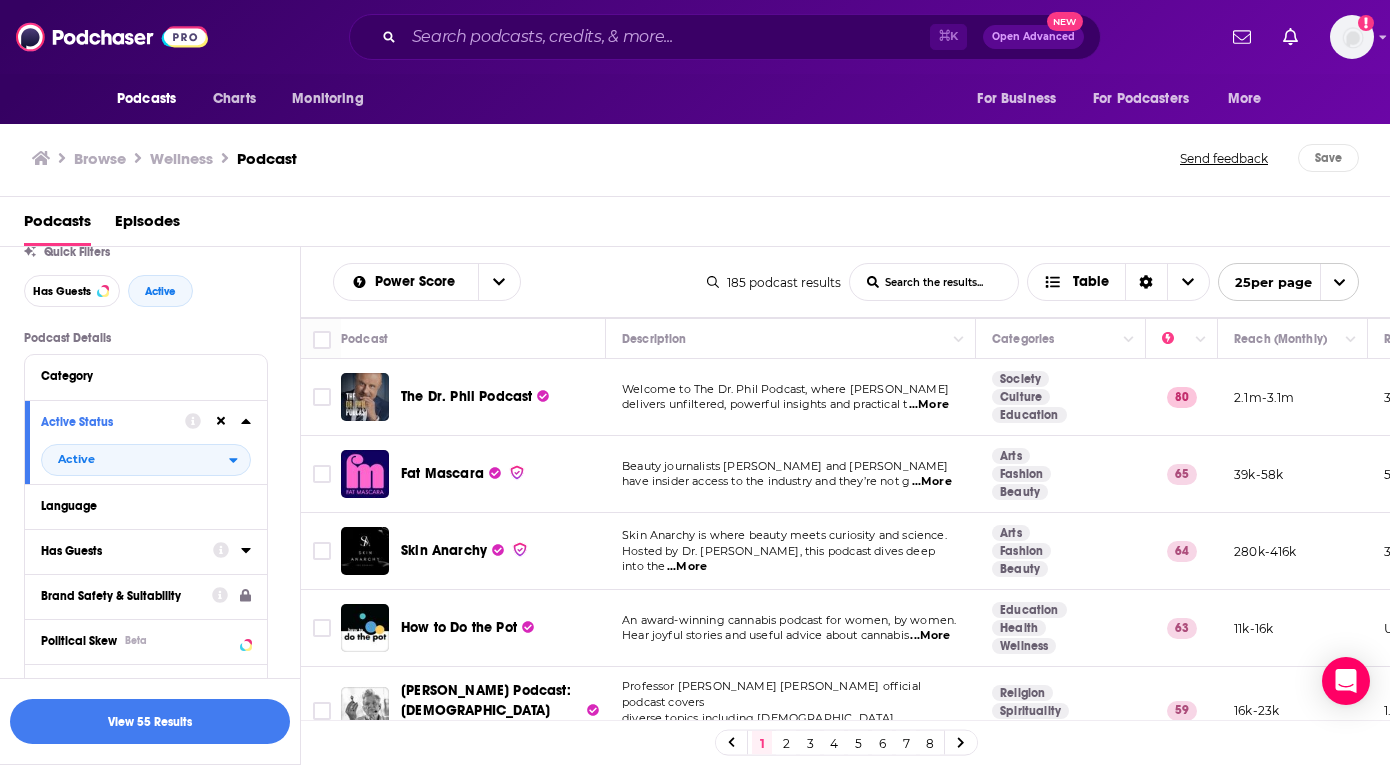 click 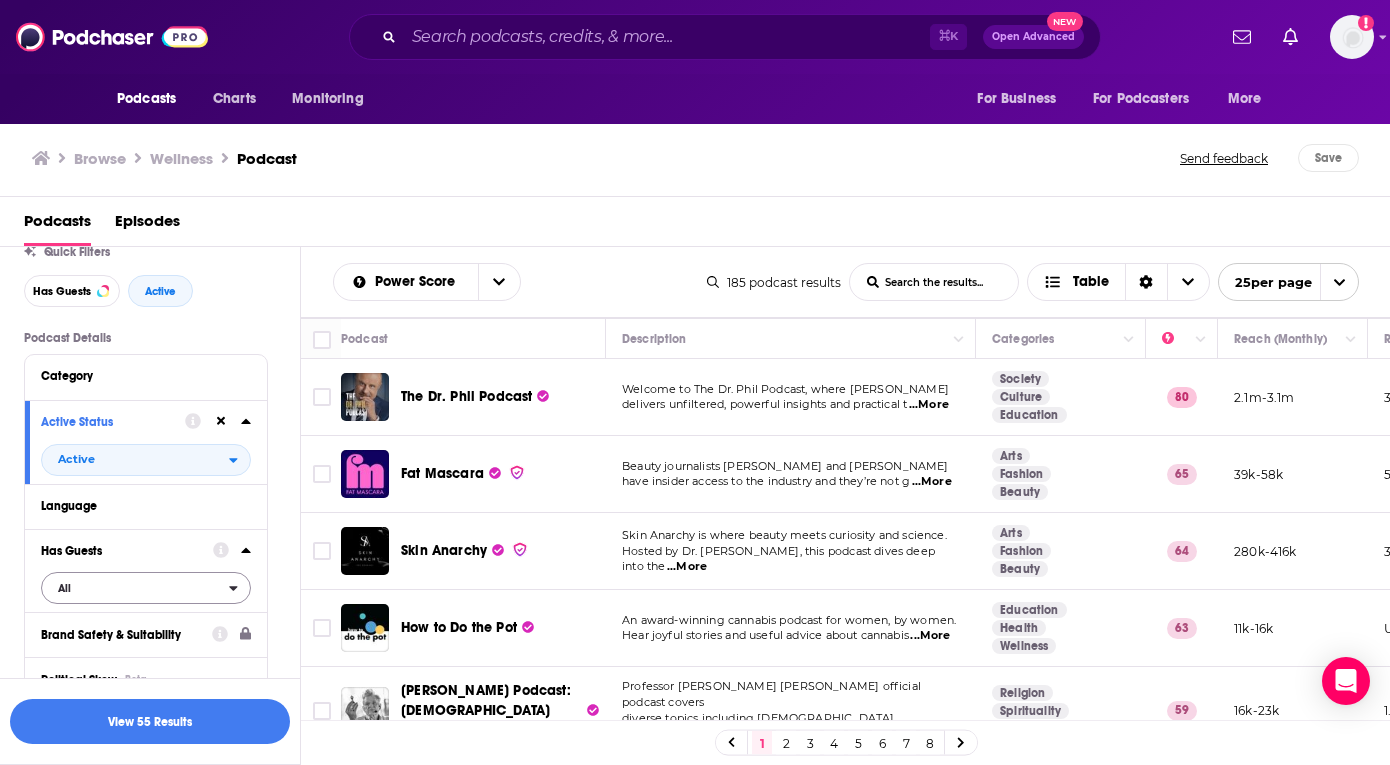 click on "All" at bounding box center (135, 588) 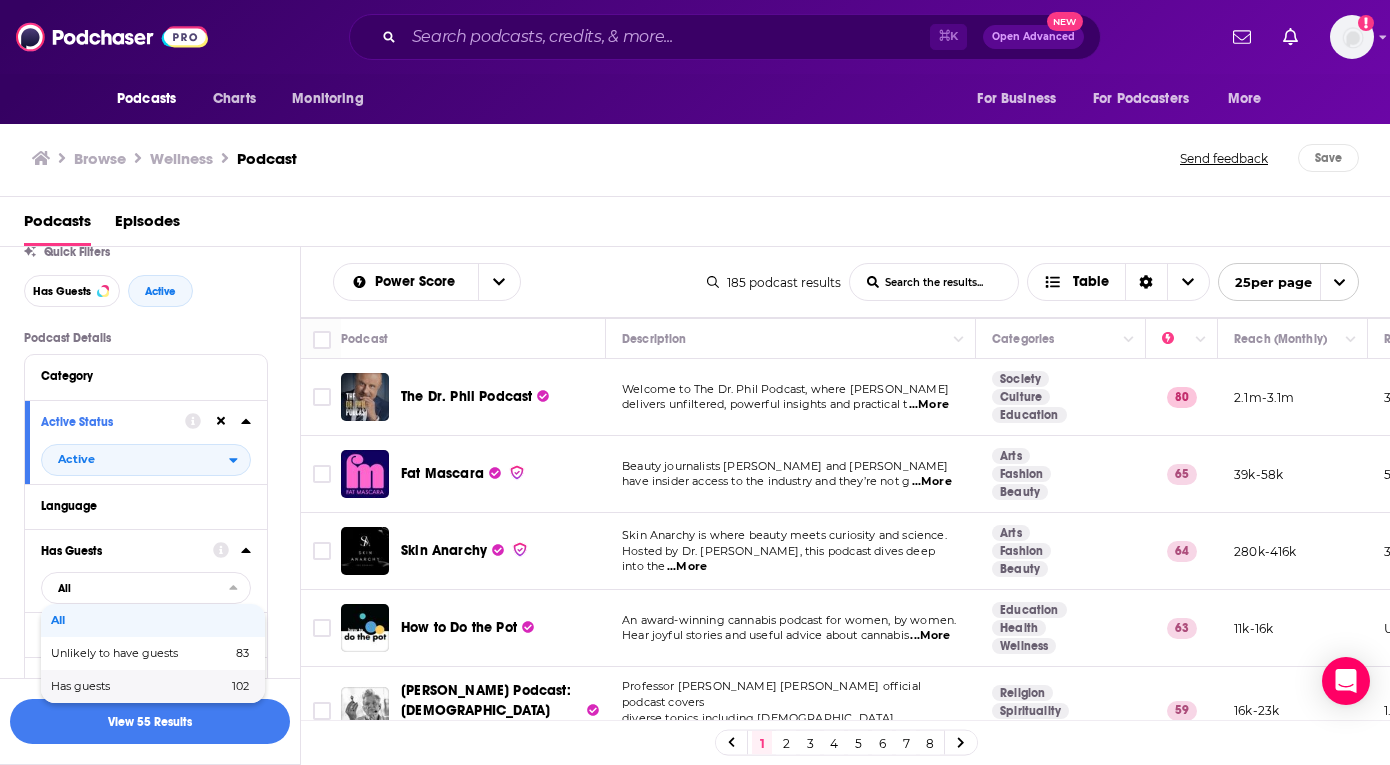 click on "Has guests" at bounding box center (110, 686) 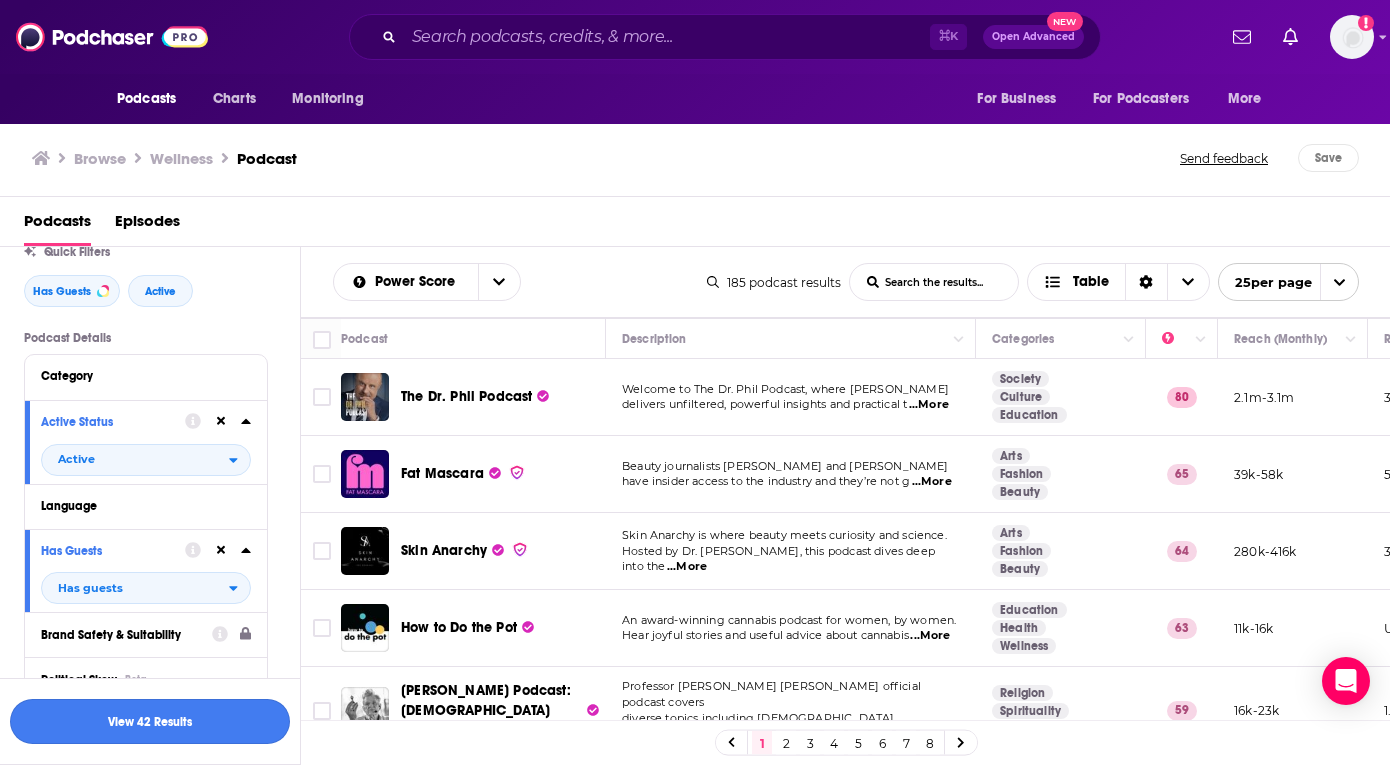 click on "View 42 Results" at bounding box center (150, 721) 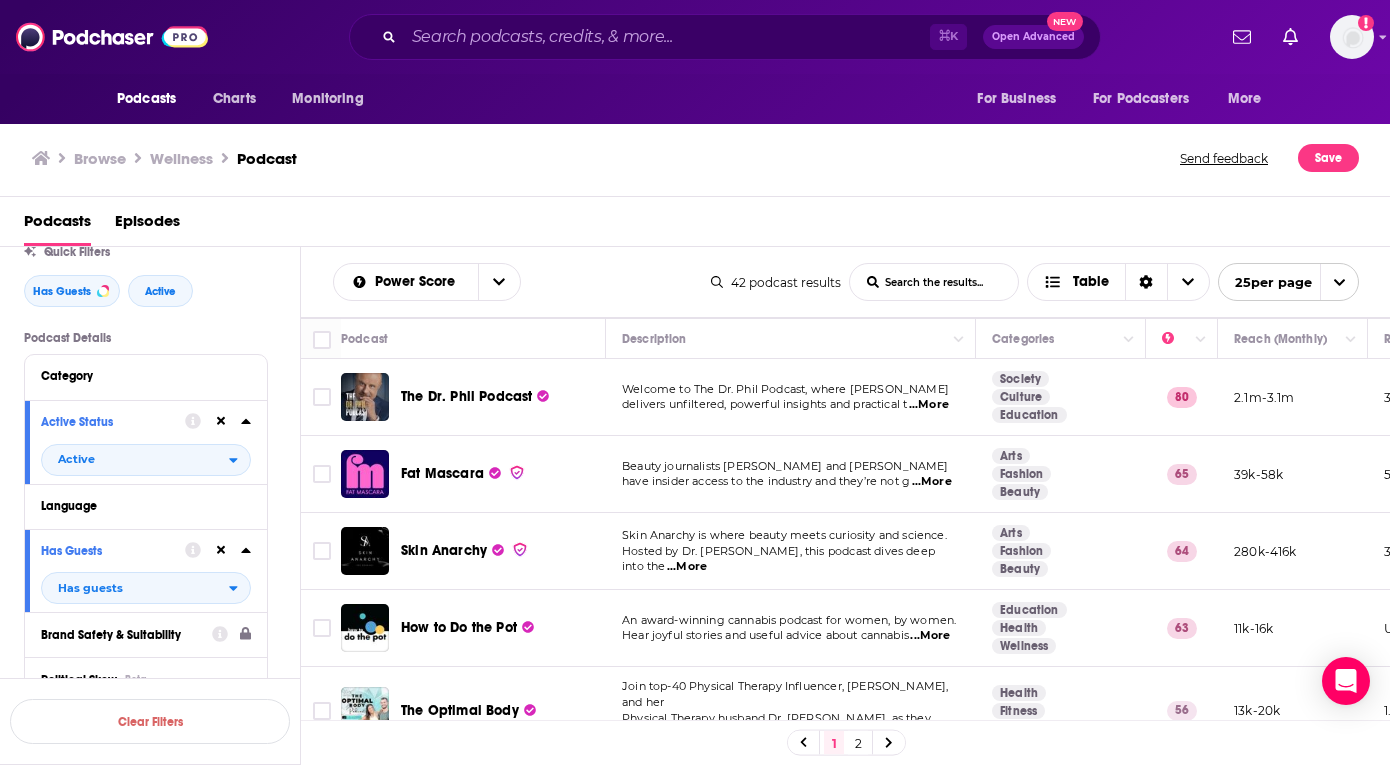 scroll, scrollTop: 0, scrollLeft: 0, axis: both 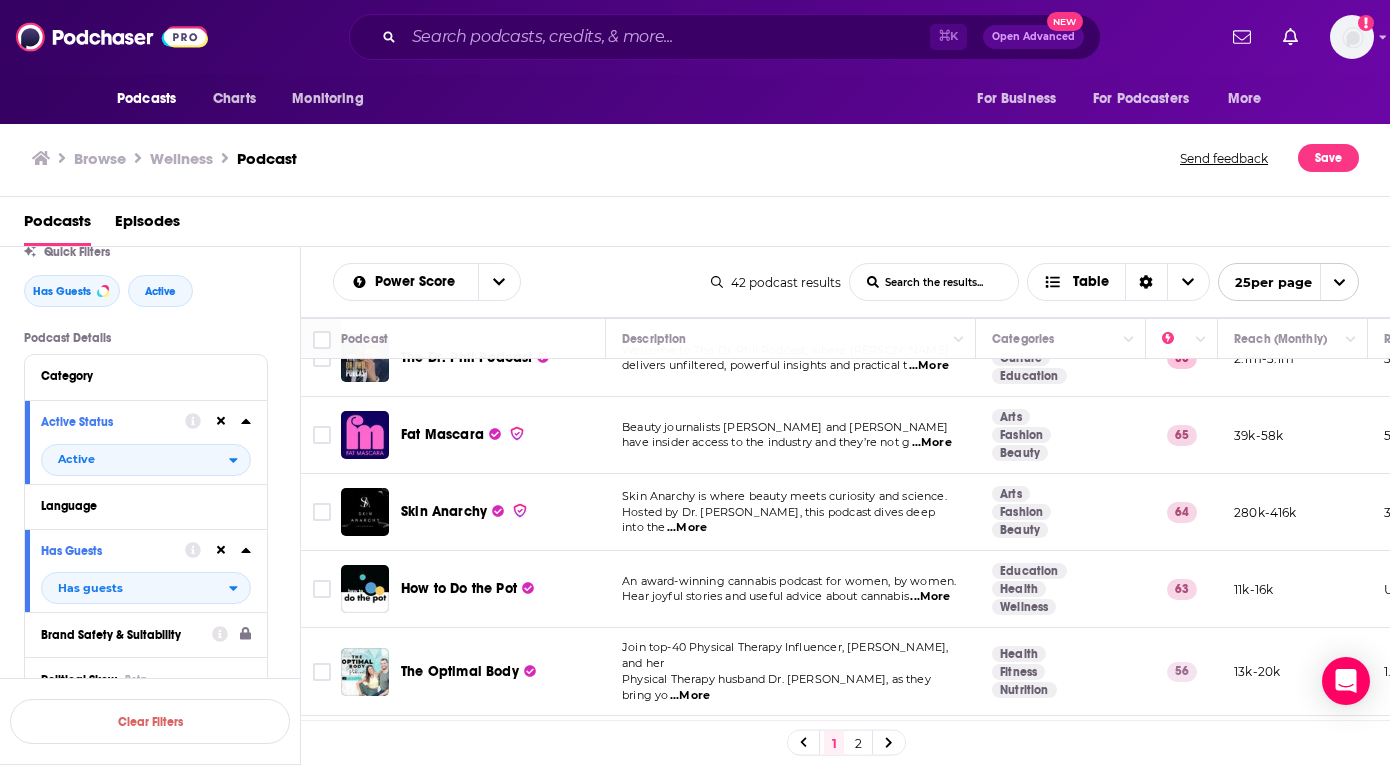 click on "...More" at bounding box center (932, 443) 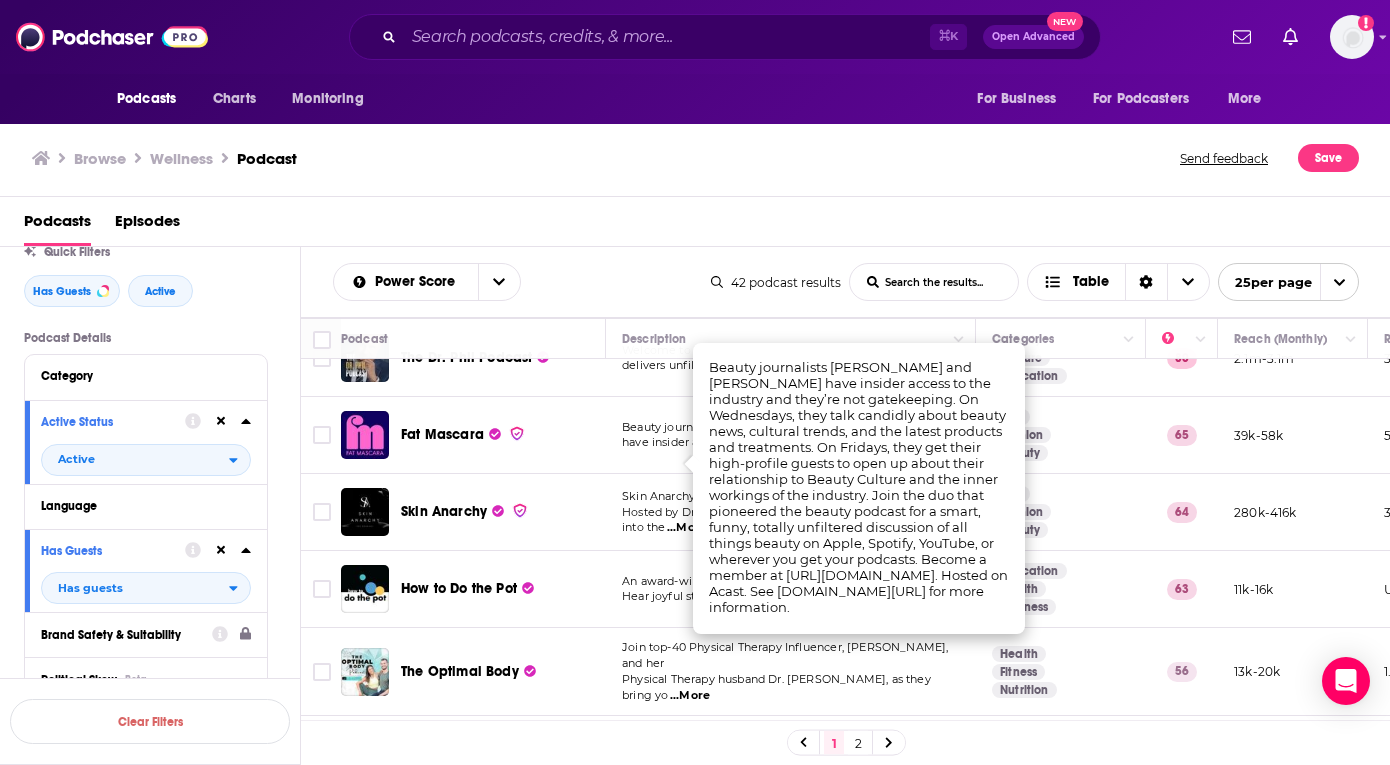 click on "...More" at bounding box center (932, 443) 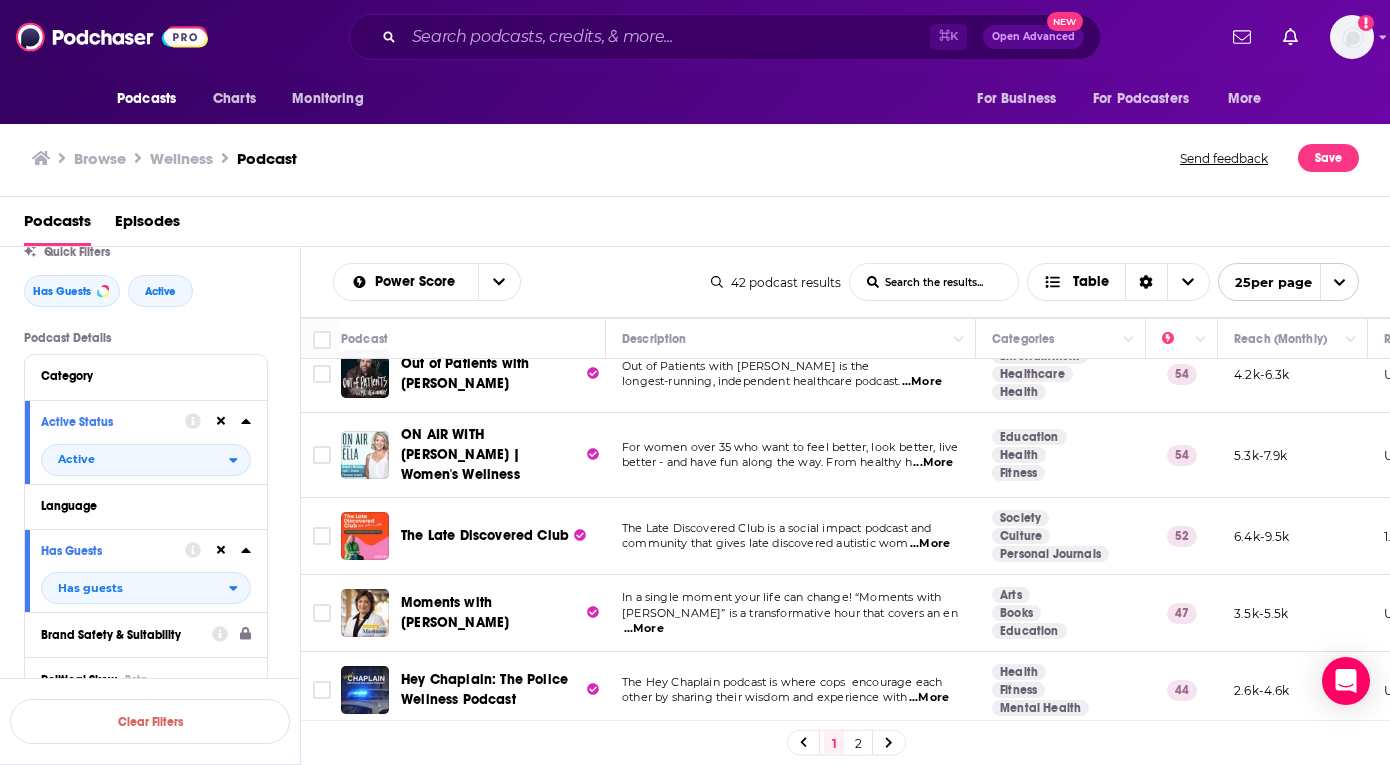 scroll, scrollTop: 429, scrollLeft: 0, axis: vertical 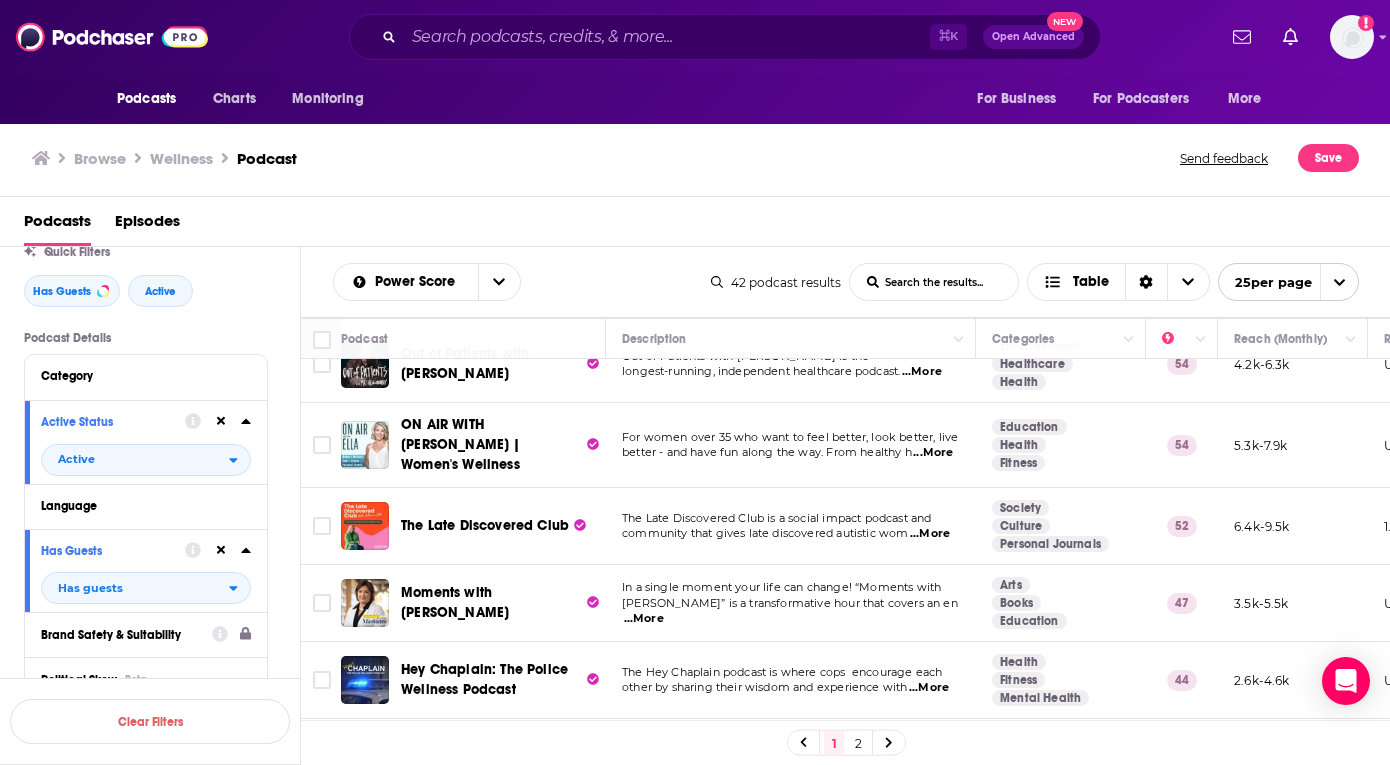 click on "...More" at bounding box center (933, 453) 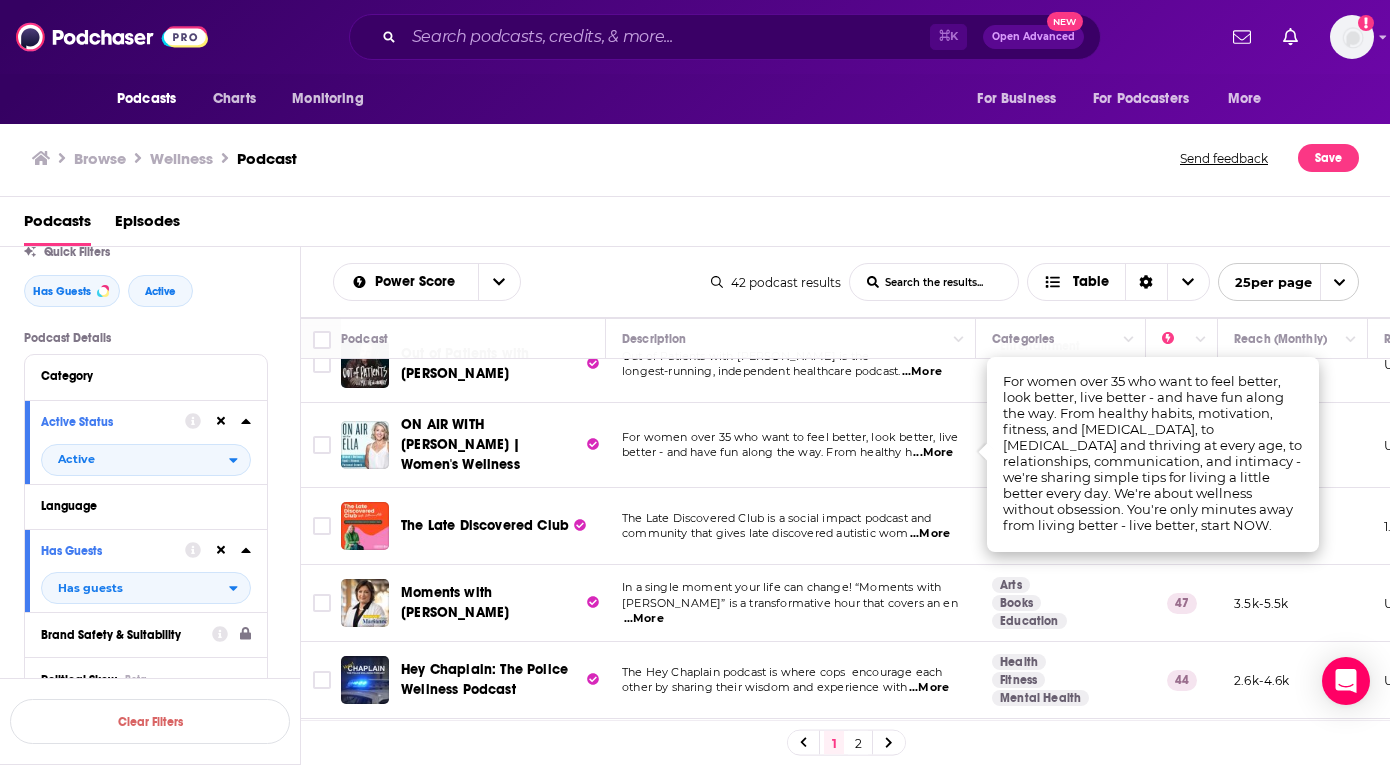 click on "...More" at bounding box center (933, 453) 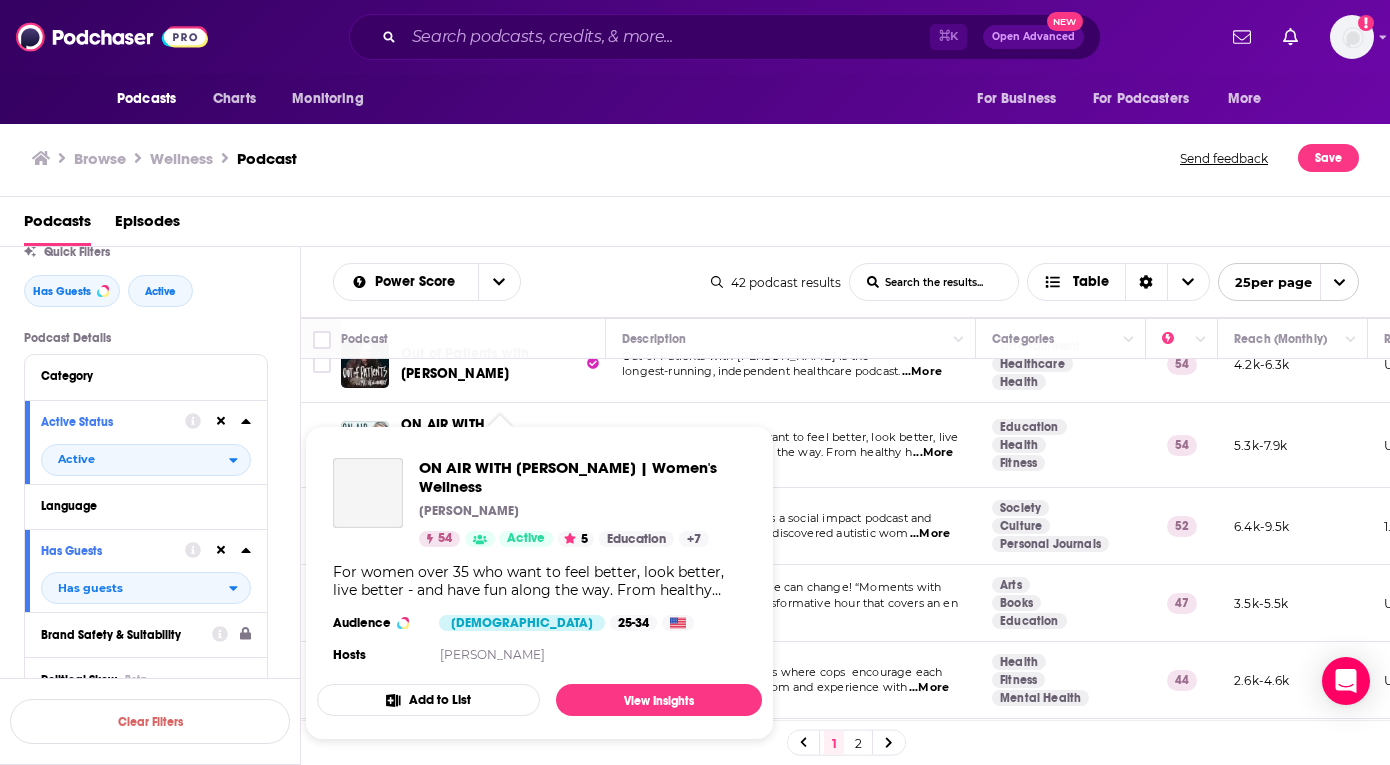 click on "ON AIR WITH [PERSON_NAME] | Women's Wellness [PERSON_NAME] 54 Active 5 Education + 7 For women over 35 who want to feel better, look better, live better - and have fun along the way. From healthy habits, motivation, fitness, and [MEDICAL_DATA], to [MEDICAL_DATA] and thriving at every age, to relationships, communication, and intimacy - we're sharing simple tips for living a little better every day. We're about wellness without obsession. You're only minutes away from living better - live better, start NOW. Audience [DEMOGRAPHIC_DATA] 25-34 Hosts   [PERSON_NAME] Add to List View Insights" at bounding box center (539, 583) 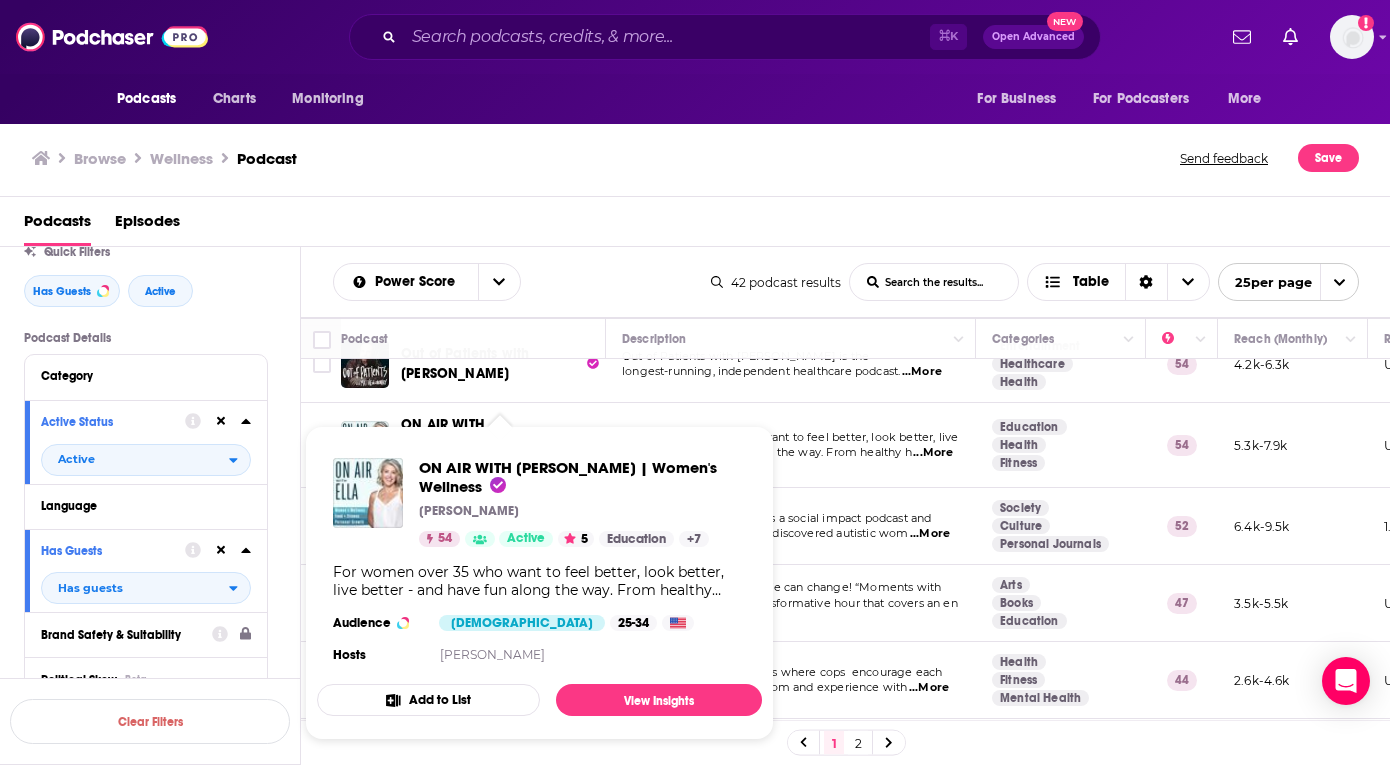click on "ON AIR WITH [PERSON_NAME] | Women's Wellness" at bounding box center [568, 477] 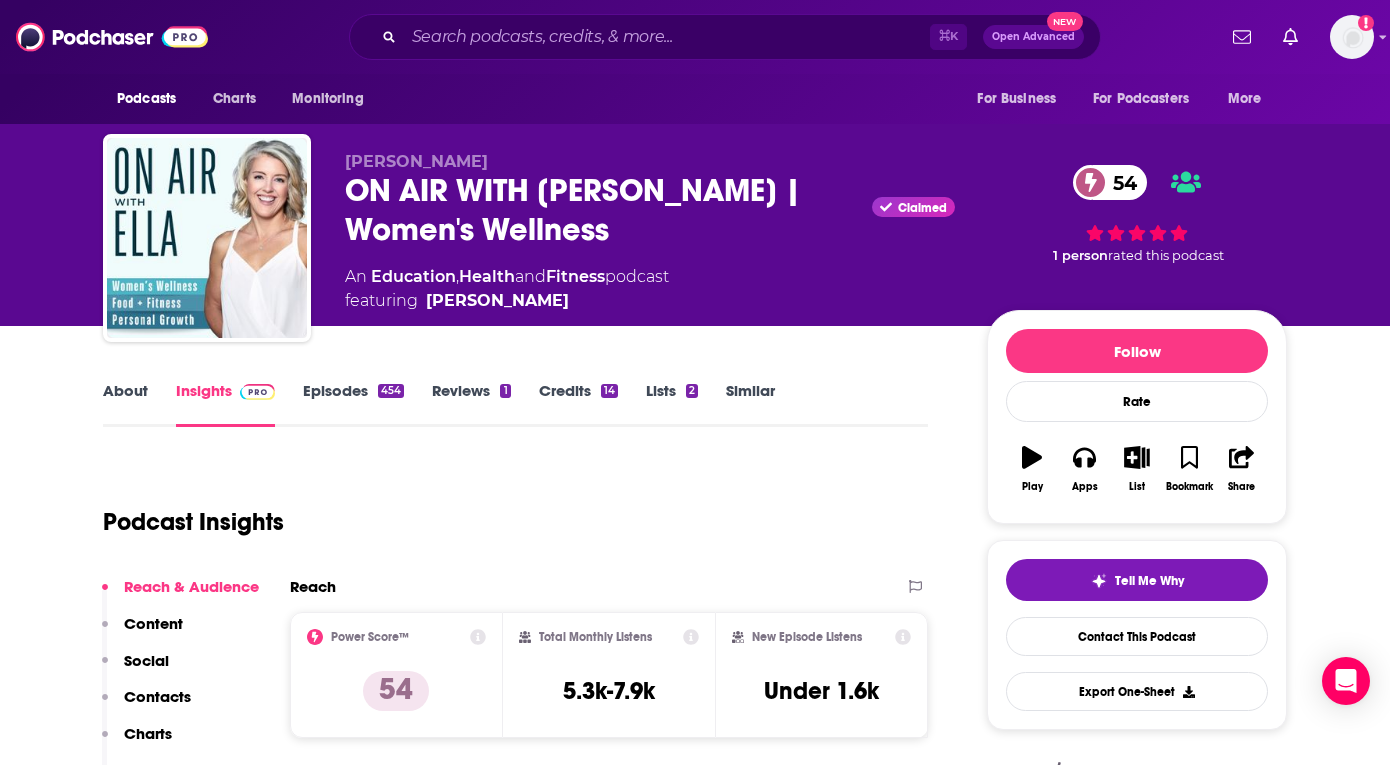 scroll, scrollTop: 0, scrollLeft: 0, axis: both 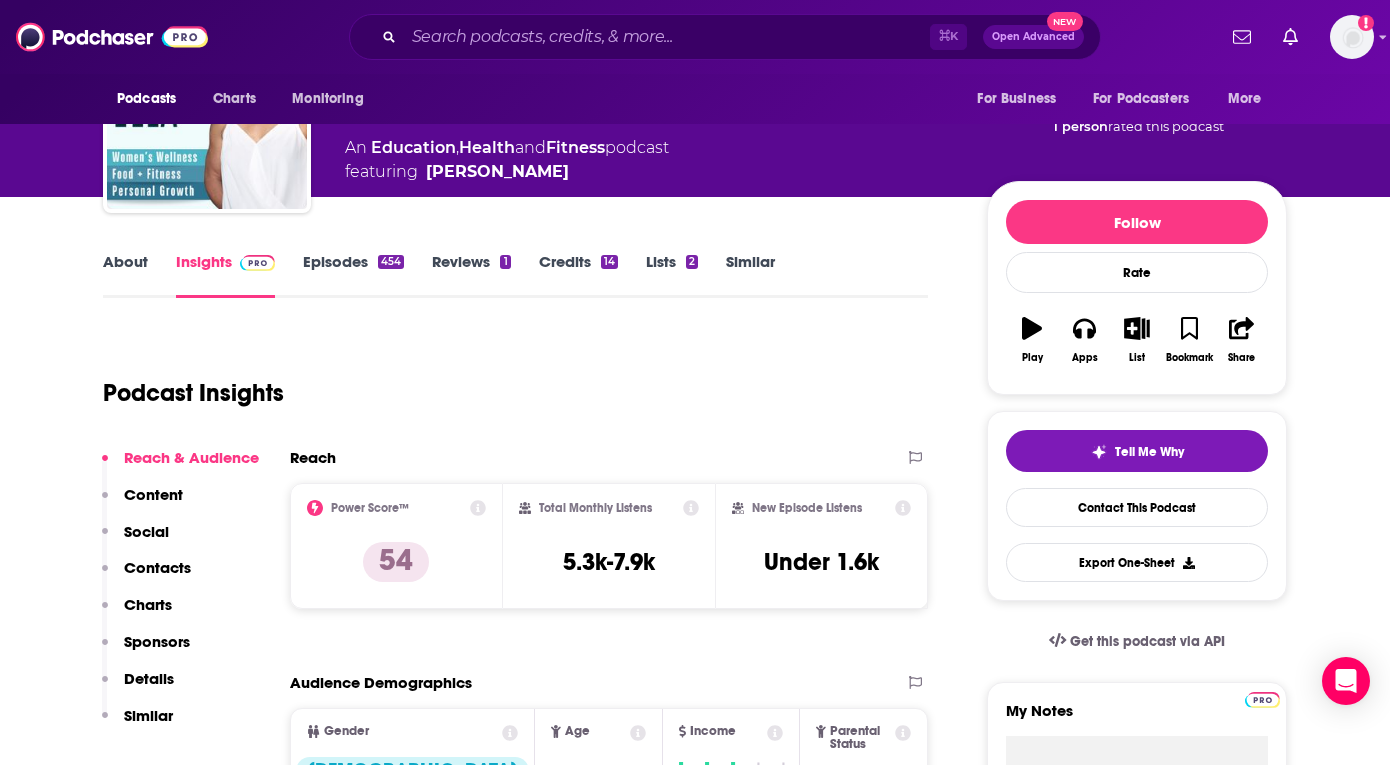 click on "Content" at bounding box center (153, 494) 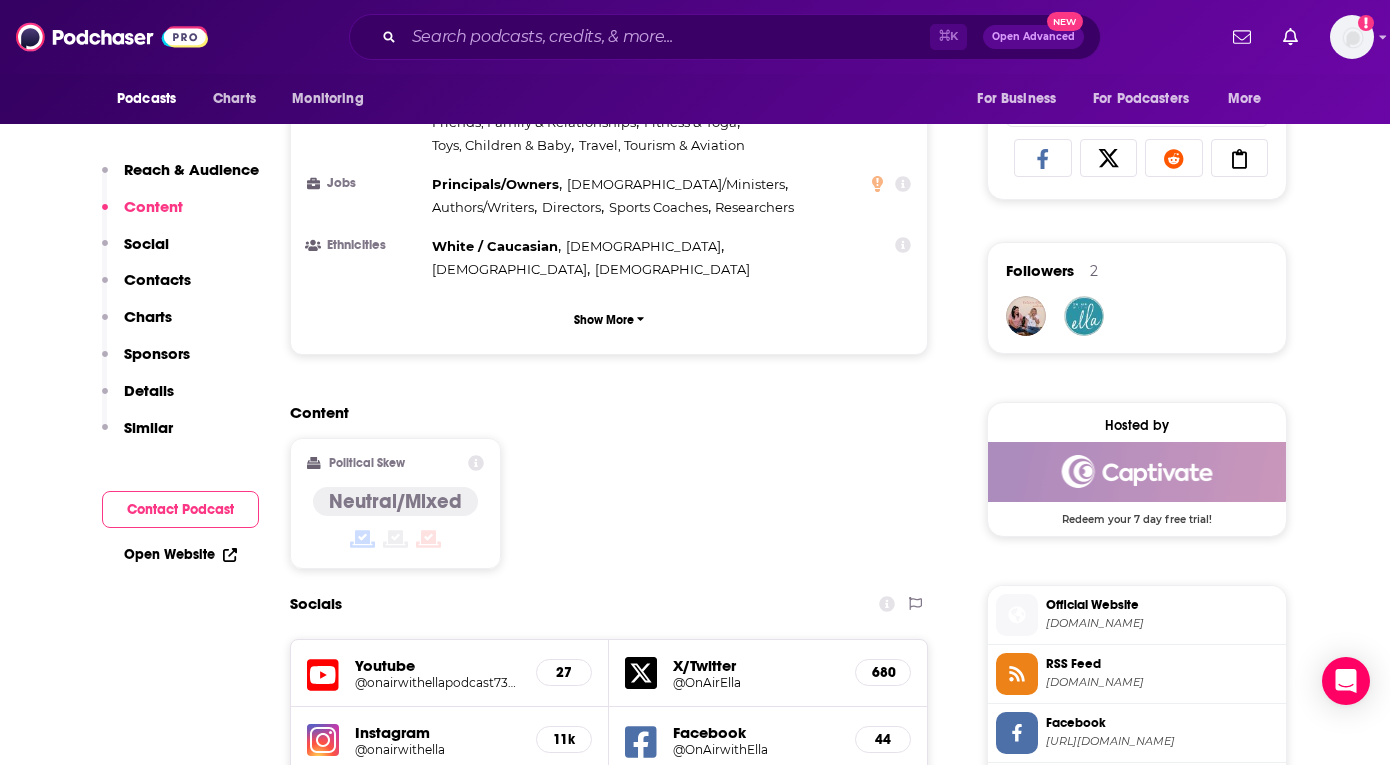 click on "Contact Podcast" at bounding box center (180, 509) 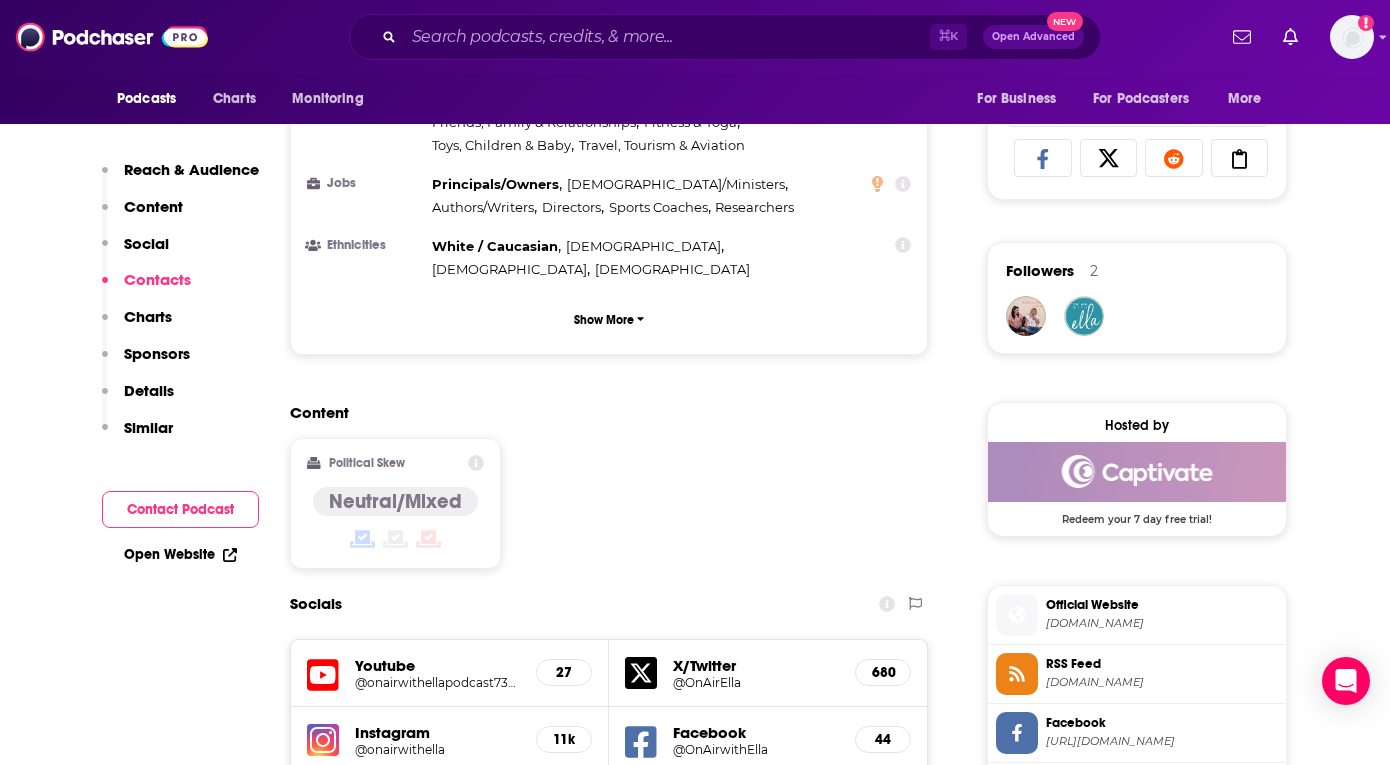 scroll, scrollTop: 1782, scrollLeft: 0, axis: vertical 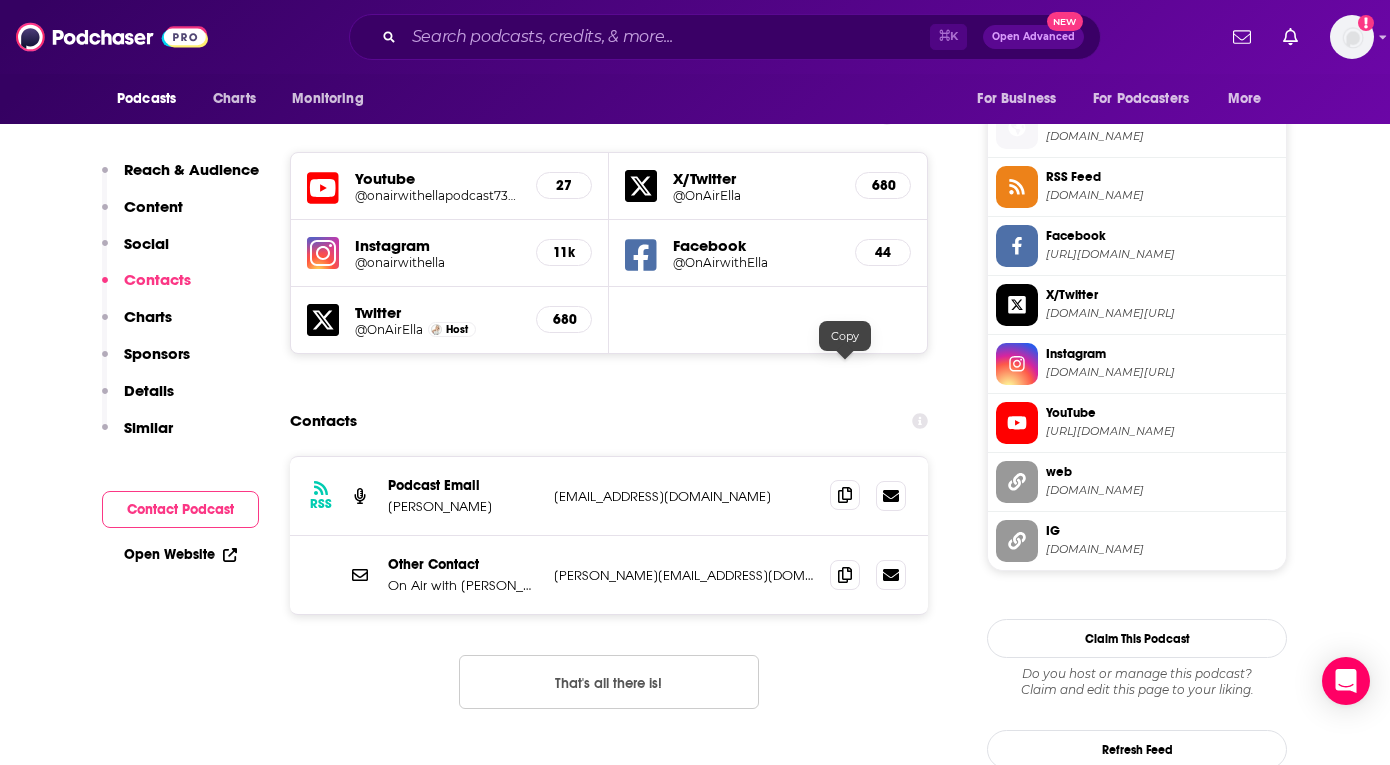 click at bounding box center (845, 495) 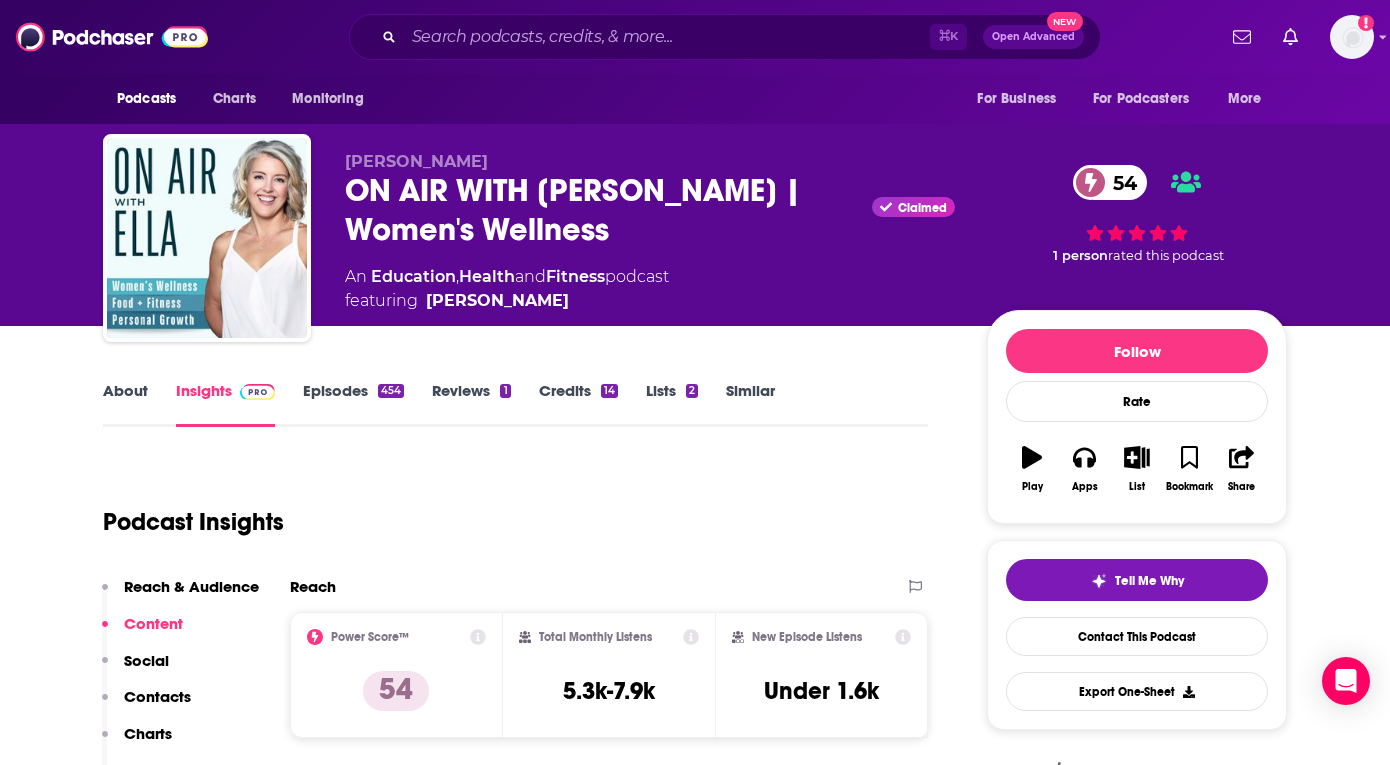 scroll, scrollTop: -5, scrollLeft: 0, axis: vertical 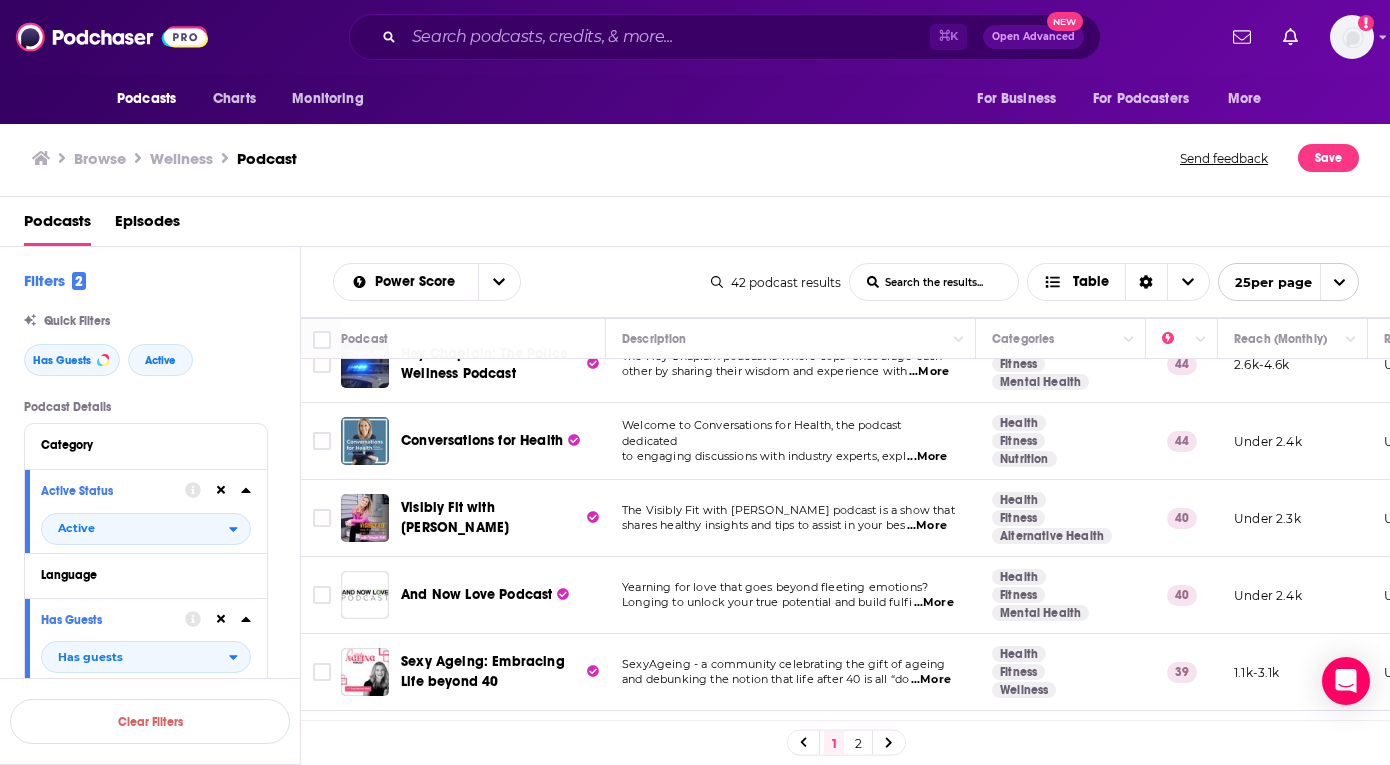 click on "...More" at bounding box center [927, 457] 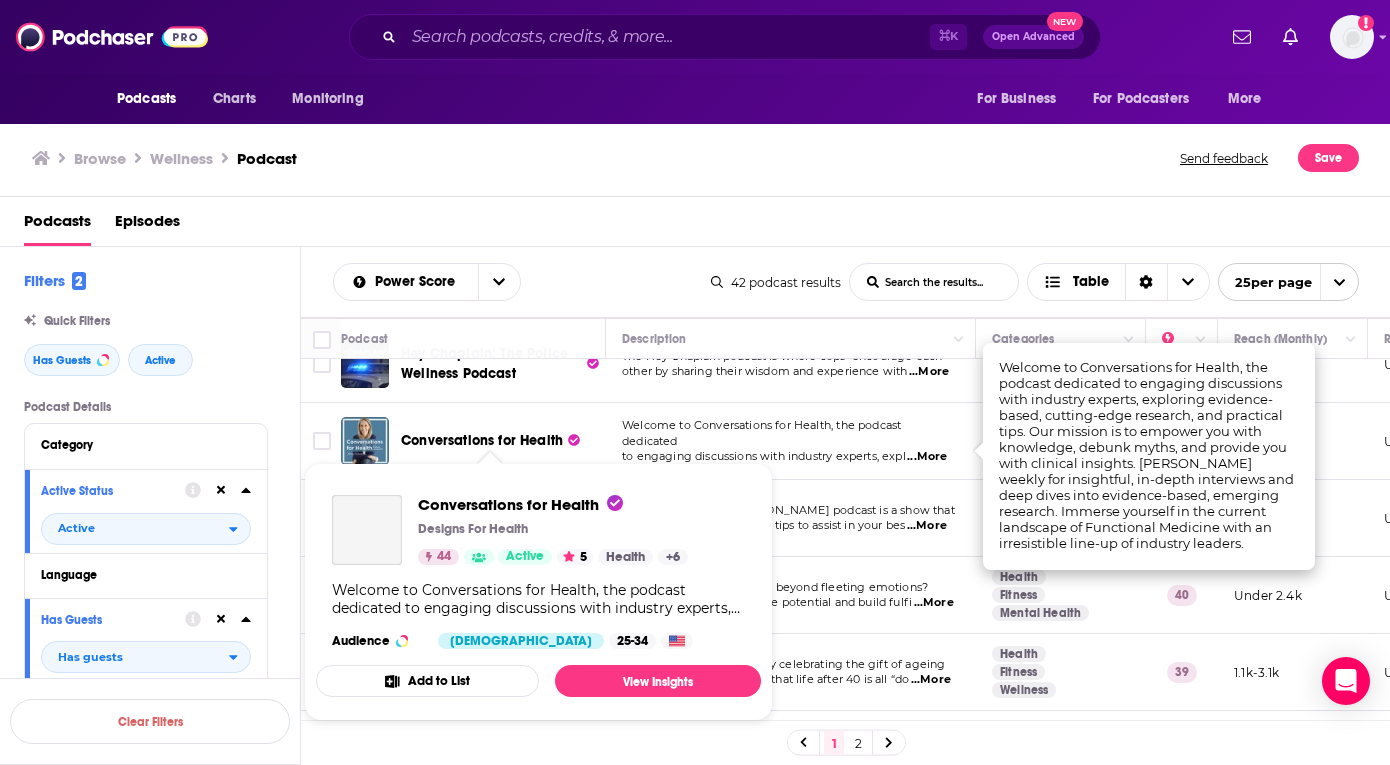 click on "Conversations for Health" at bounding box center (482, 440) 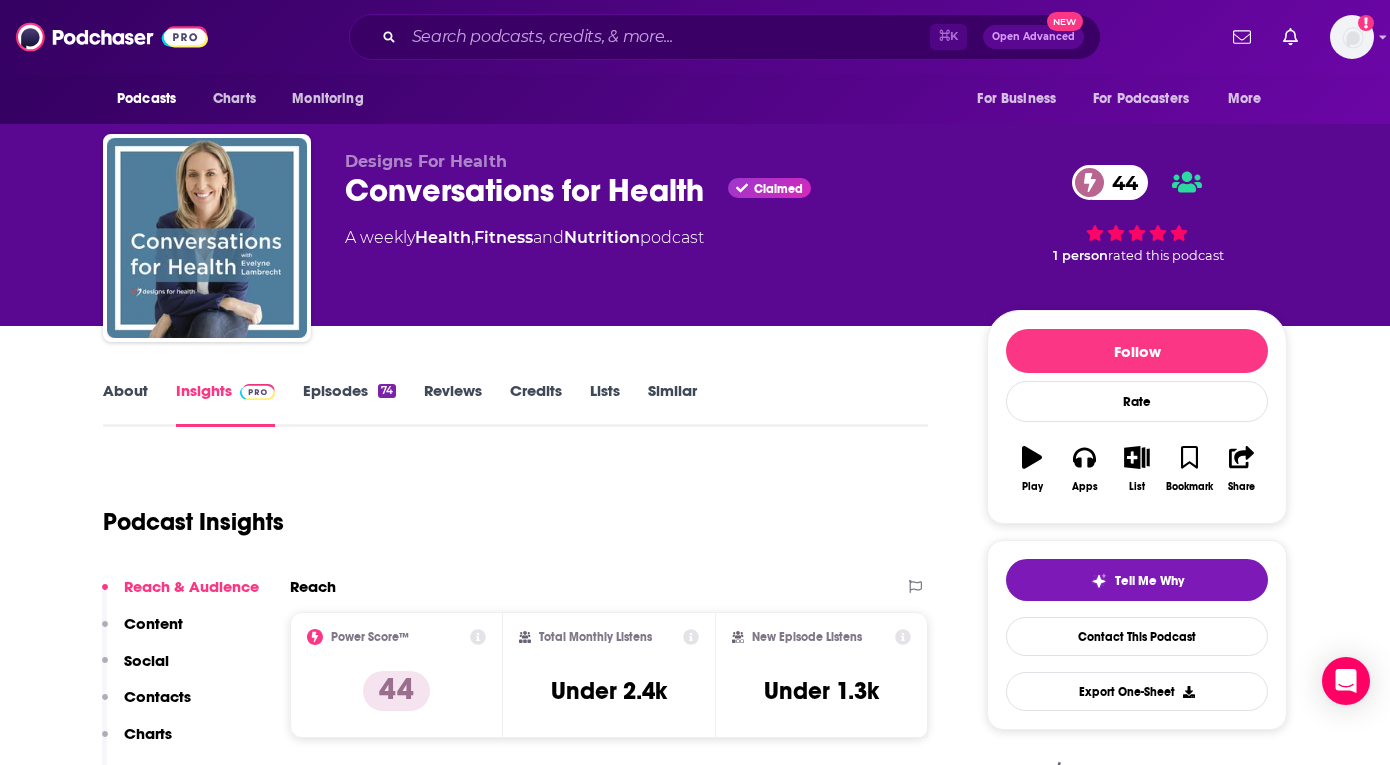 scroll, scrollTop: 0, scrollLeft: 0, axis: both 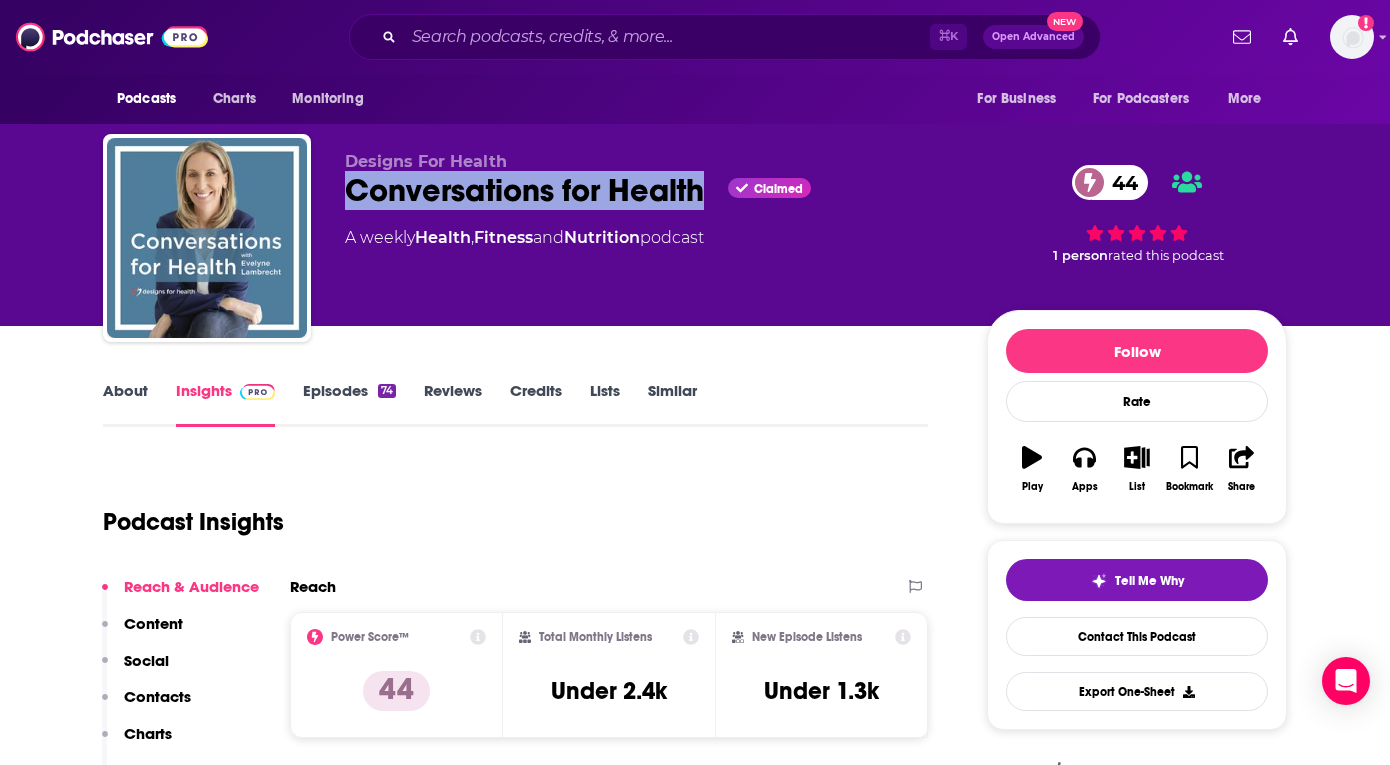 drag, startPoint x: 717, startPoint y: 192, endPoint x: 350, endPoint y: 197, distance: 367.03406 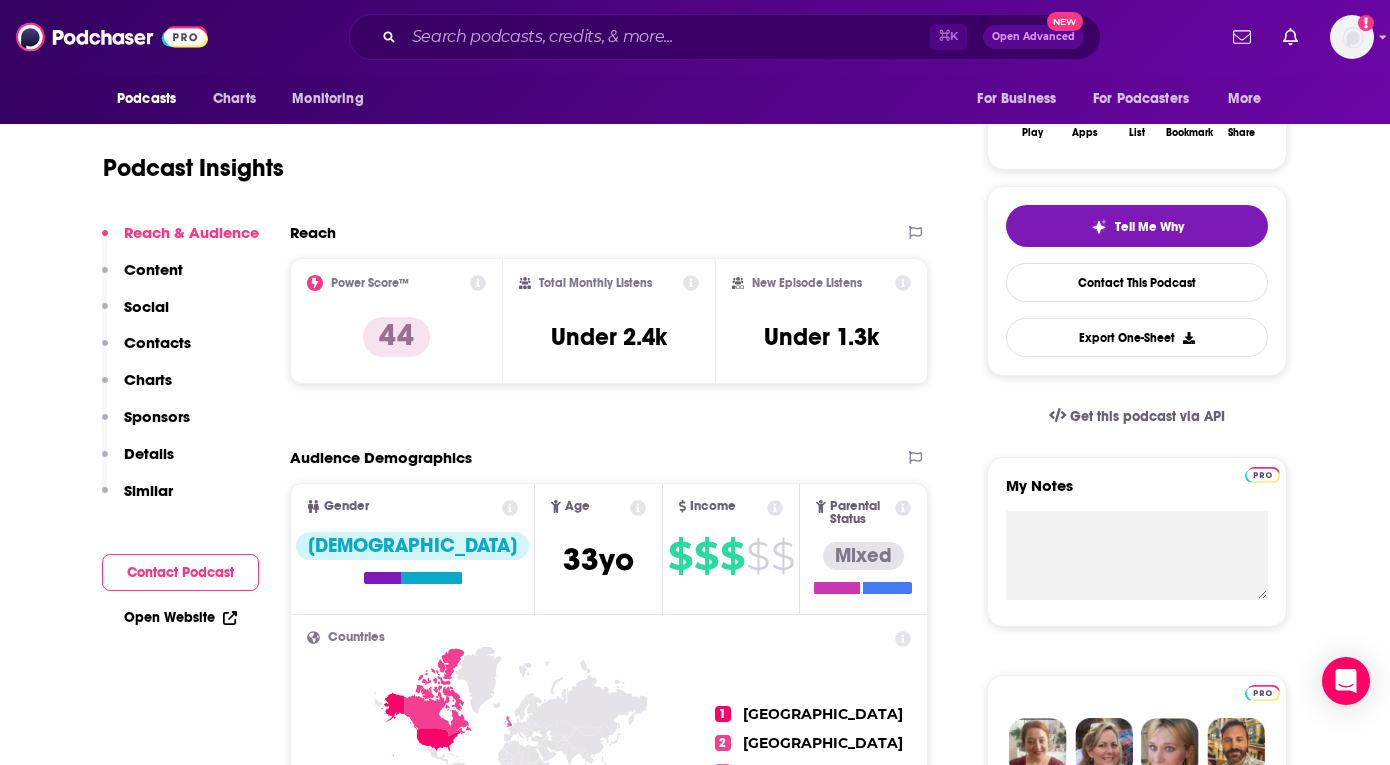 click on "Contact Podcast" at bounding box center (180, 572) 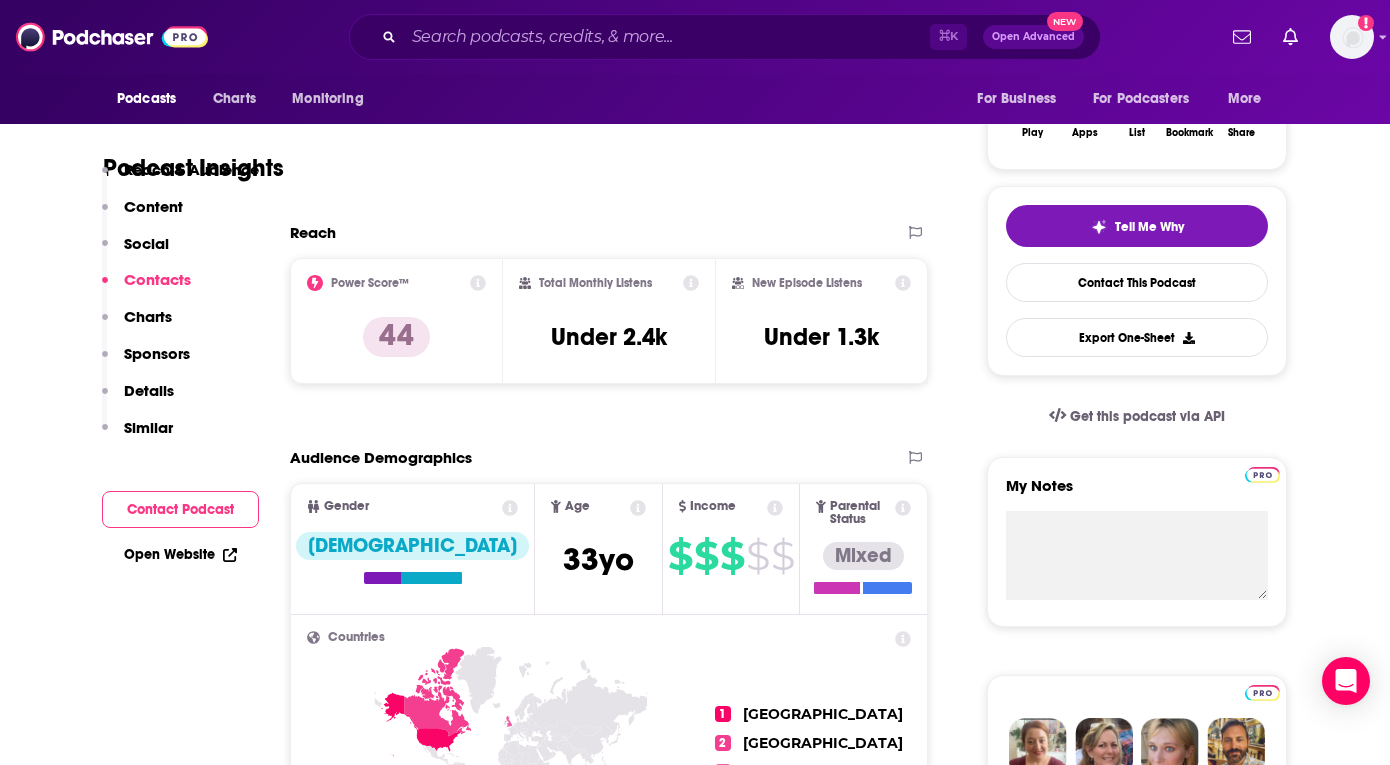 scroll, scrollTop: 1781, scrollLeft: 0, axis: vertical 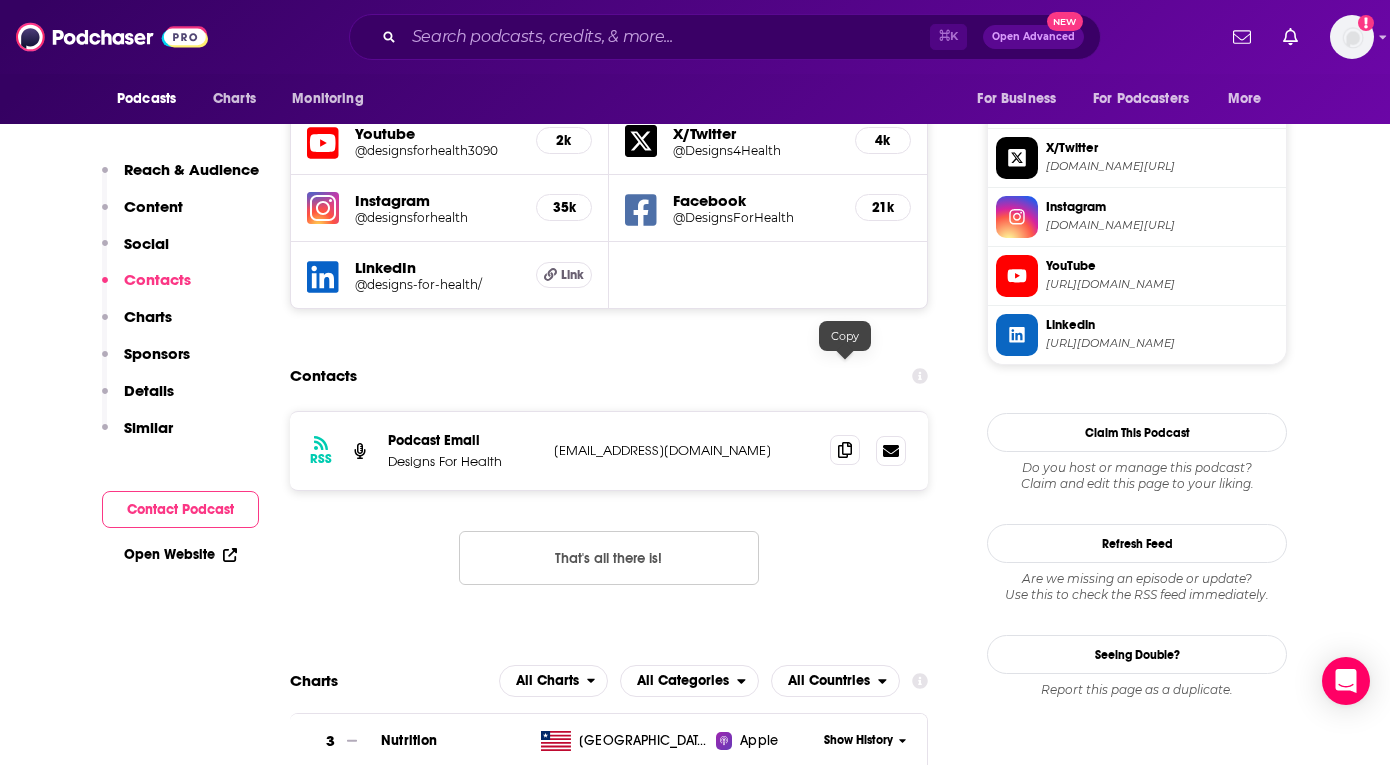 click 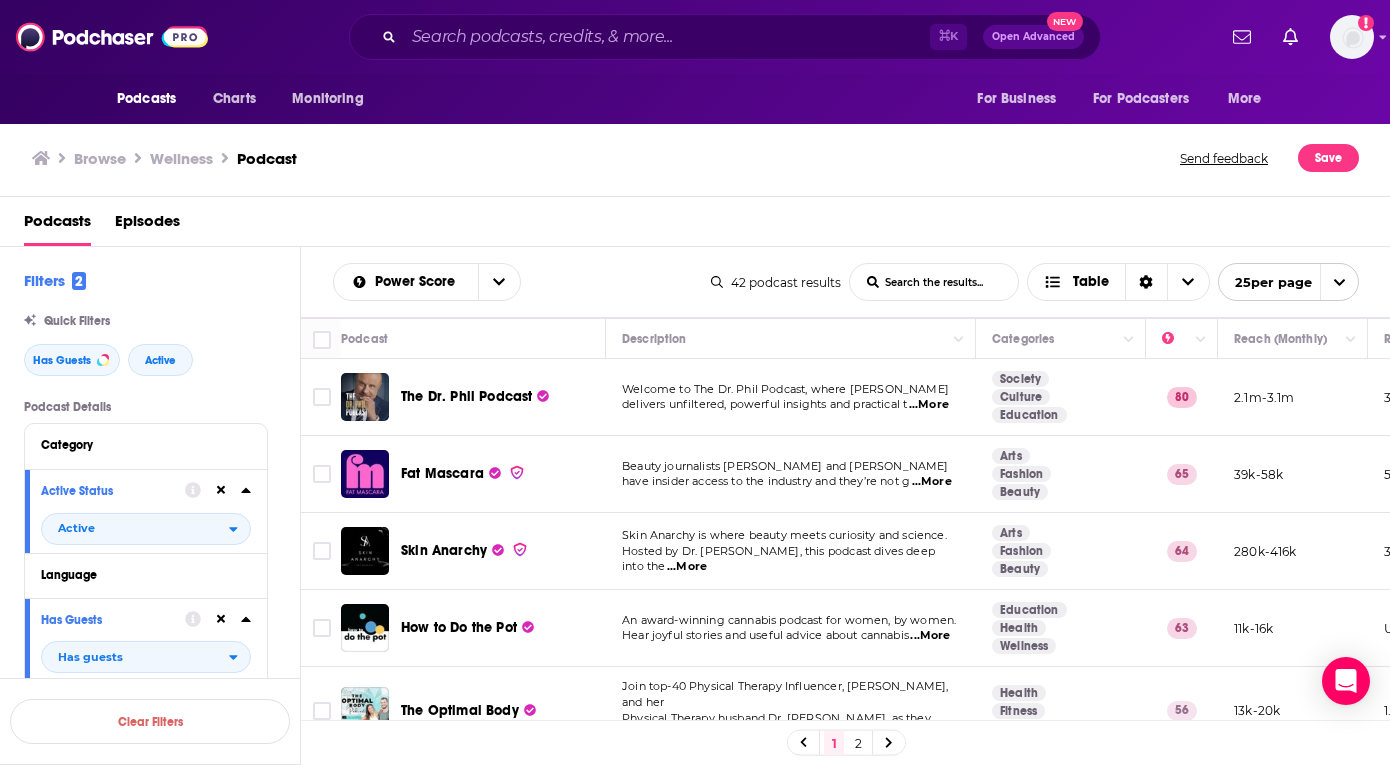 scroll, scrollTop: 0, scrollLeft: 0, axis: both 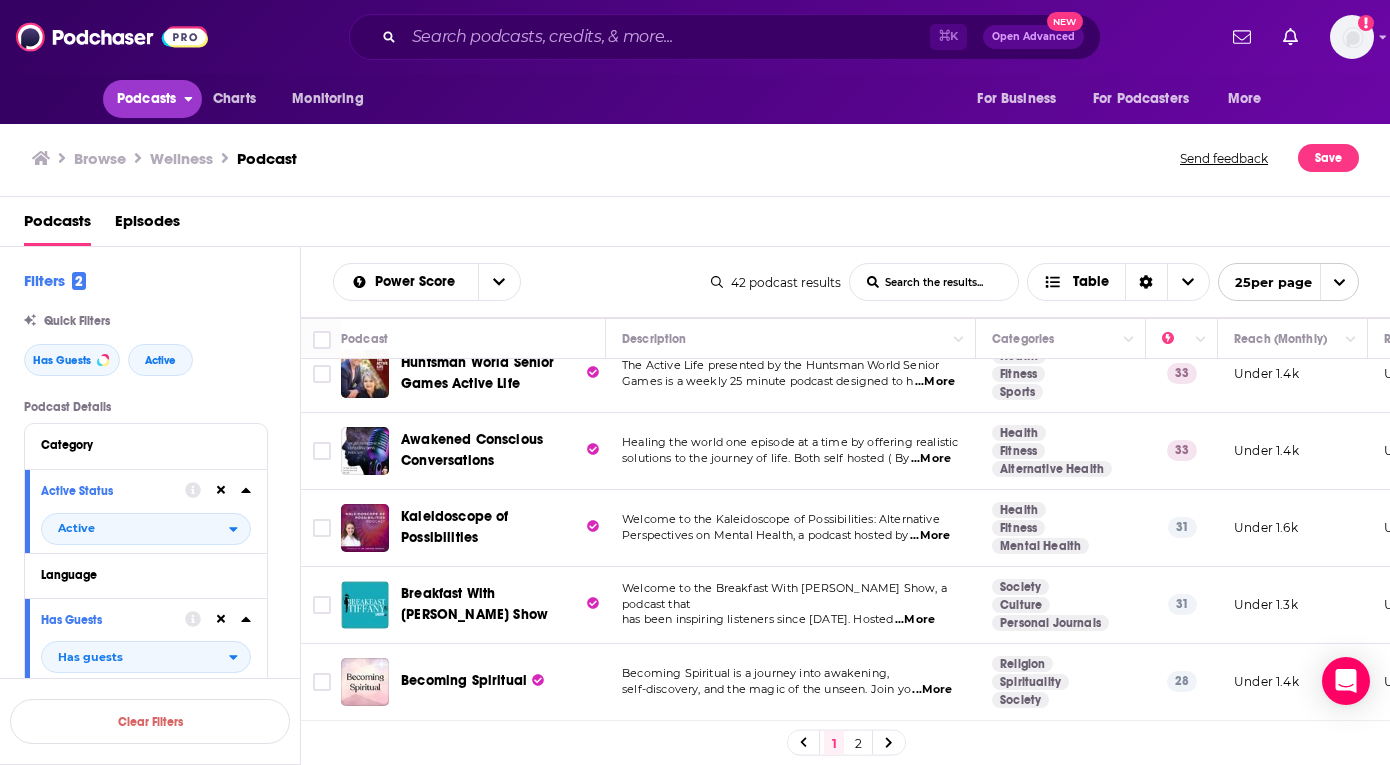 click on "Podcasts" at bounding box center [146, 99] 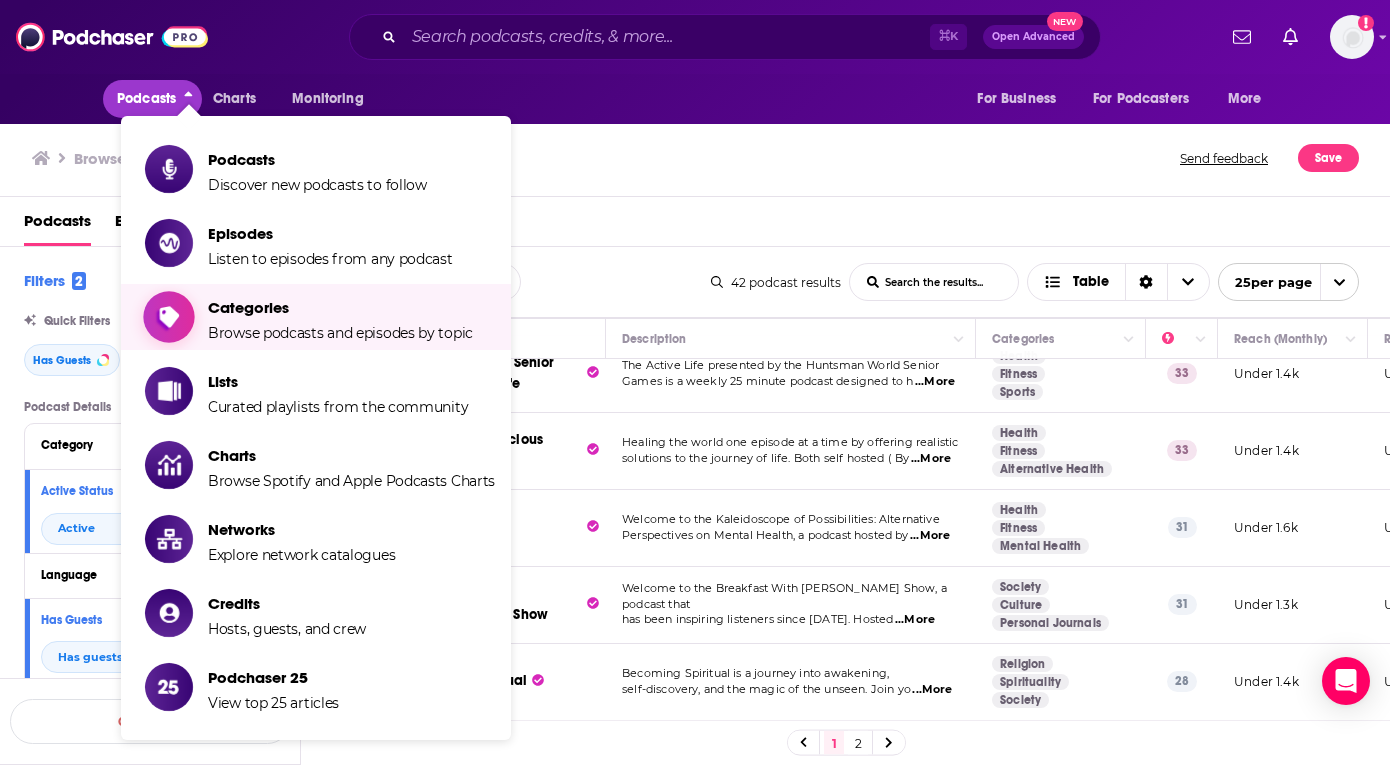 click on "Categories Browse podcasts and episodes by topic" at bounding box center (340, 317) 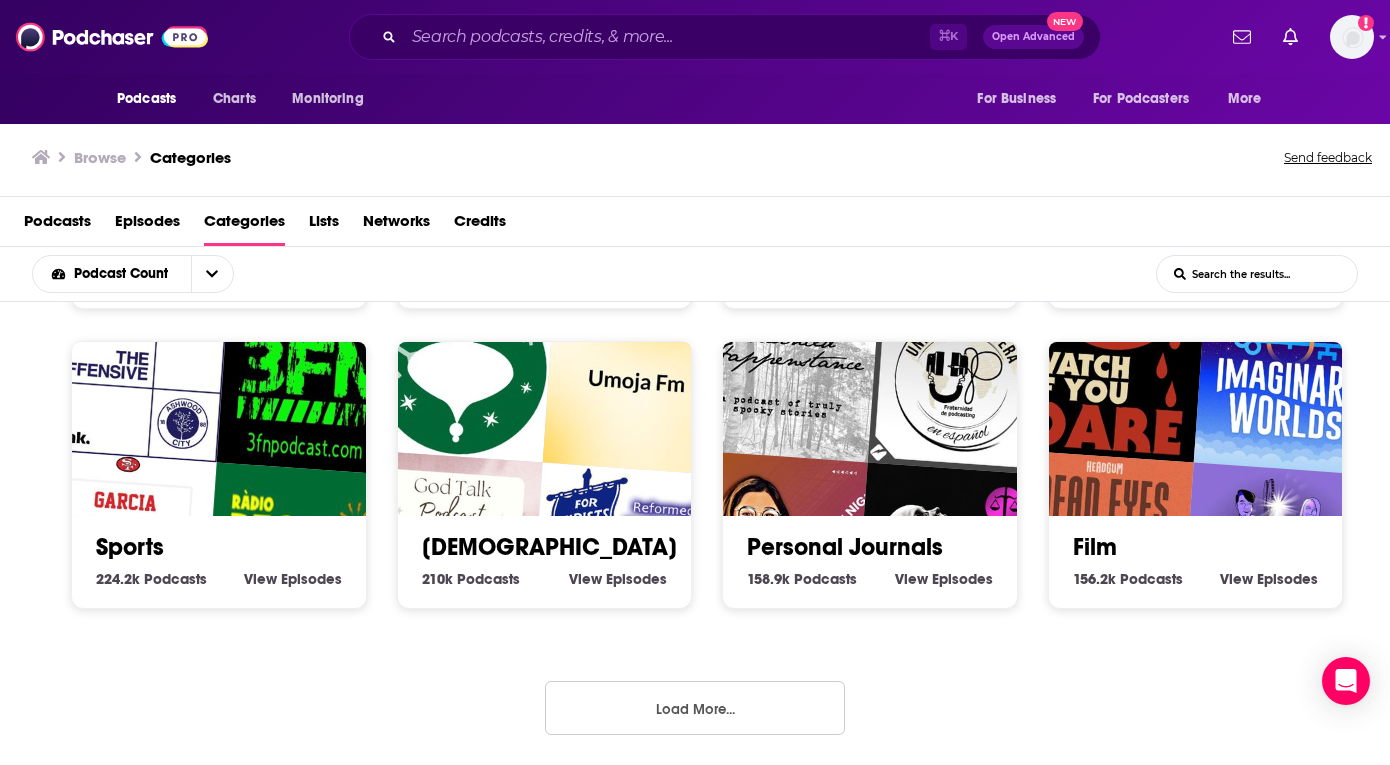 scroll, scrollTop: 886, scrollLeft: 0, axis: vertical 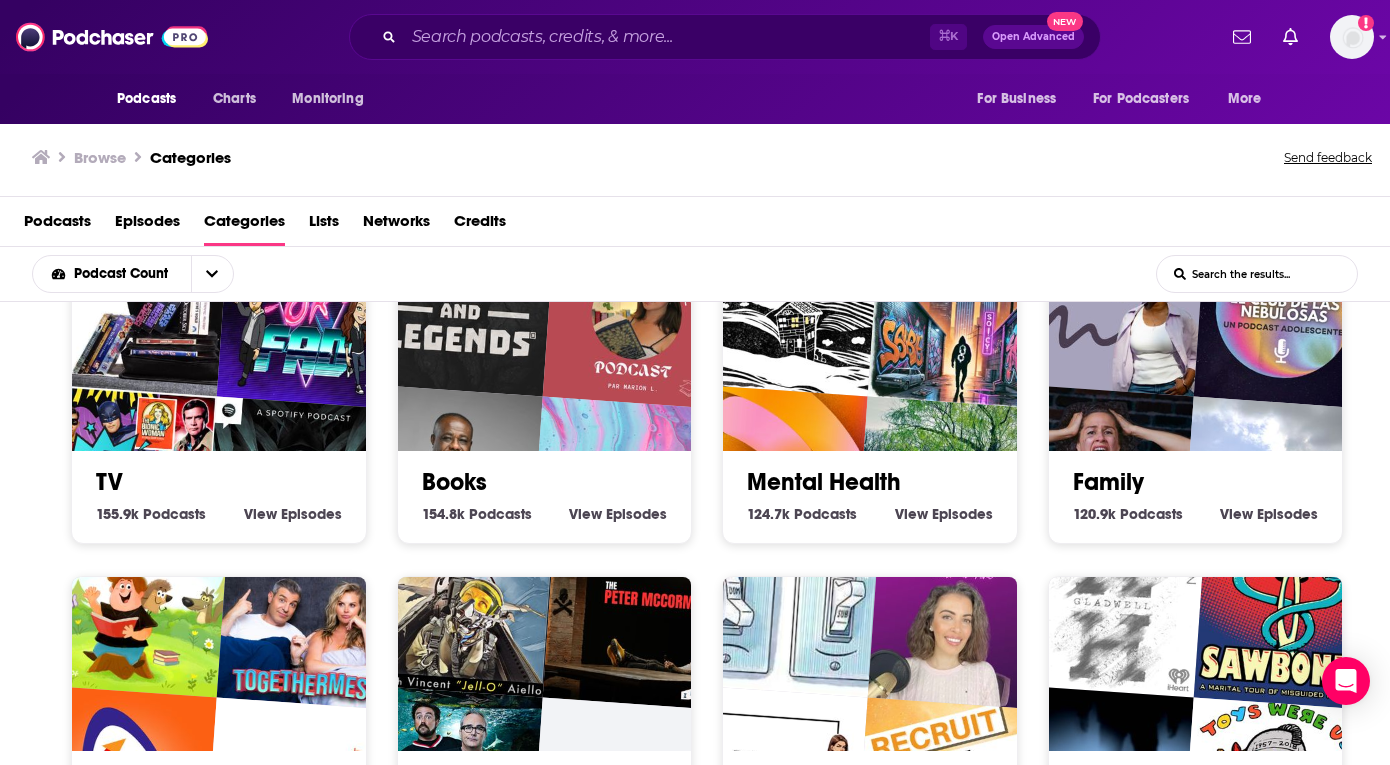 click on "Family 120.9k   Family   Podcasts View   Family   Episodes" at bounding box center (1196, 489) 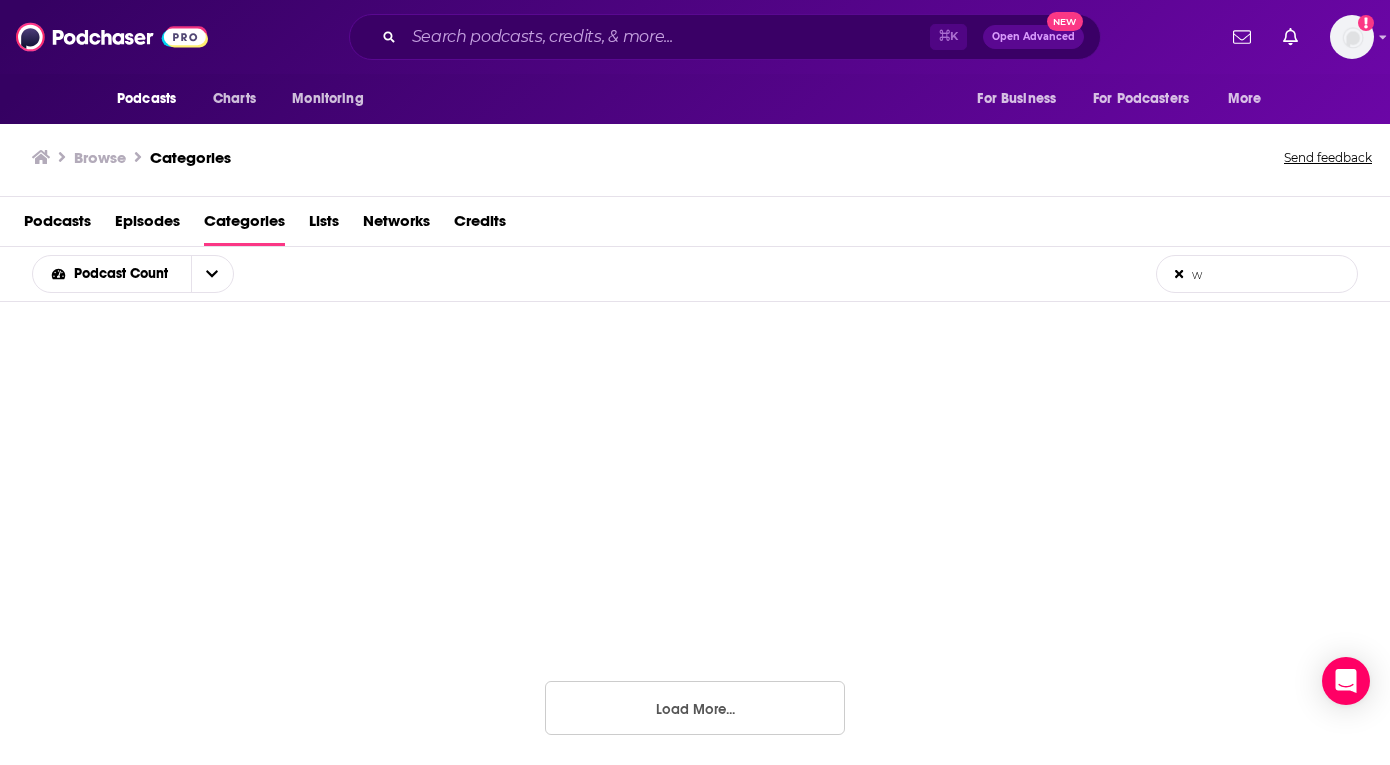 scroll, scrollTop: 517, scrollLeft: 0, axis: vertical 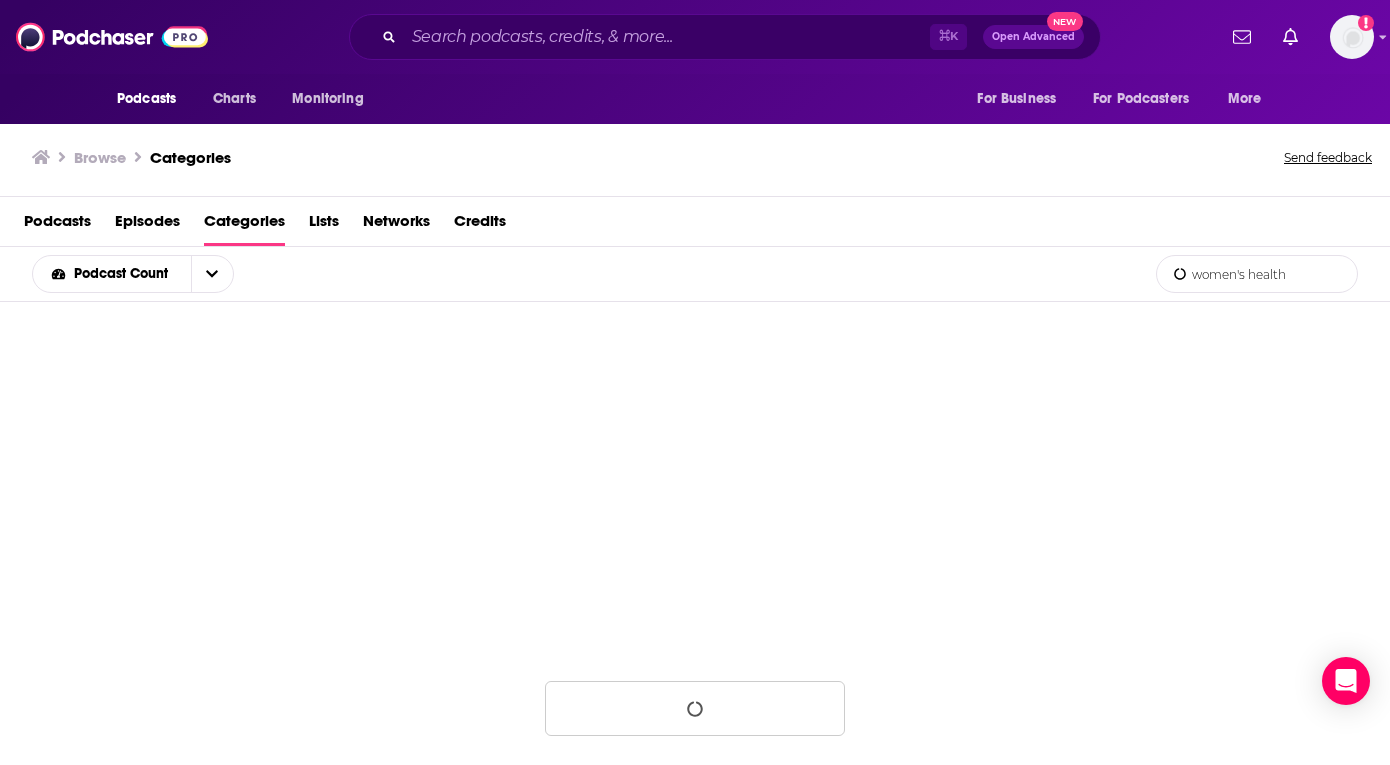 type on "women's health" 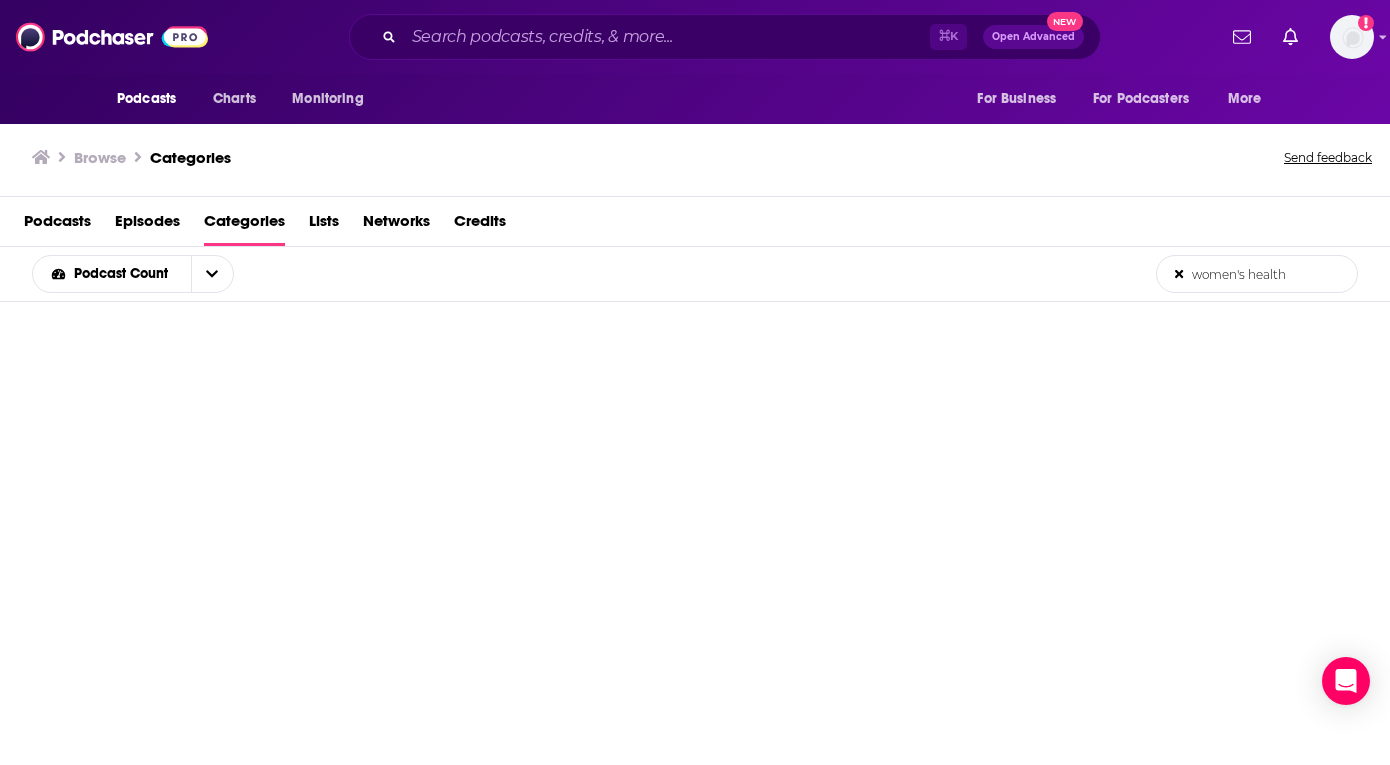 scroll, scrollTop: 0, scrollLeft: 0, axis: both 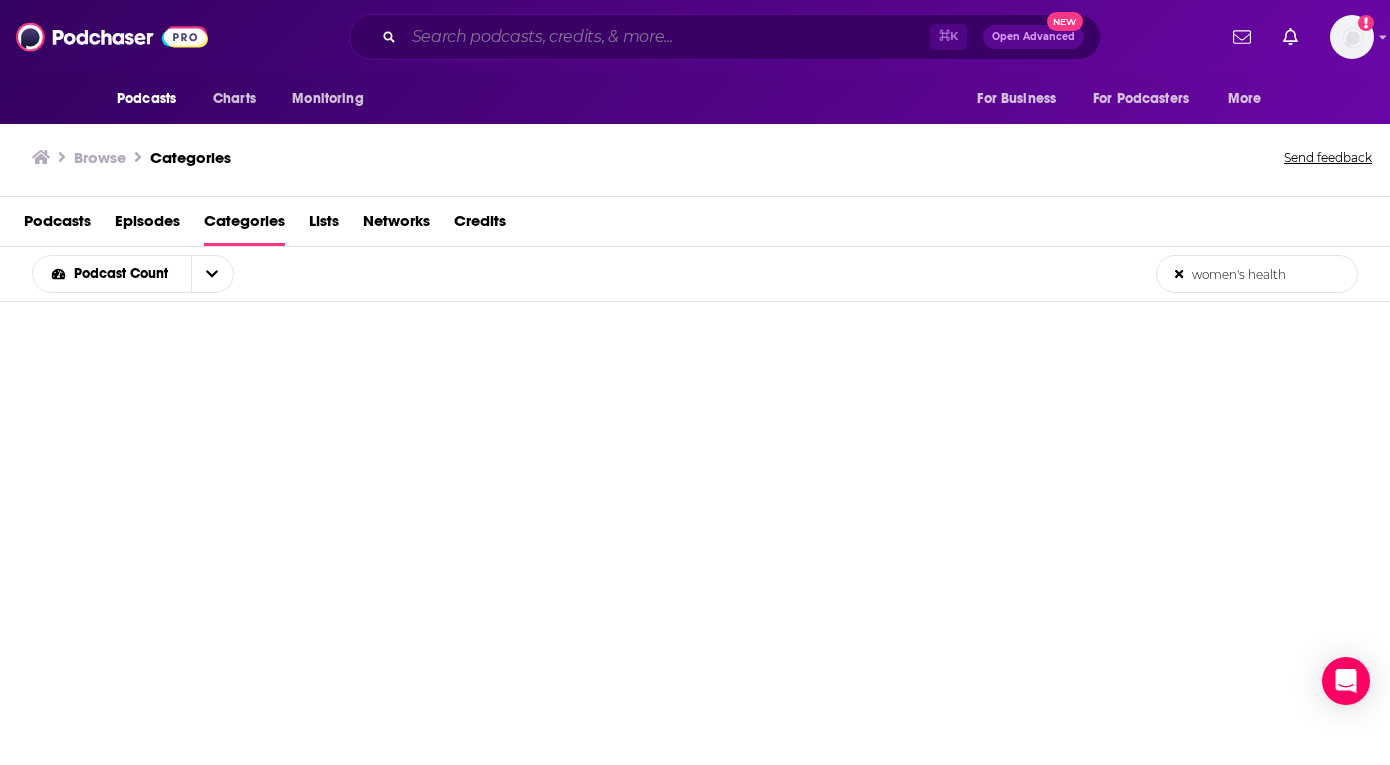 click at bounding box center (667, 37) 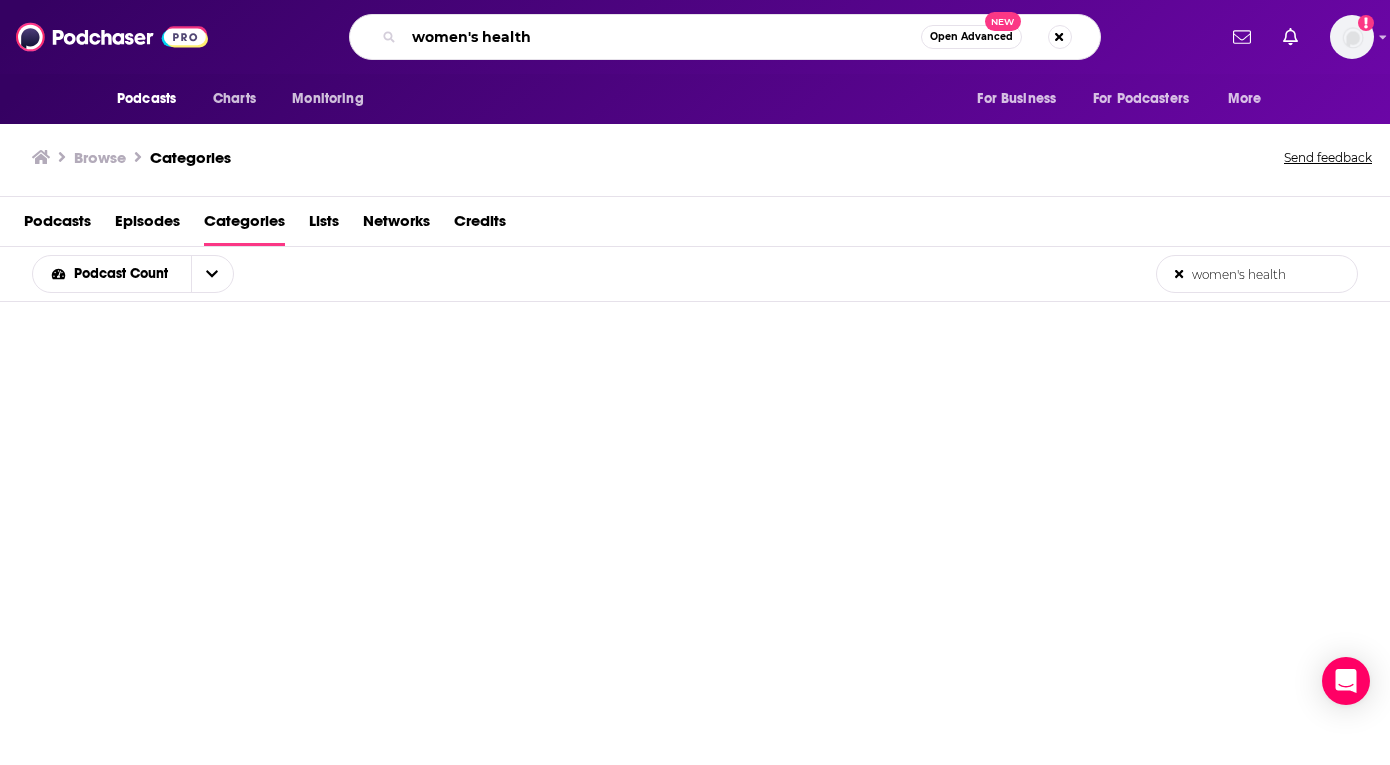 type on "women's health" 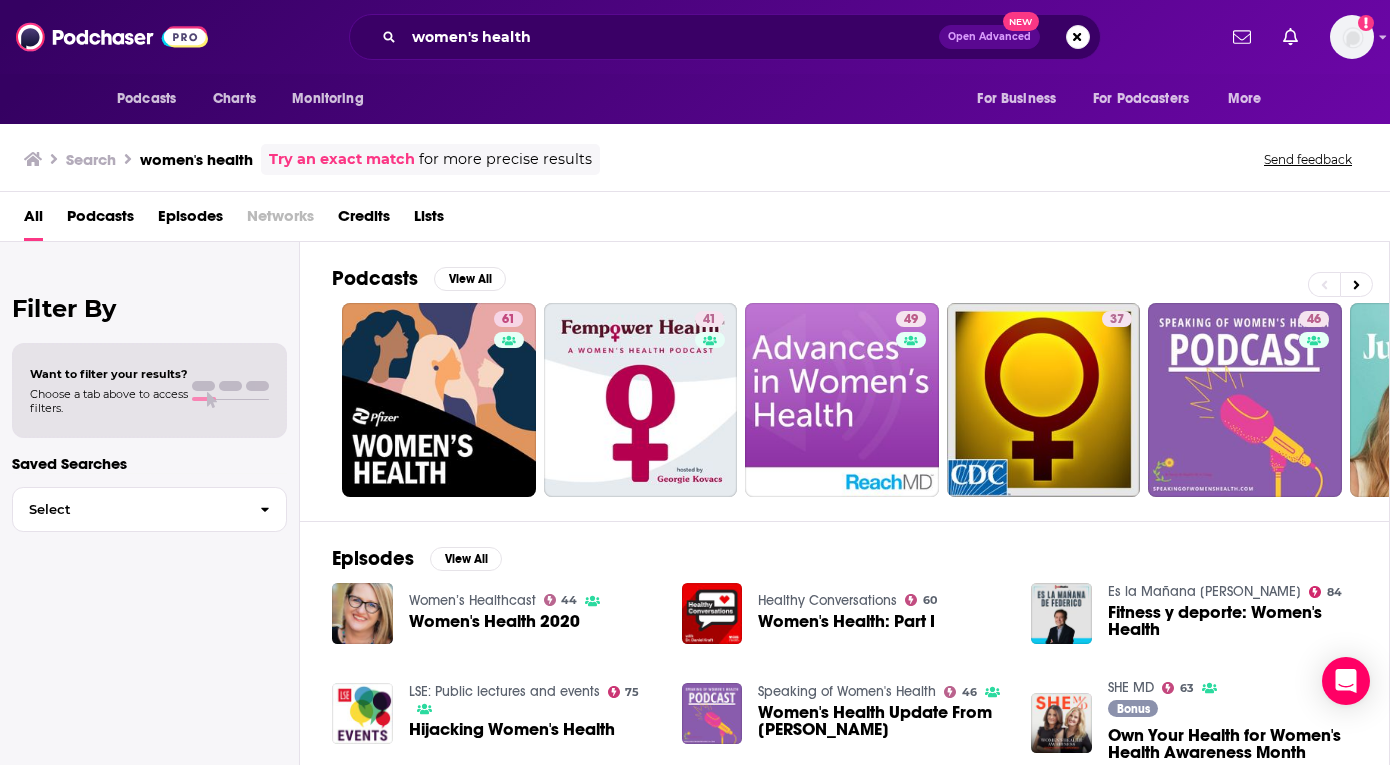 scroll, scrollTop: 0, scrollLeft: 0, axis: both 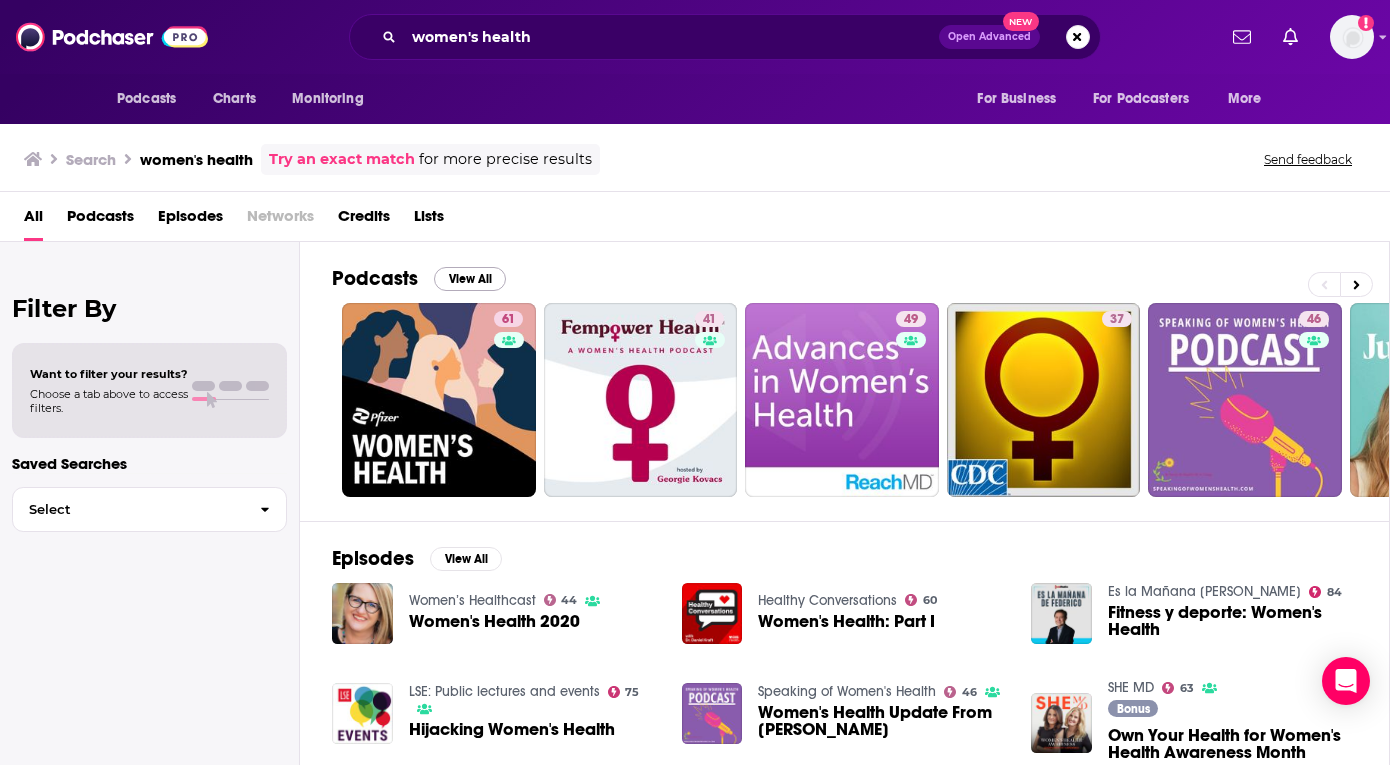 click on "View All" at bounding box center [470, 279] 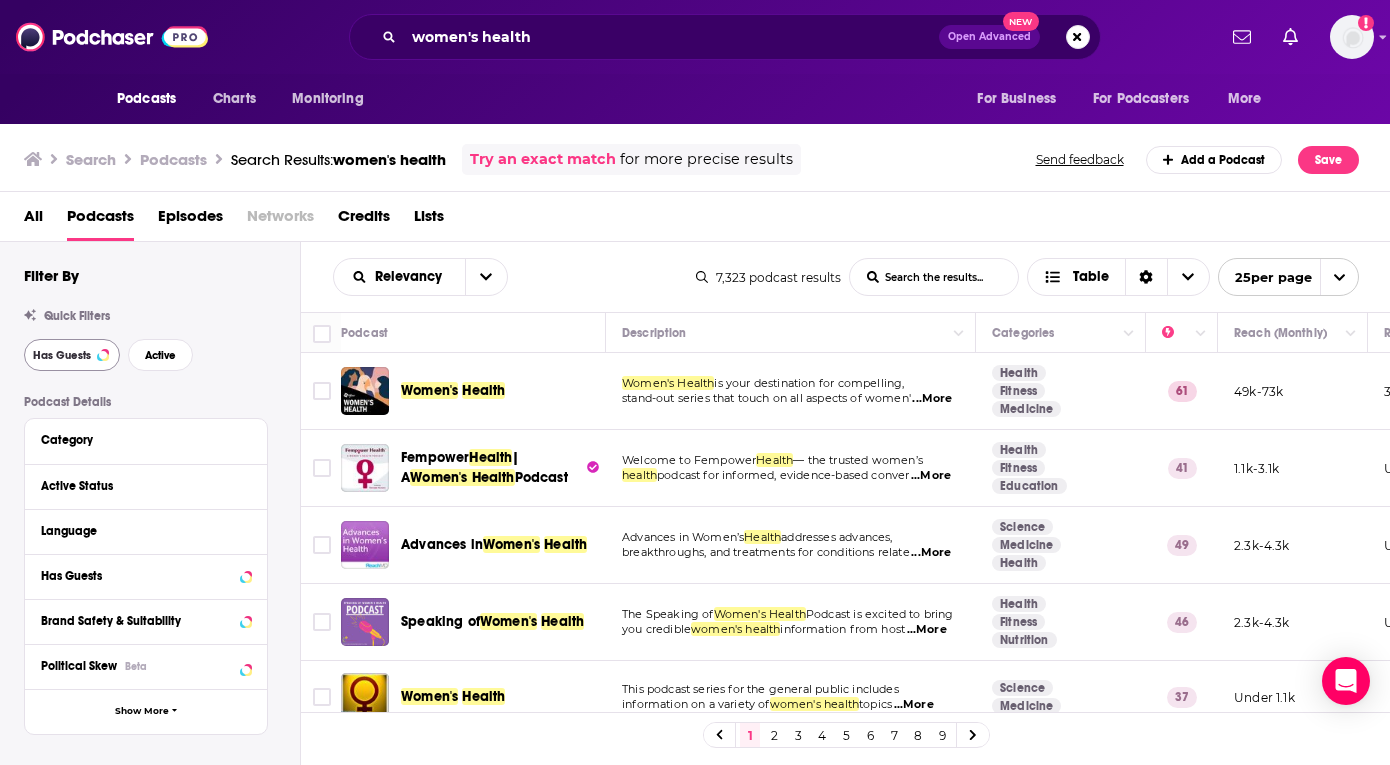 click on "Has Guests" at bounding box center (62, 355) 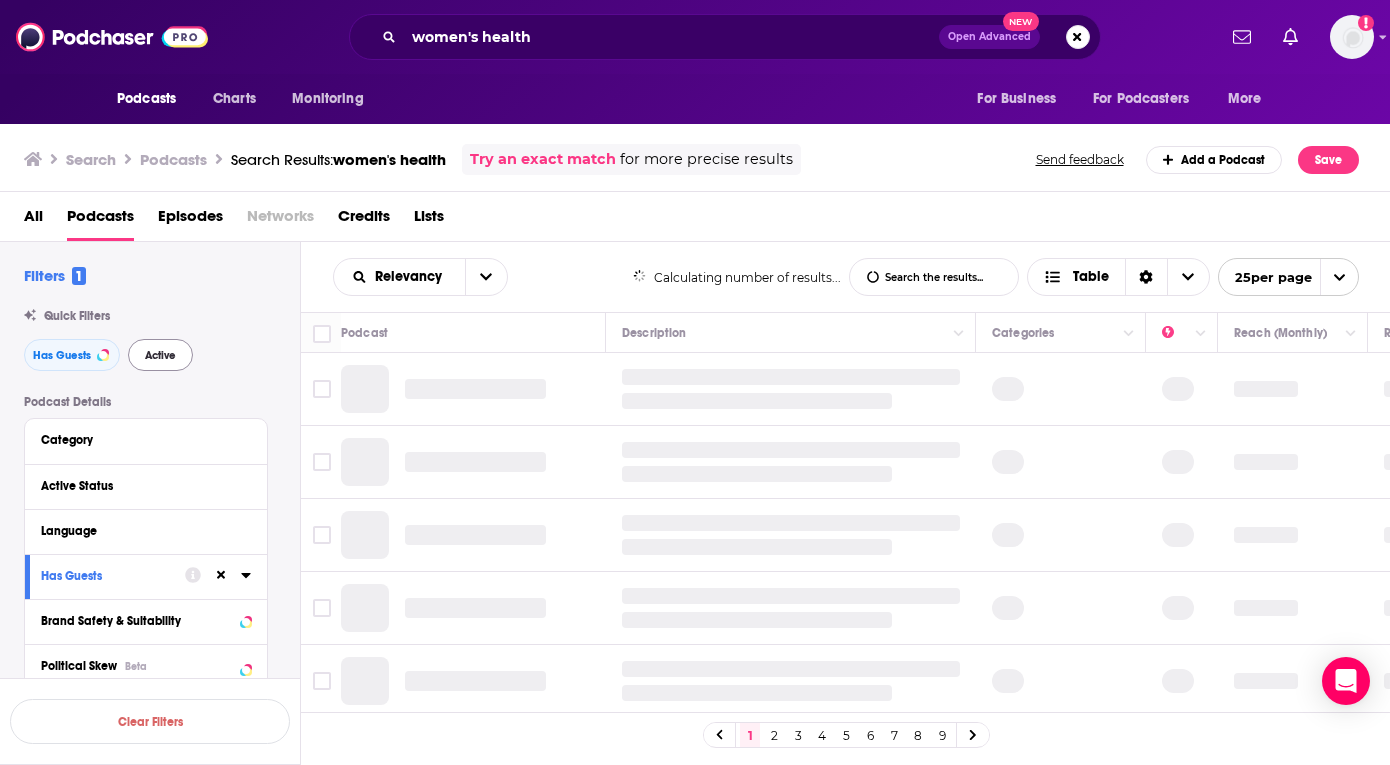 click on "Active" at bounding box center [160, 355] 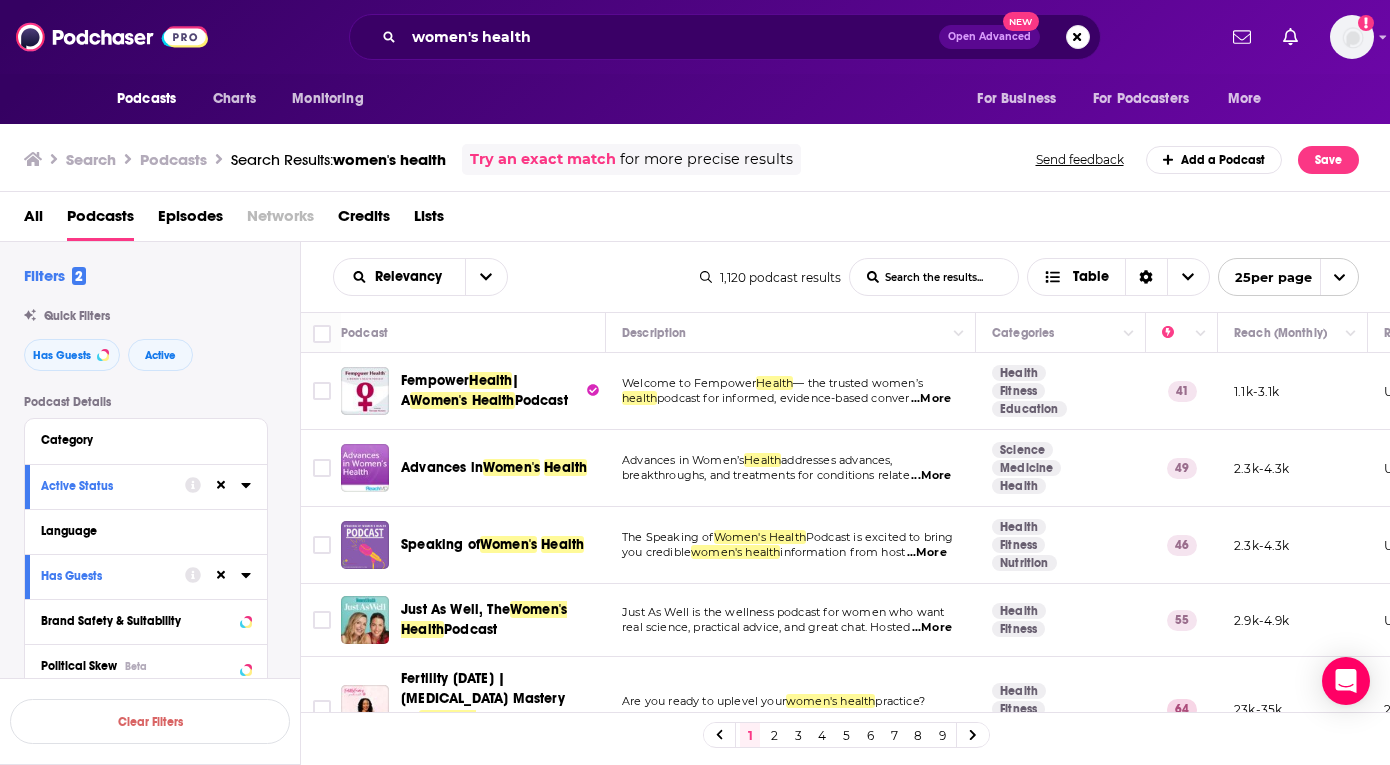 click on "Fempower" at bounding box center [435, 380] 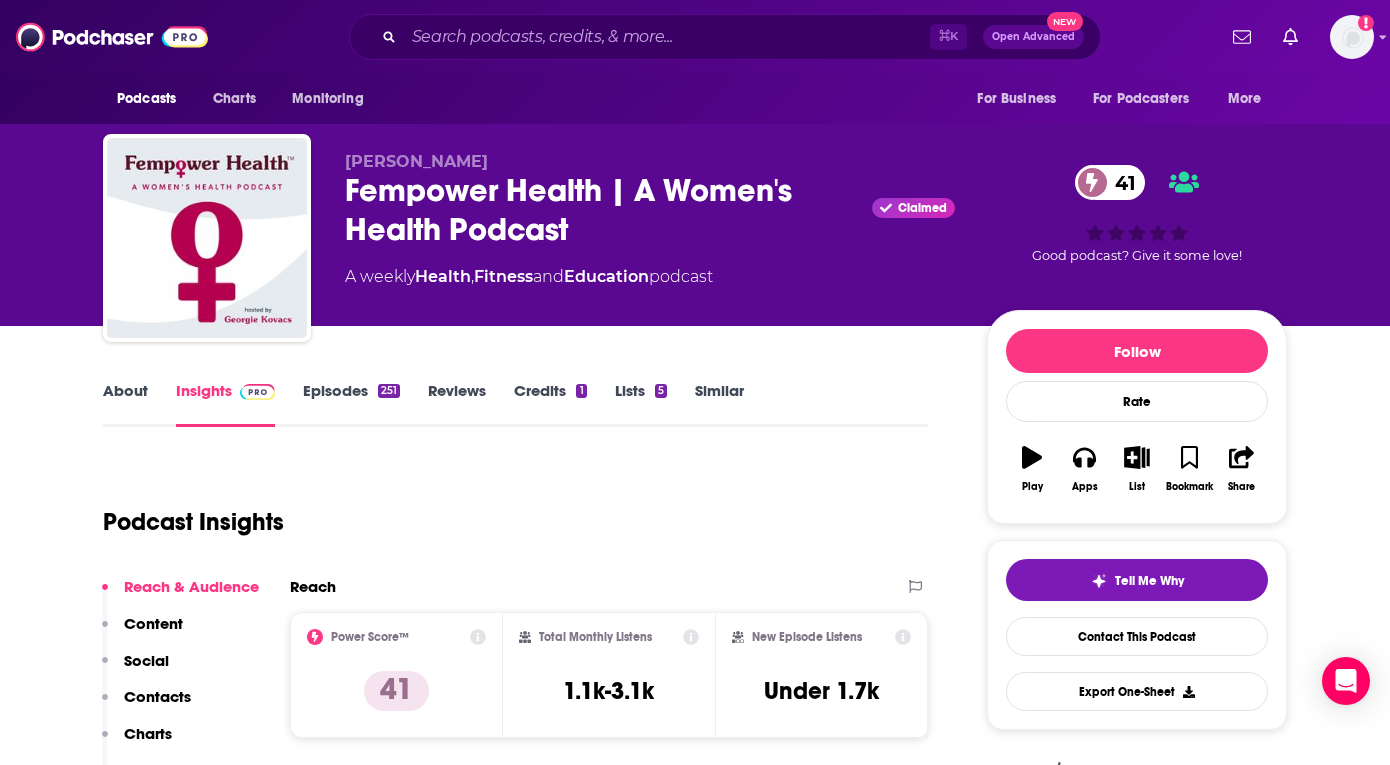 scroll, scrollTop: 0, scrollLeft: 0, axis: both 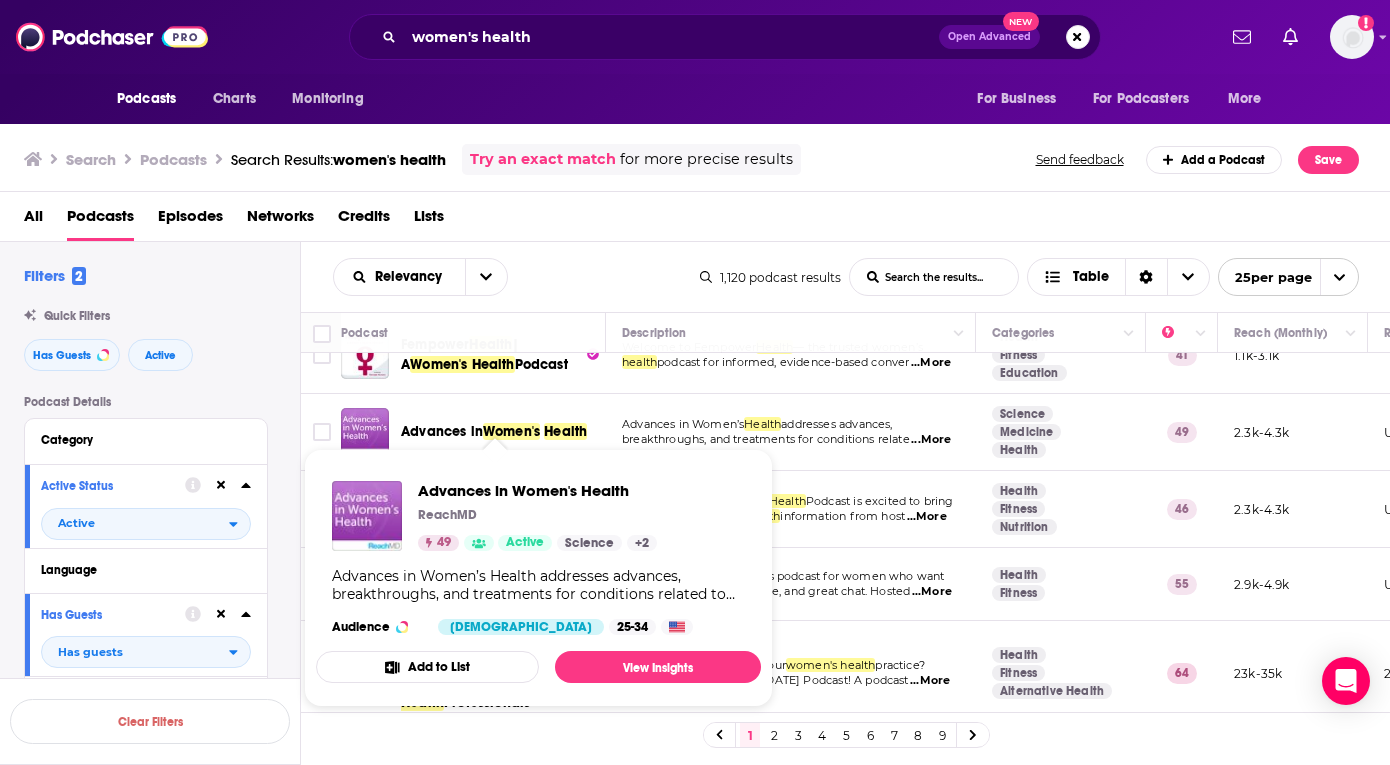 click on "Advances in Women's Health ReachMD 49 Active Science + 2 Advances in Women’s Health addresses advances, breakthroughs, and treatments for conditions related to women’s health, as well as preventive measures physicians can advise their patients to pursue. Topics will include [MEDICAL_DATA] as it relates to [MEDICAL_DATA], ethnicity, fertility, and pregnancy; [MEDICAL_DATA]; [DEMOGRAPHIC_DATA] athletes’ health and emotional issues; mental health; pregnancy and all facets related to it; aging; nutrition and health; eating disorders; alternative medicine; and sex education. Audience [DEMOGRAPHIC_DATA] 25-34 Add to List View Insights" at bounding box center (538, 578) 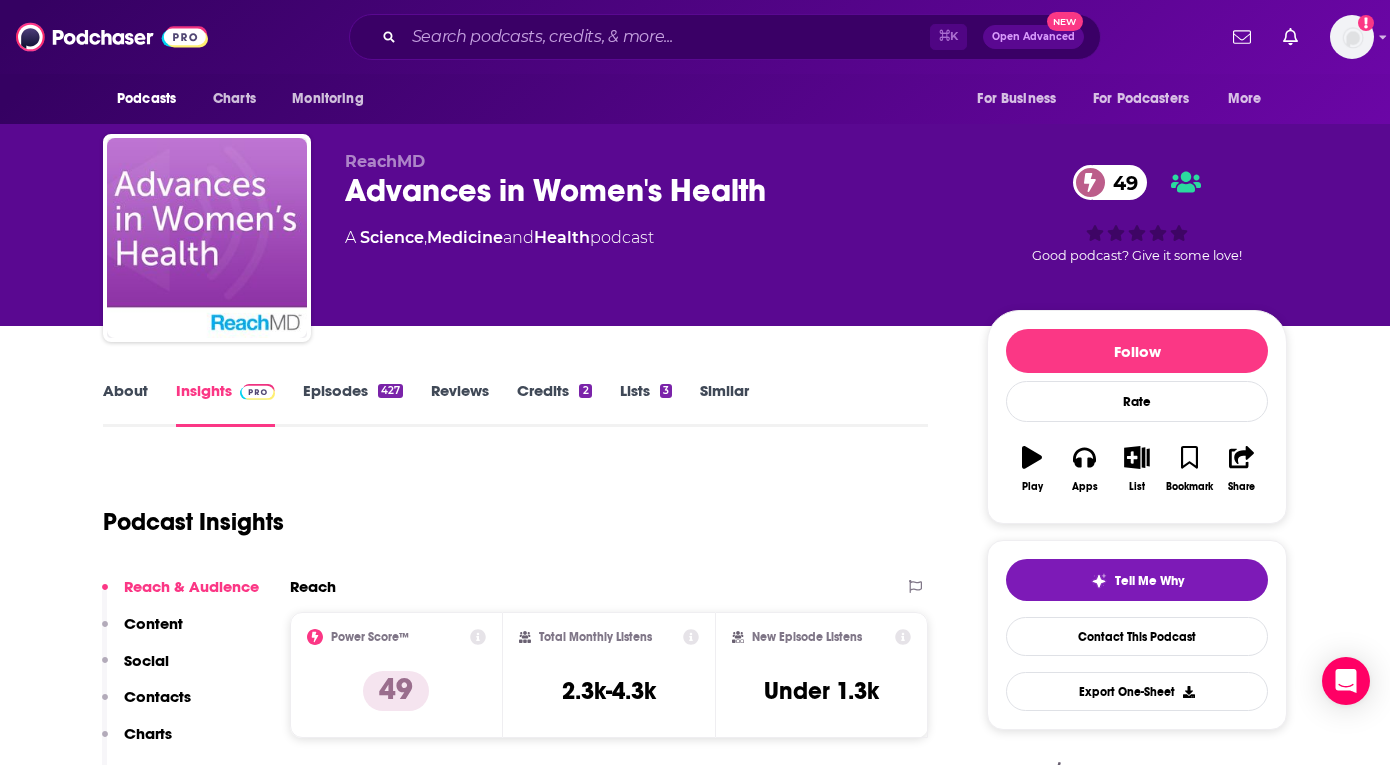 scroll, scrollTop: 0, scrollLeft: 0, axis: both 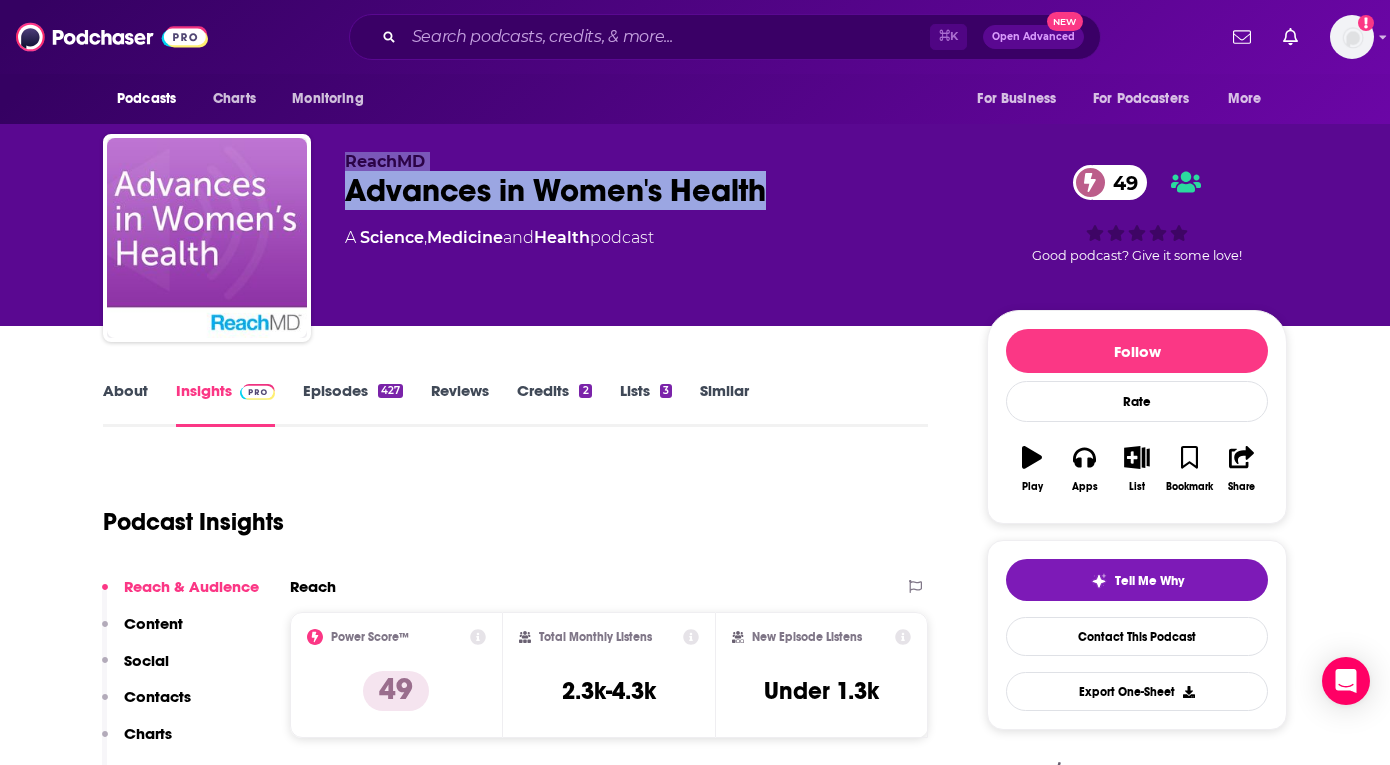 drag, startPoint x: 783, startPoint y: 193, endPoint x: 318, endPoint y: 192, distance: 465.00107 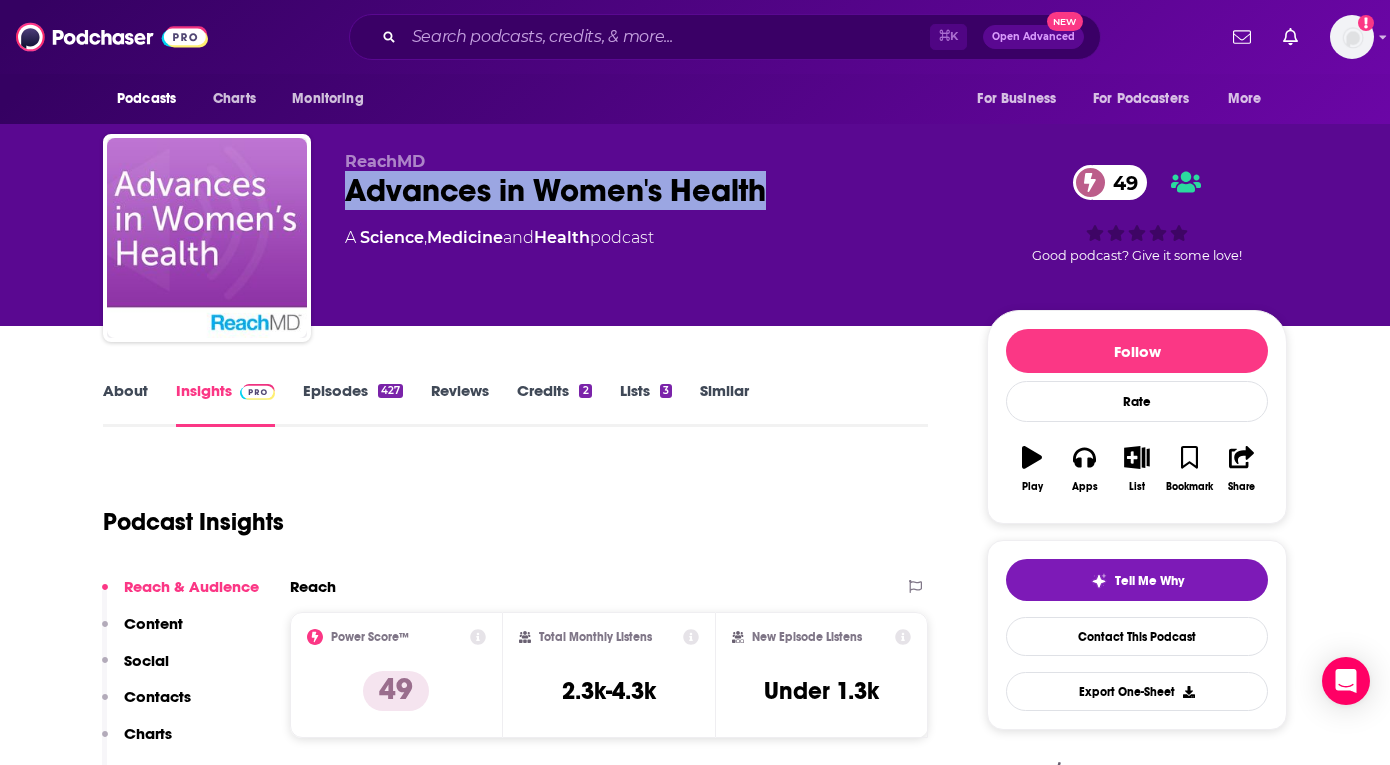 drag, startPoint x: 764, startPoint y: 199, endPoint x: 350, endPoint y: 194, distance: 414.03018 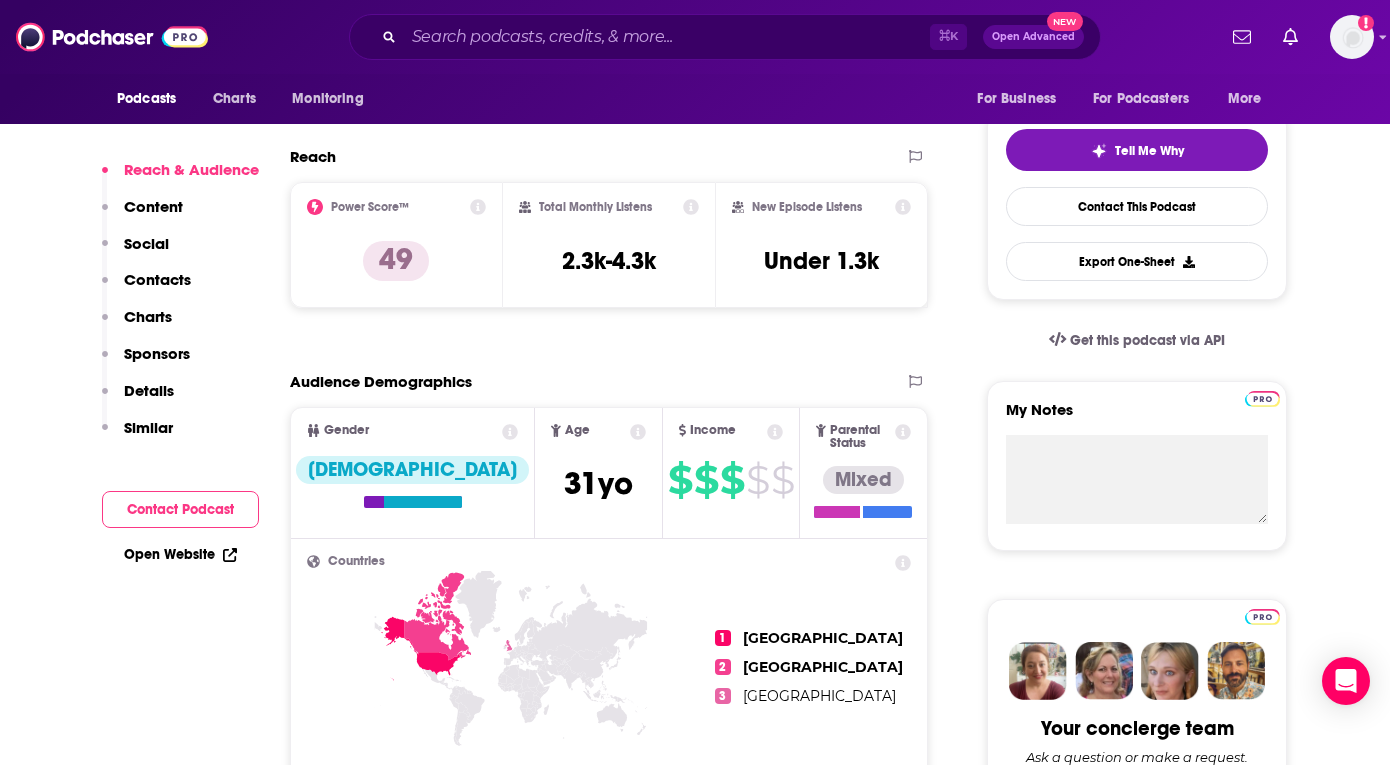 click on "Contact Podcast" at bounding box center (180, 509) 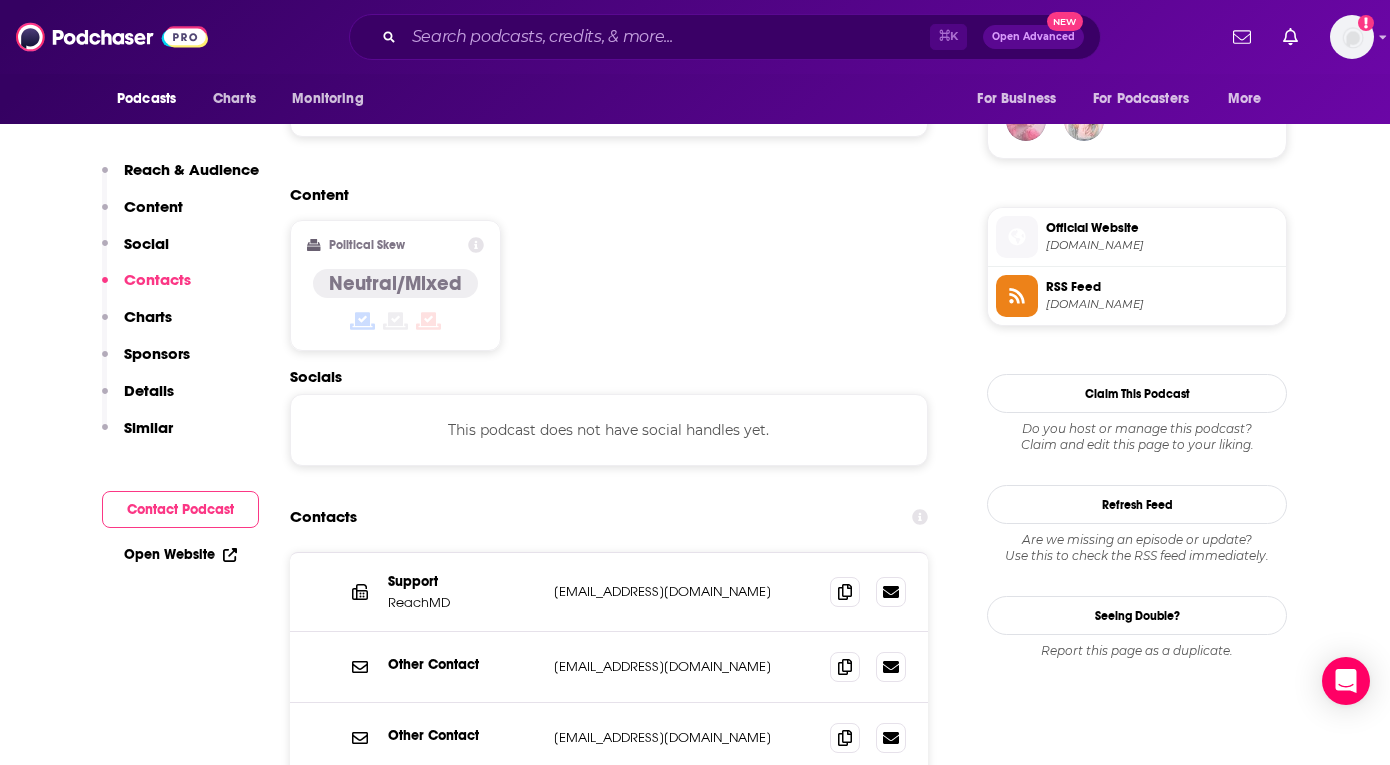 scroll, scrollTop: 1608, scrollLeft: 0, axis: vertical 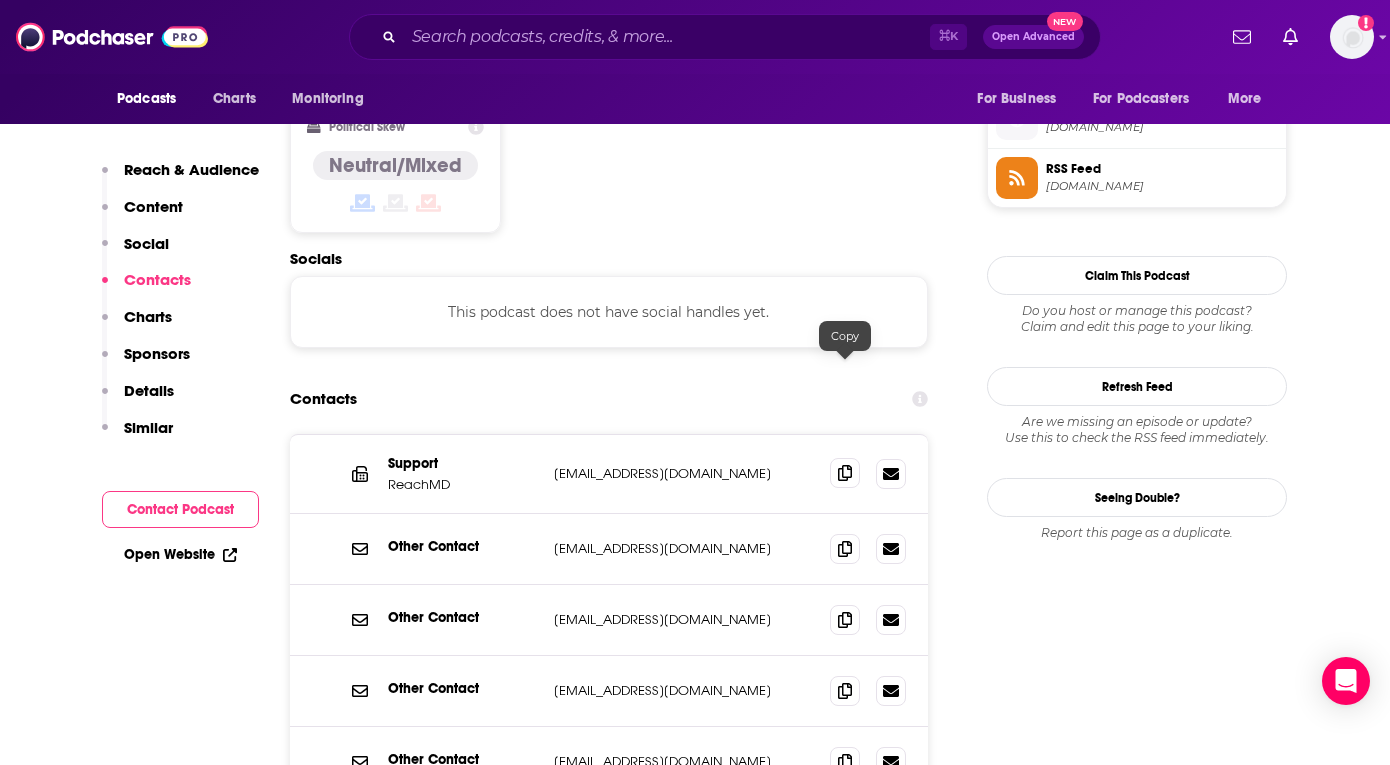 click at bounding box center (845, 473) 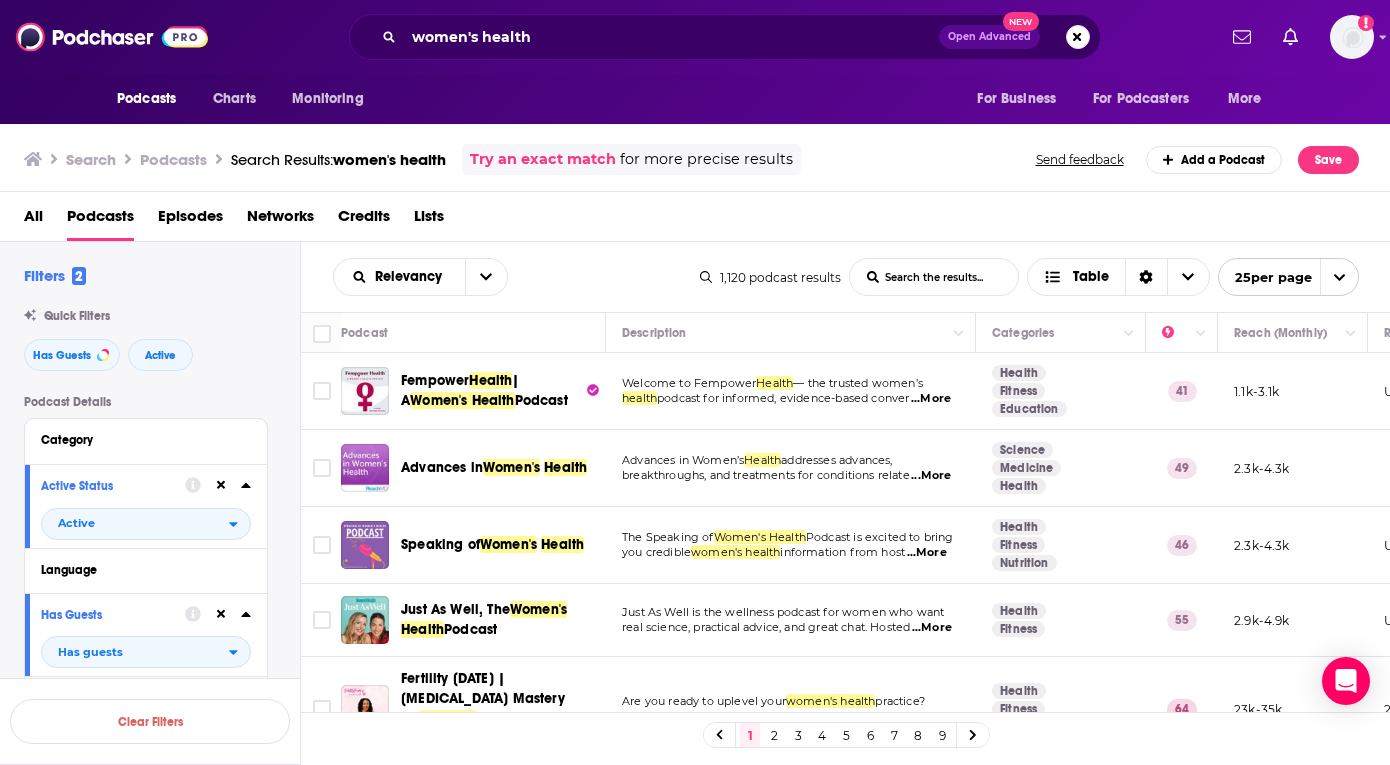 scroll, scrollTop: 0, scrollLeft: 0, axis: both 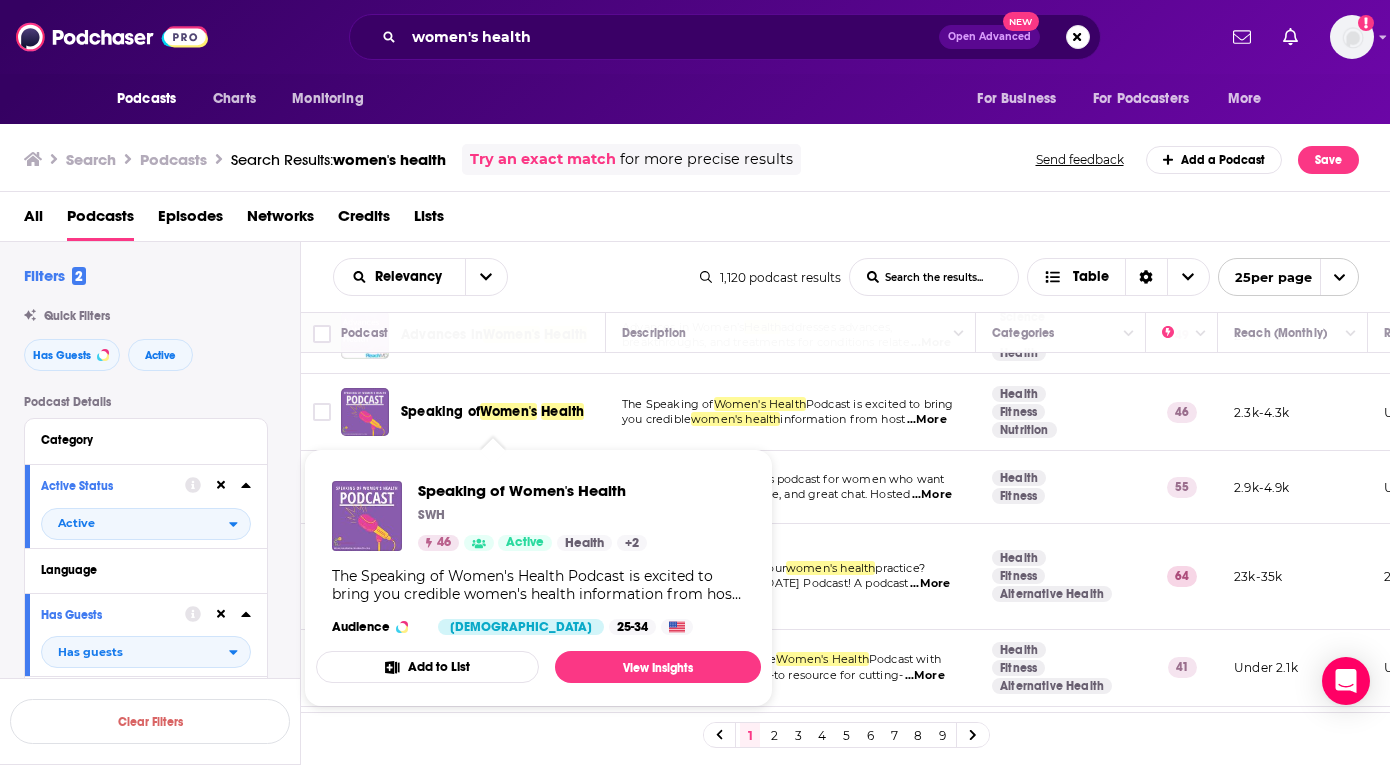 click on "Women's" at bounding box center (508, 411) 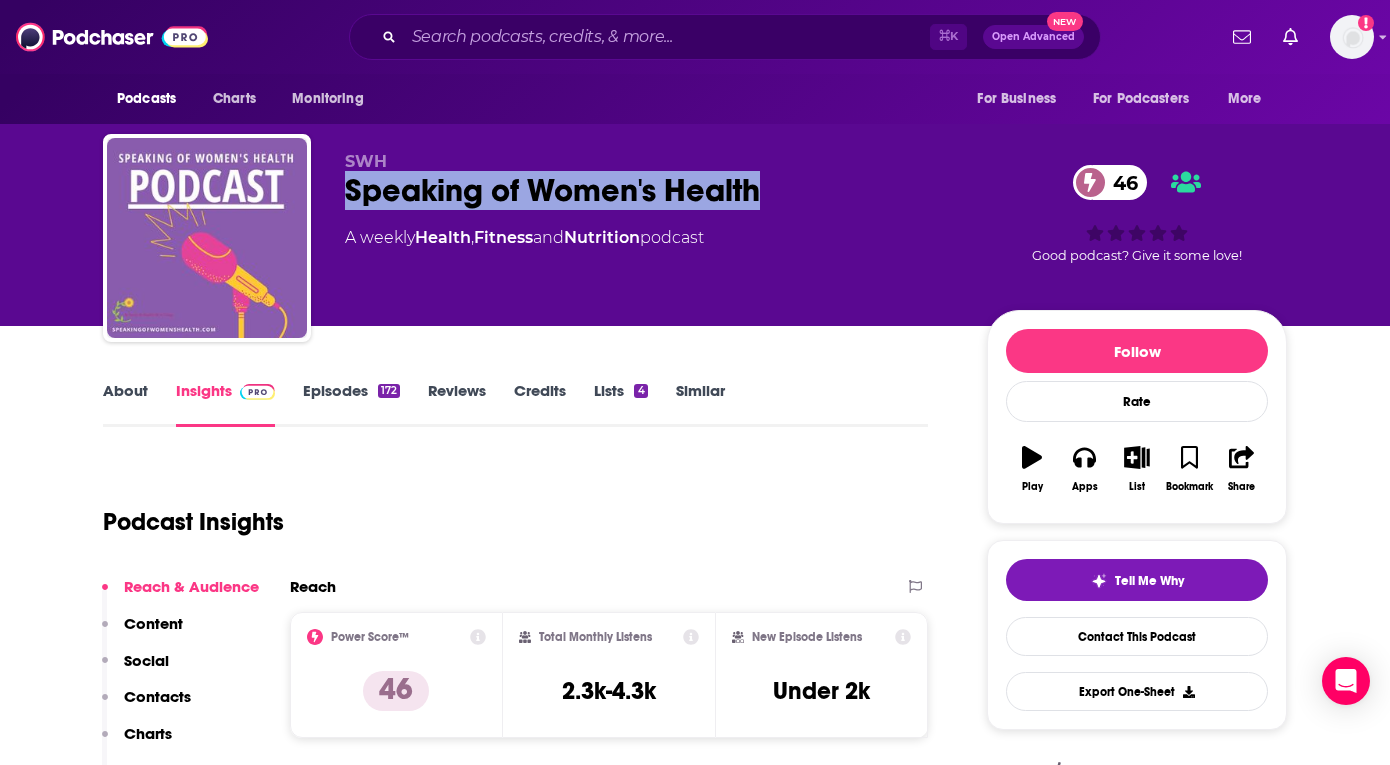 drag, startPoint x: 721, startPoint y: 191, endPoint x: 332, endPoint y: 195, distance: 389.02057 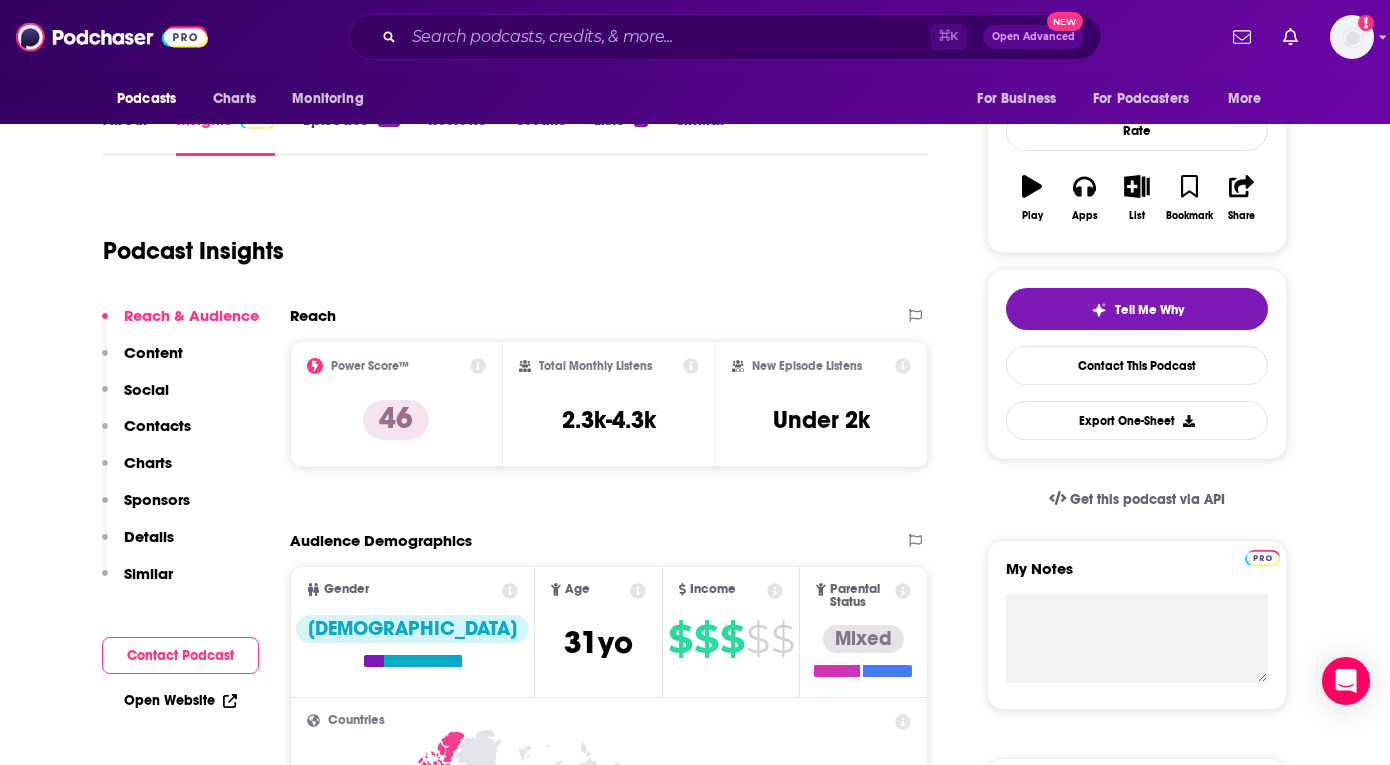 click on "Contact Podcast" at bounding box center (180, 655) 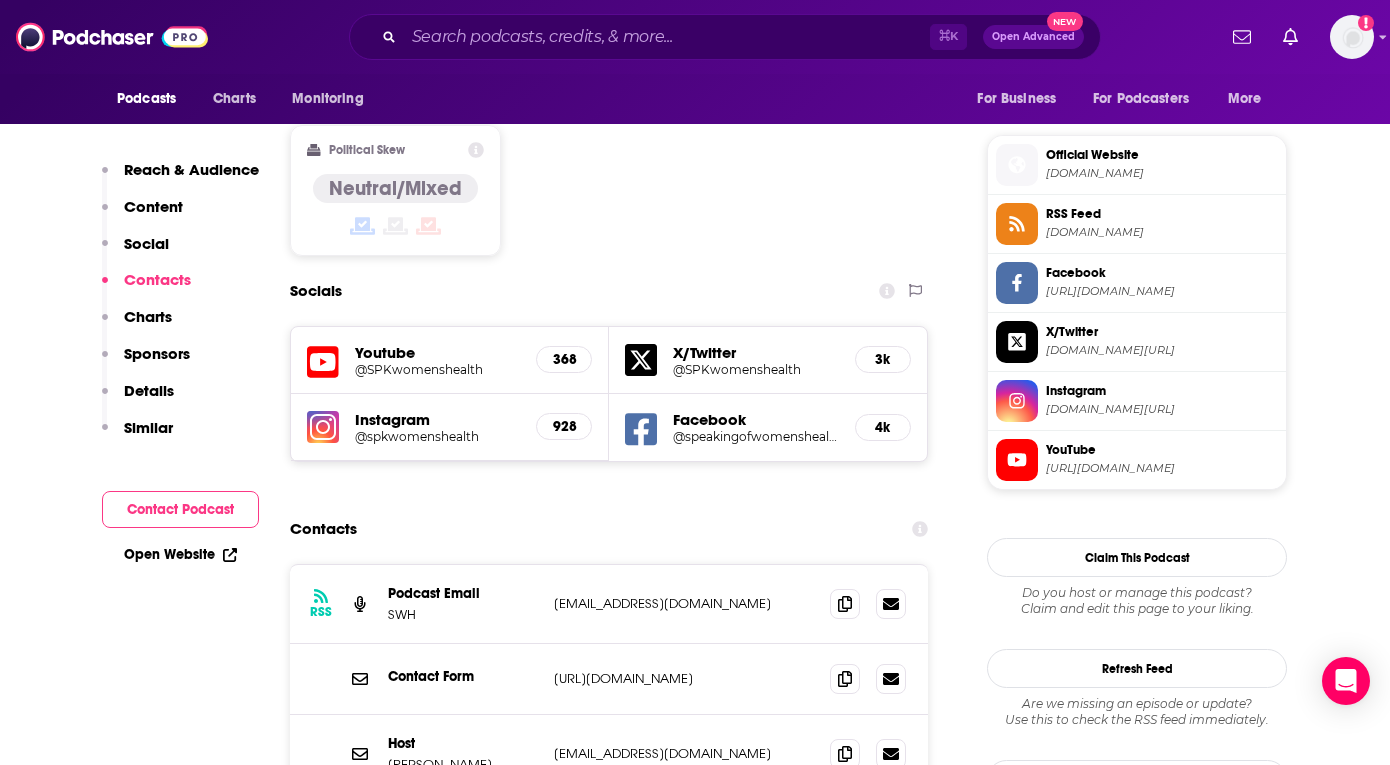 scroll, scrollTop: 1715, scrollLeft: 0, axis: vertical 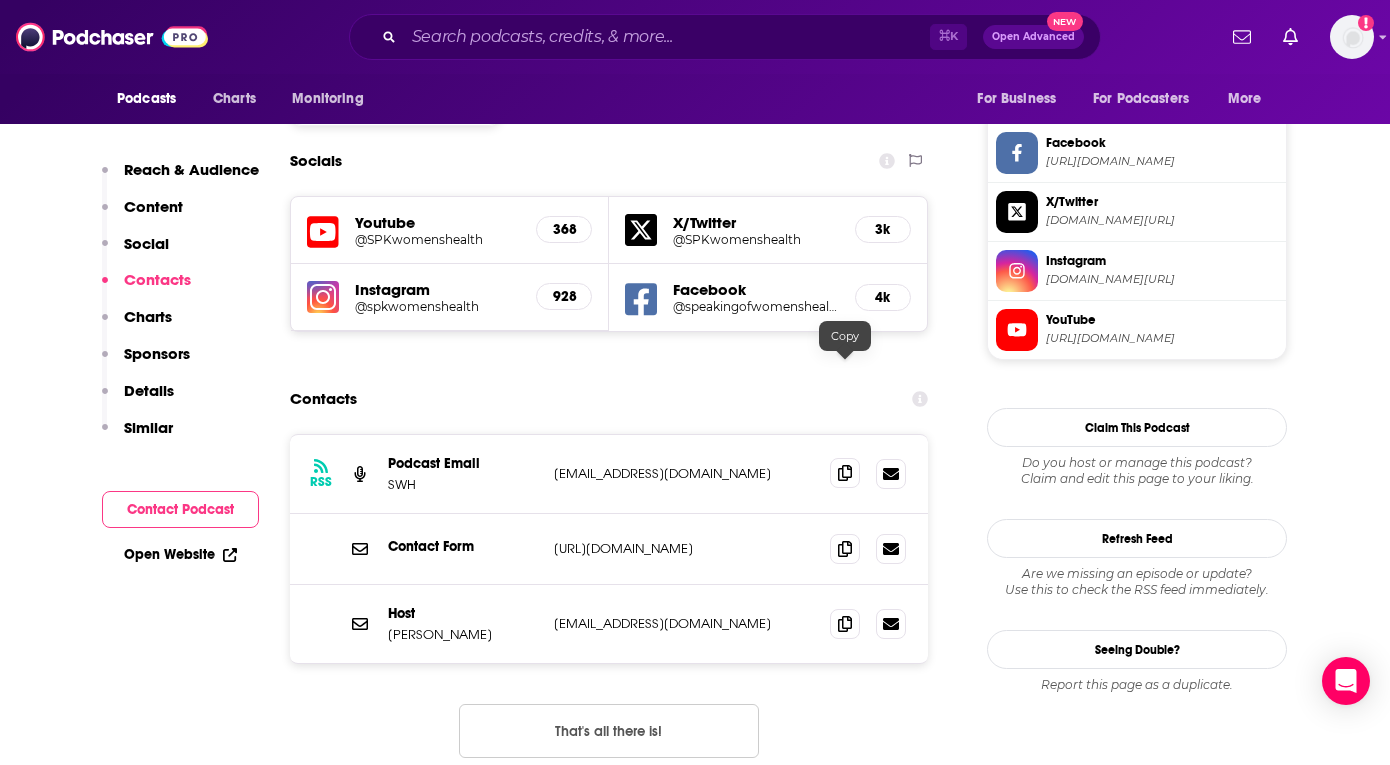 click 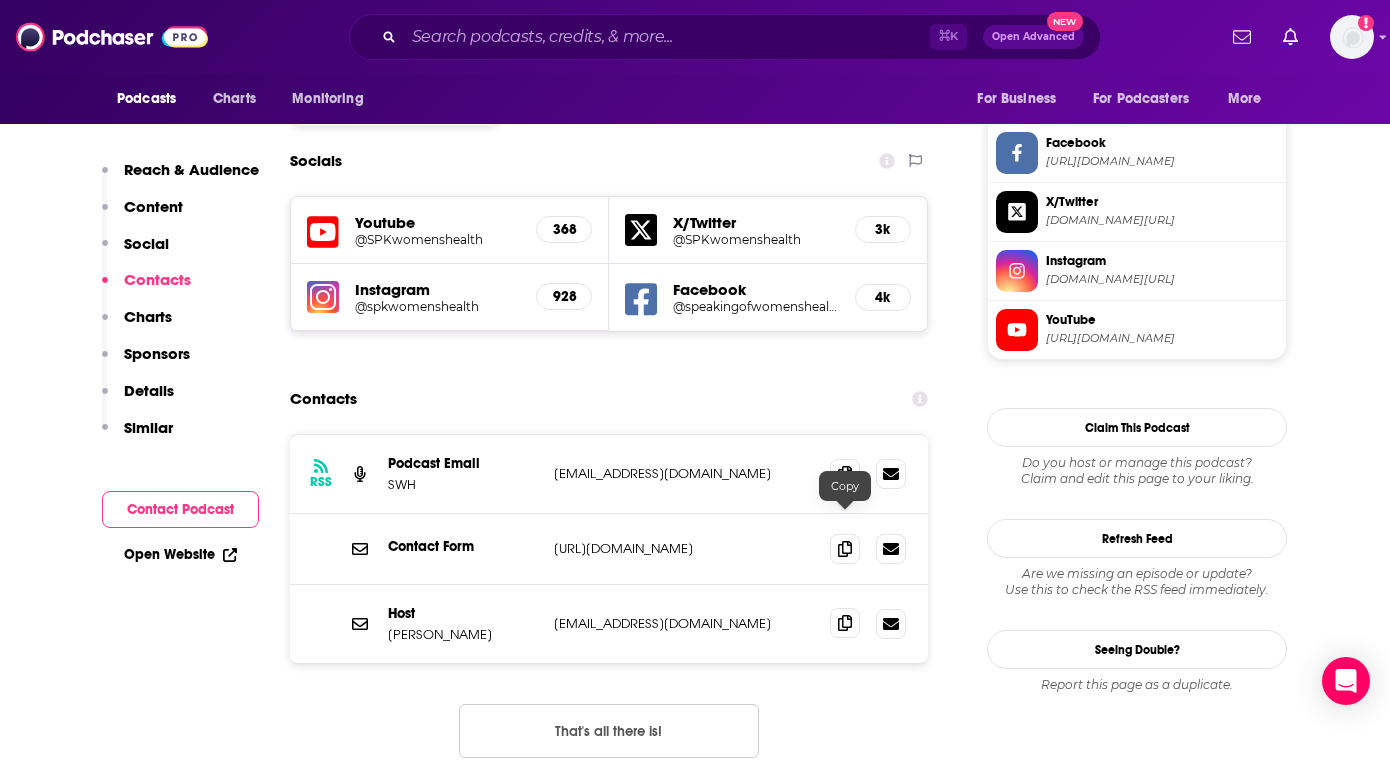 click 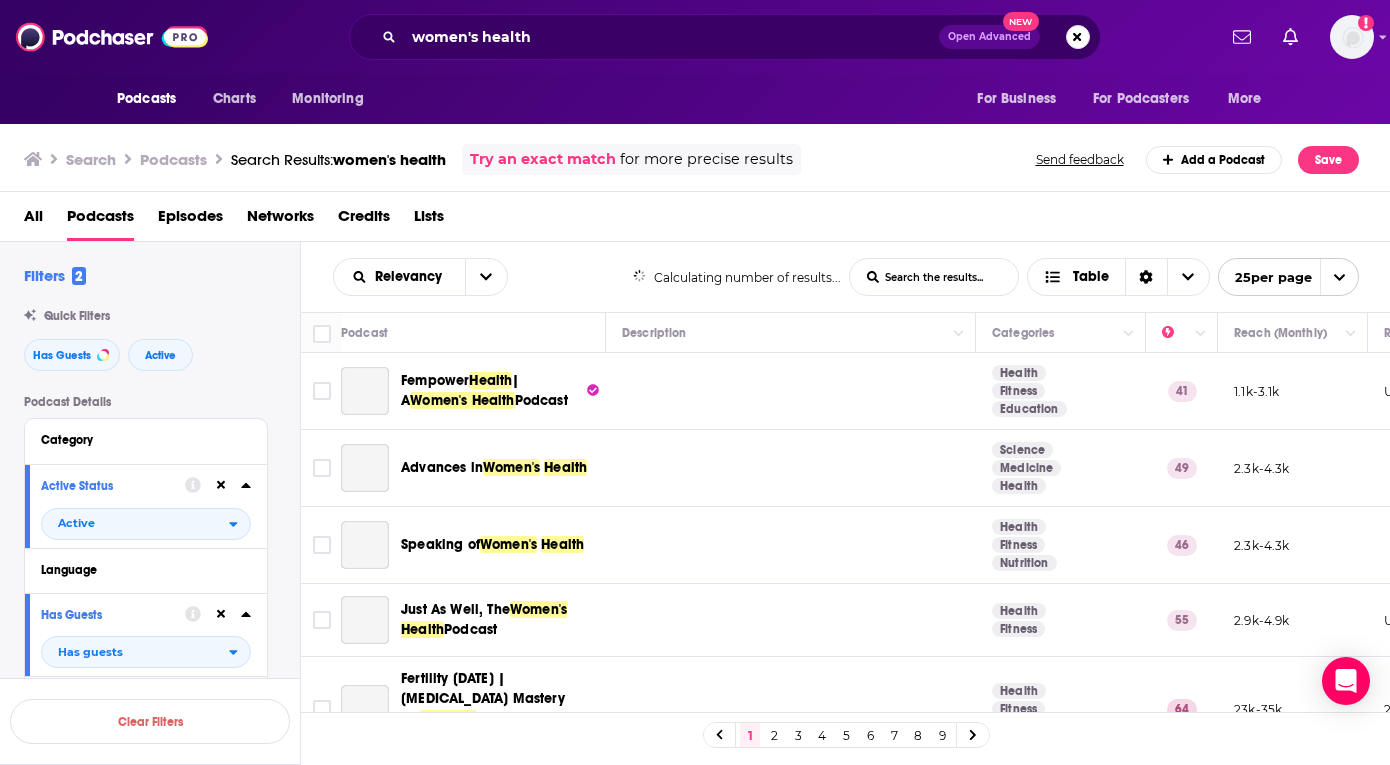 scroll, scrollTop: 0, scrollLeft: 0, axis: both 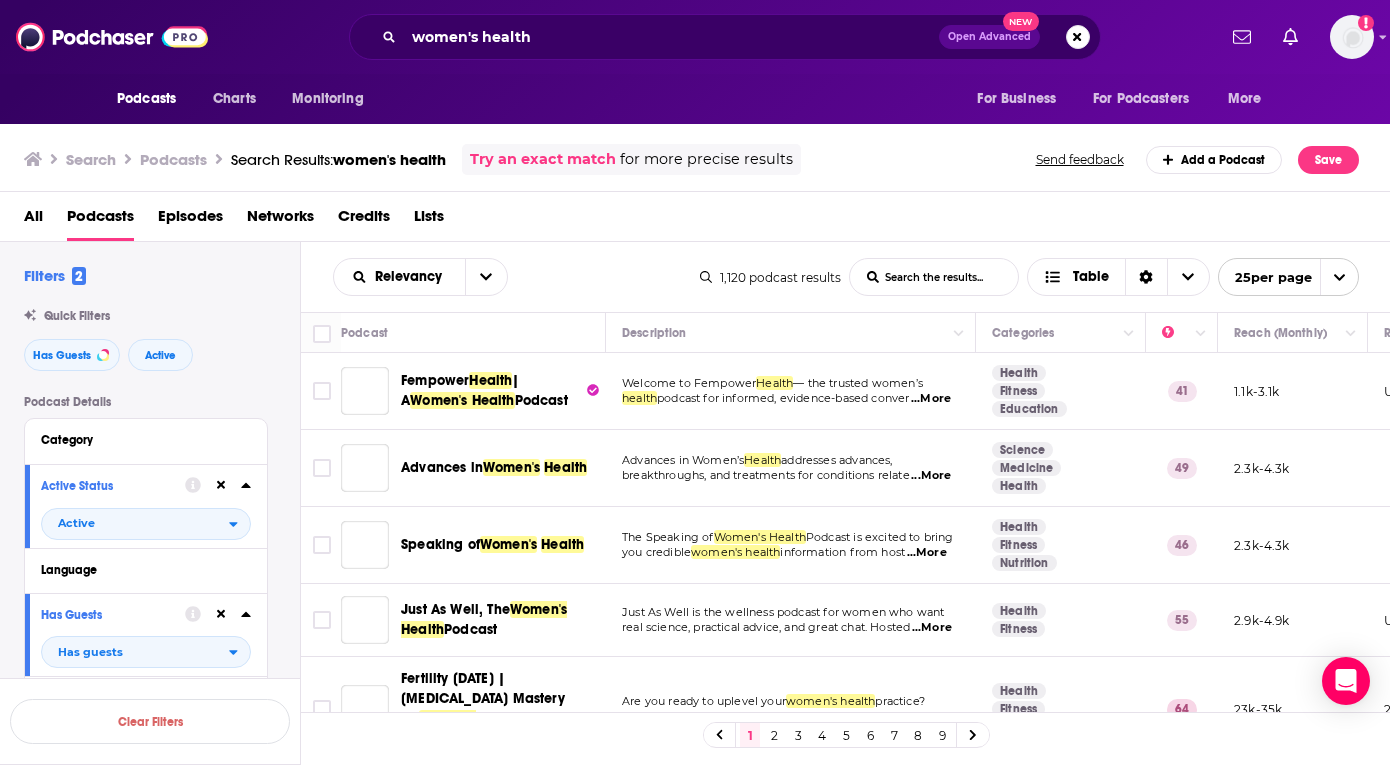 click on "Podcasts Charts Monitoring women's health Open Advanced New For Business For Podcasters More Add a profile image" at bounding box center (695, 37) 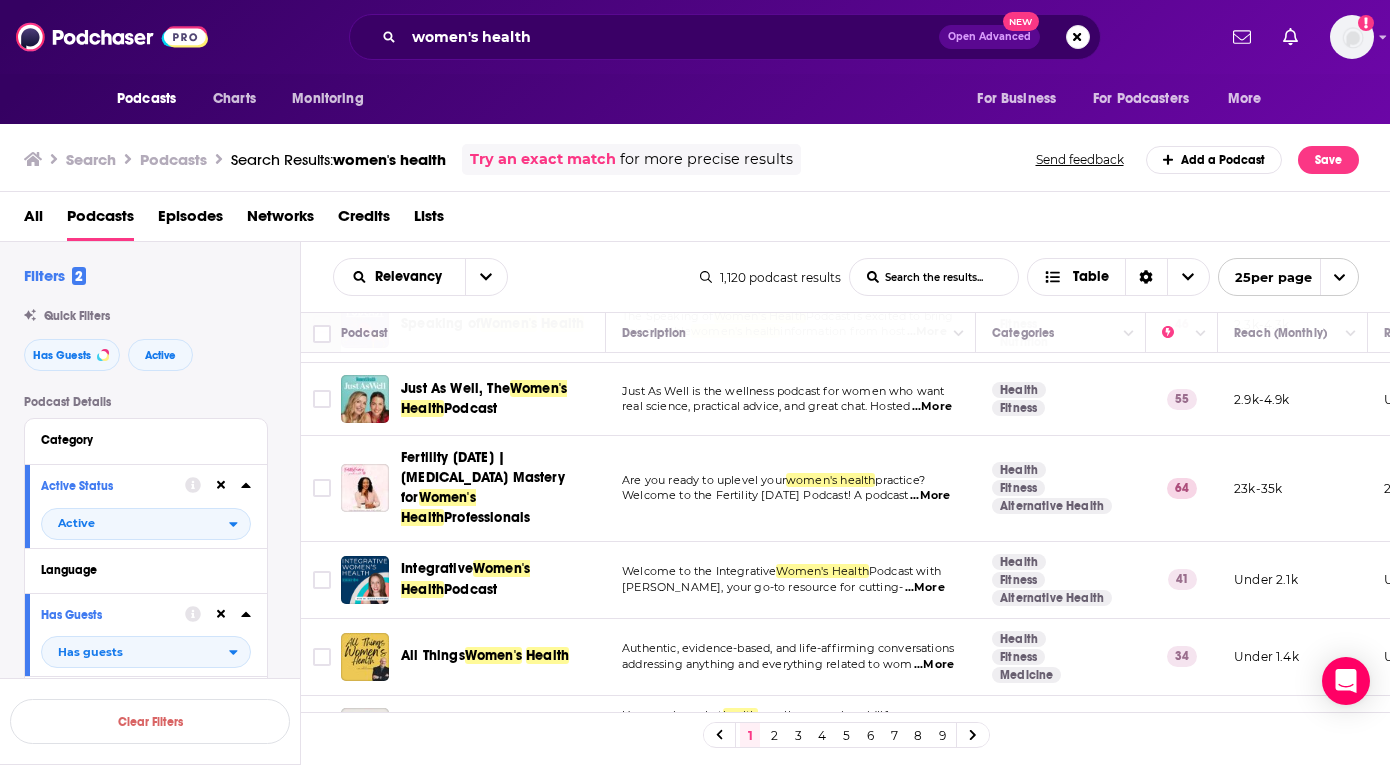 scroll, scrollTop: 228, scrollLeft: 0, axis: vertical 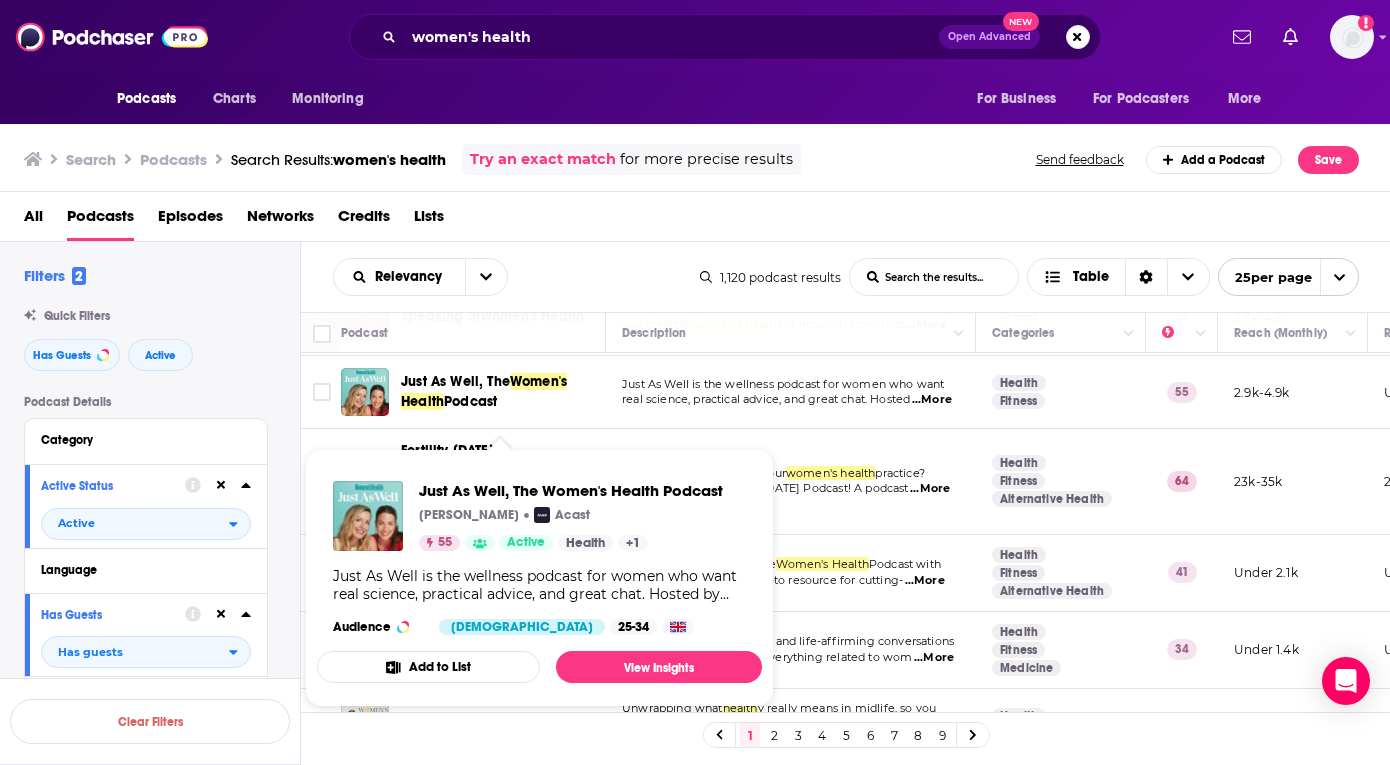 click on "Podcast" at bounding box center [470, 401] 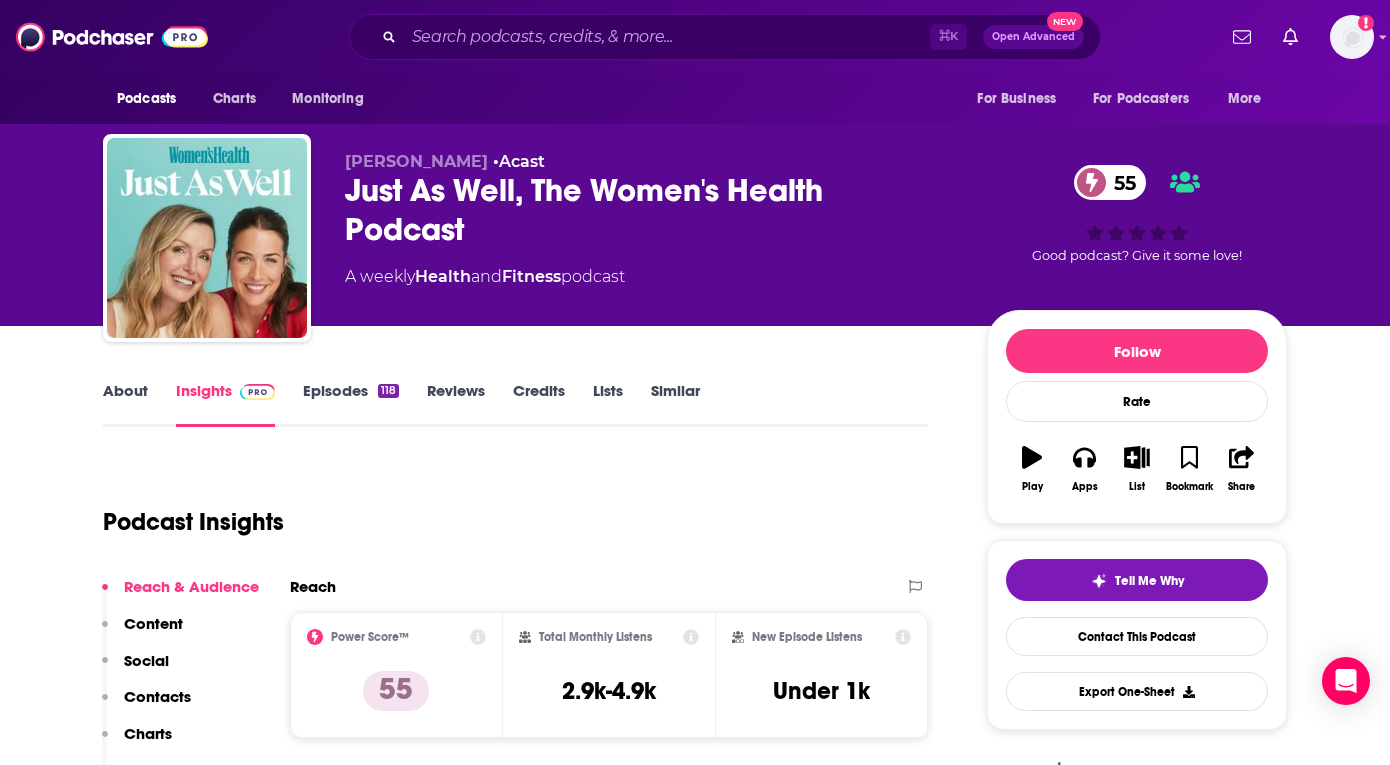 scroll, scrollTop: 0, scrollLeft: 0, axis: both 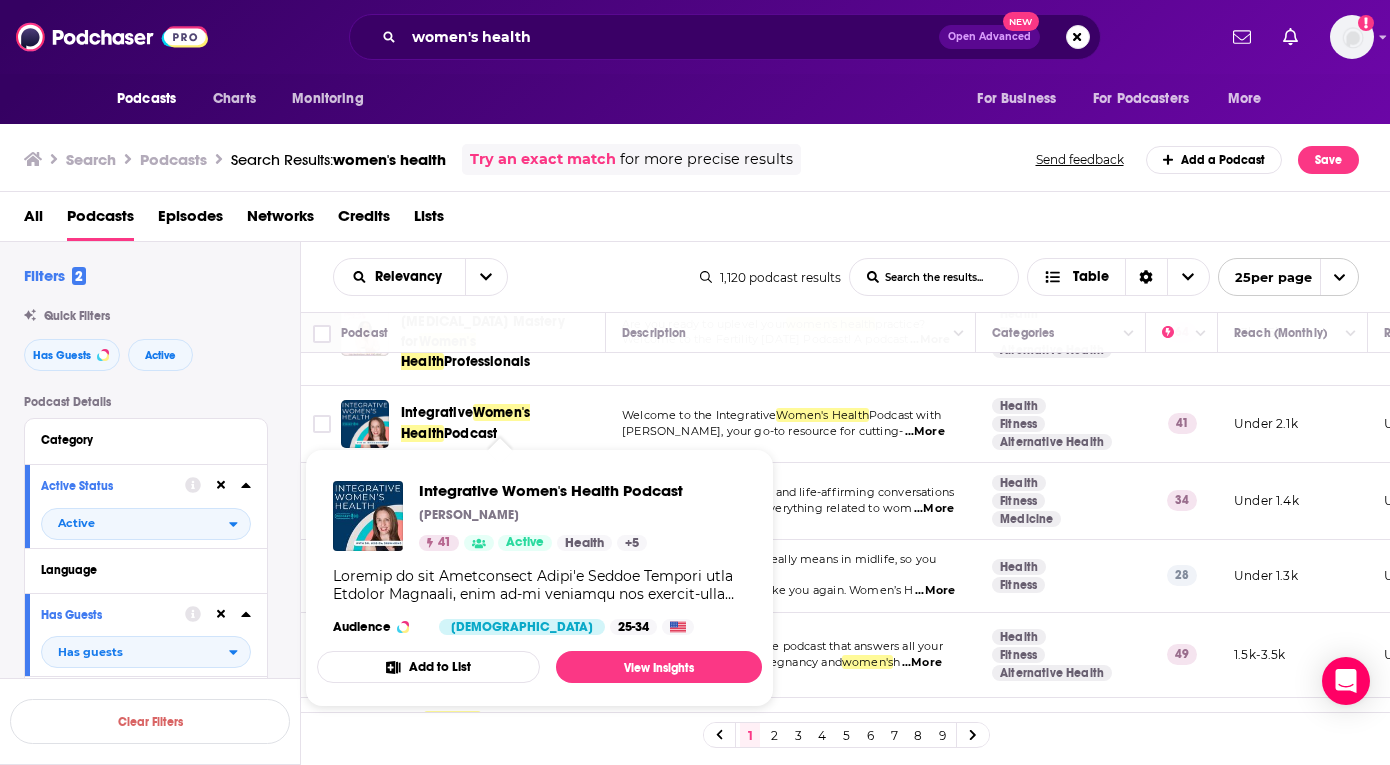 click on "Women's Health" at bounding box center (465, 422) 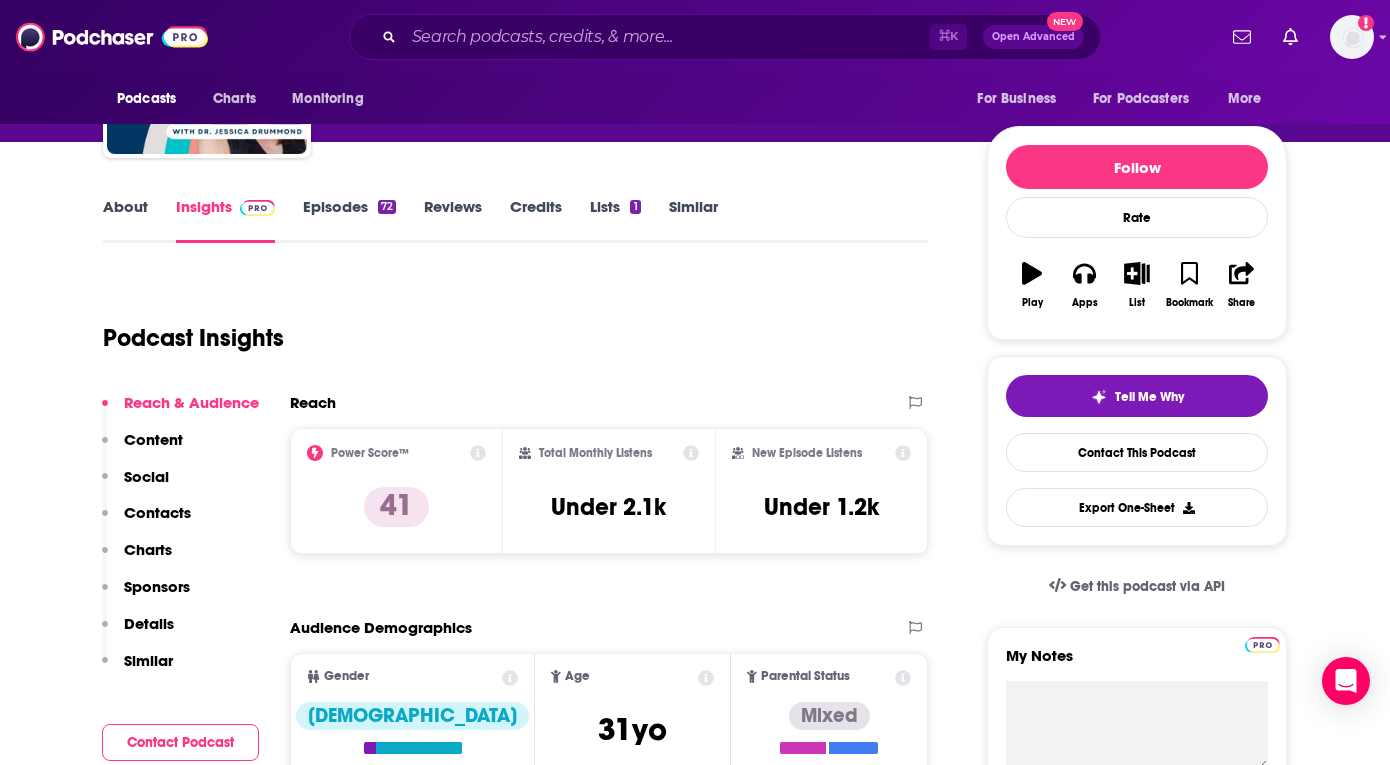 scroll, scrollTop: 136, scrollLeft: 0, axis: vertical 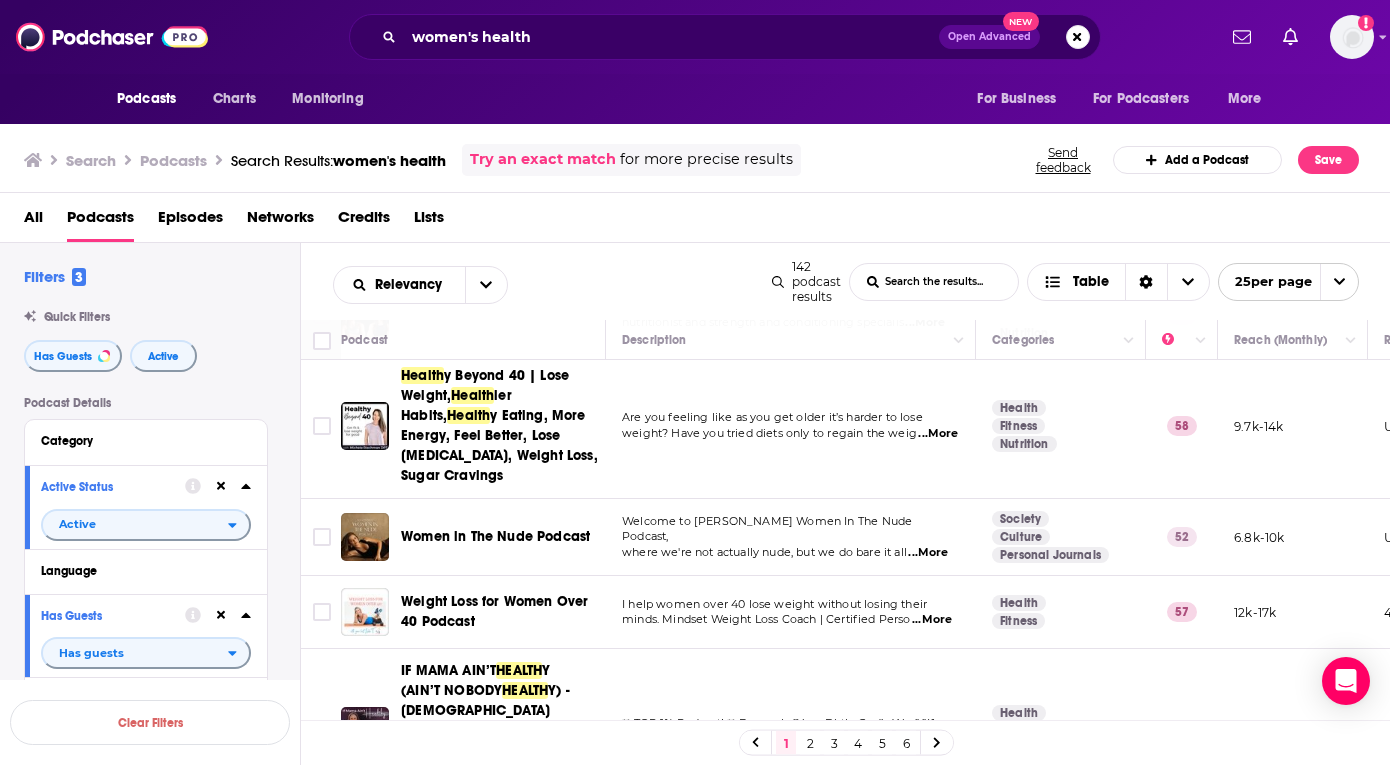 click on "...More" at bounding box center (928, 553) 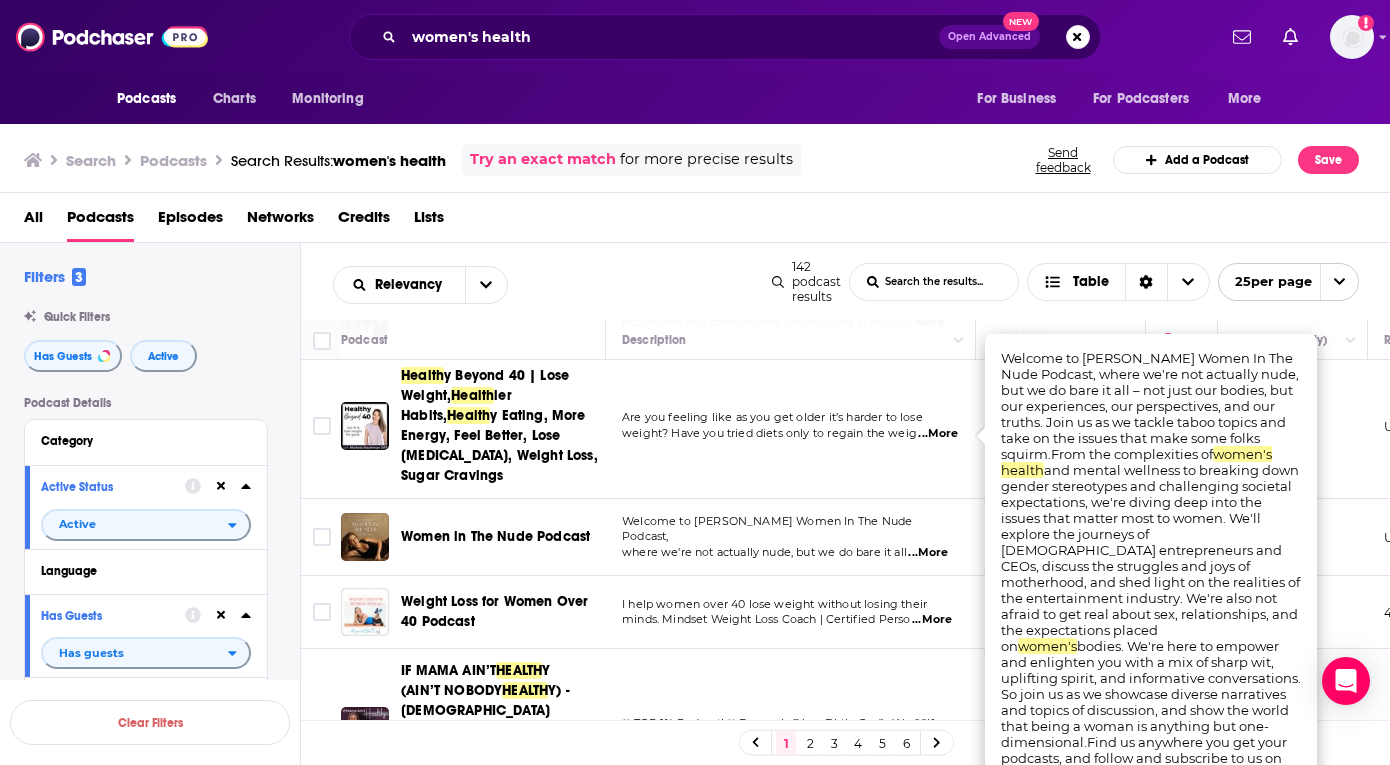 click on "...More" at bounding box center [928, 553] 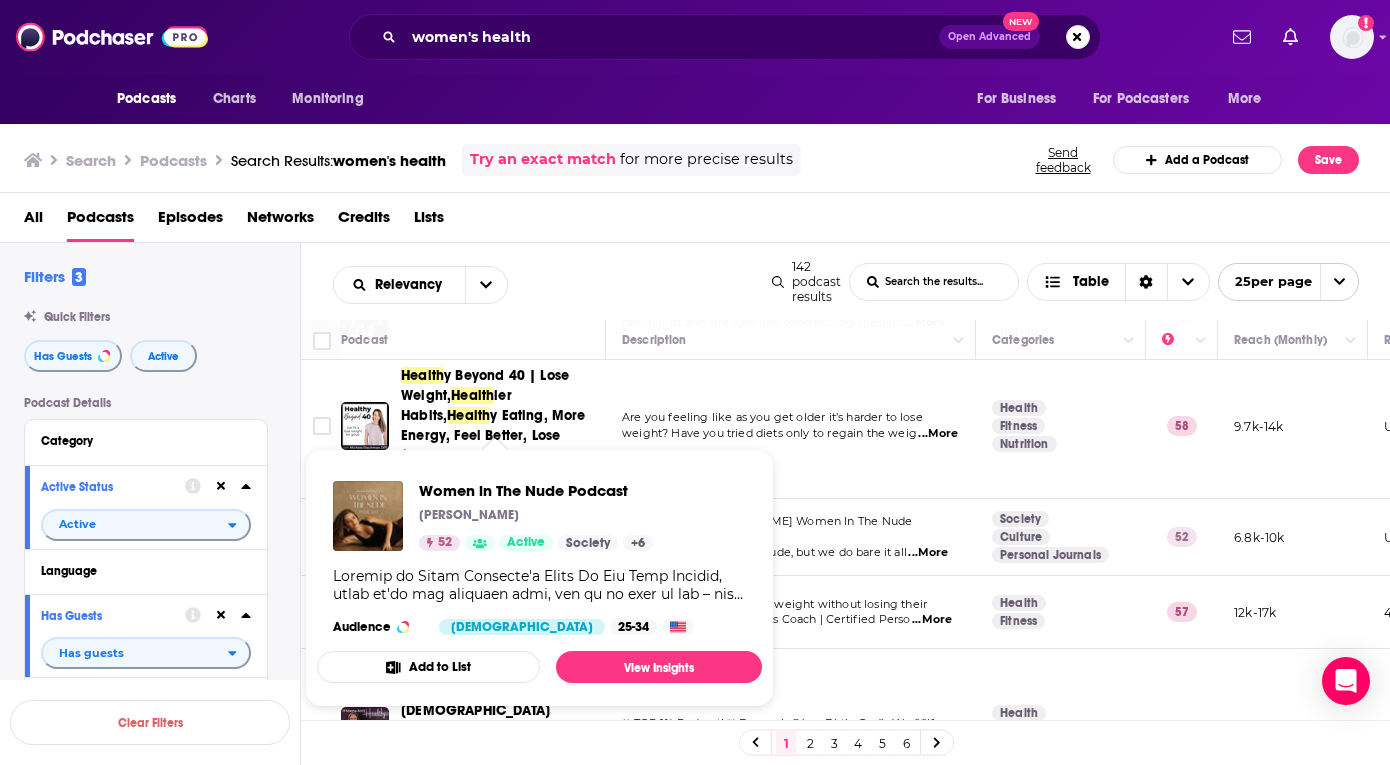 click on "Women in The Nude Podcast" at bounding box center [495, 536] 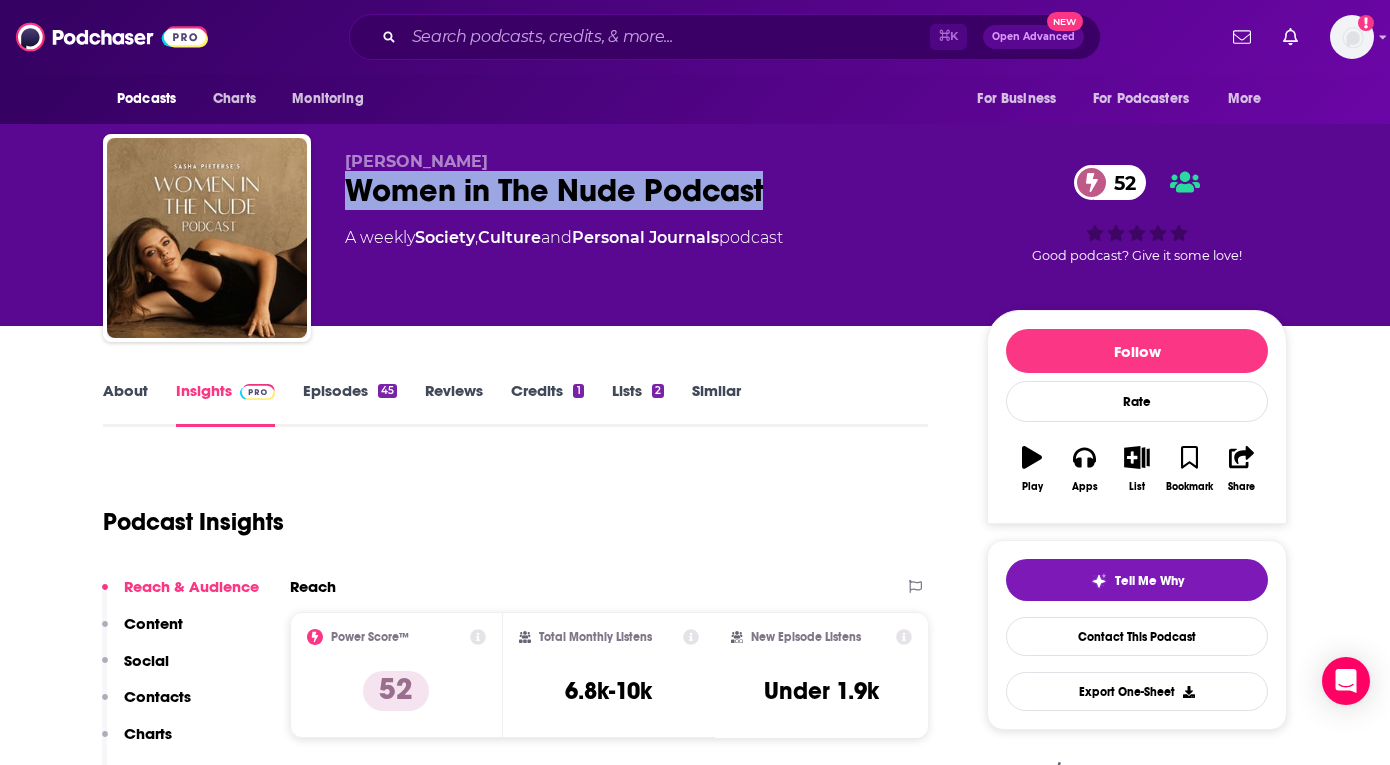 drag, startPoint x: 576, startPoint y: 193, endPoint x: 339, endPoint y: 193, distance: 237 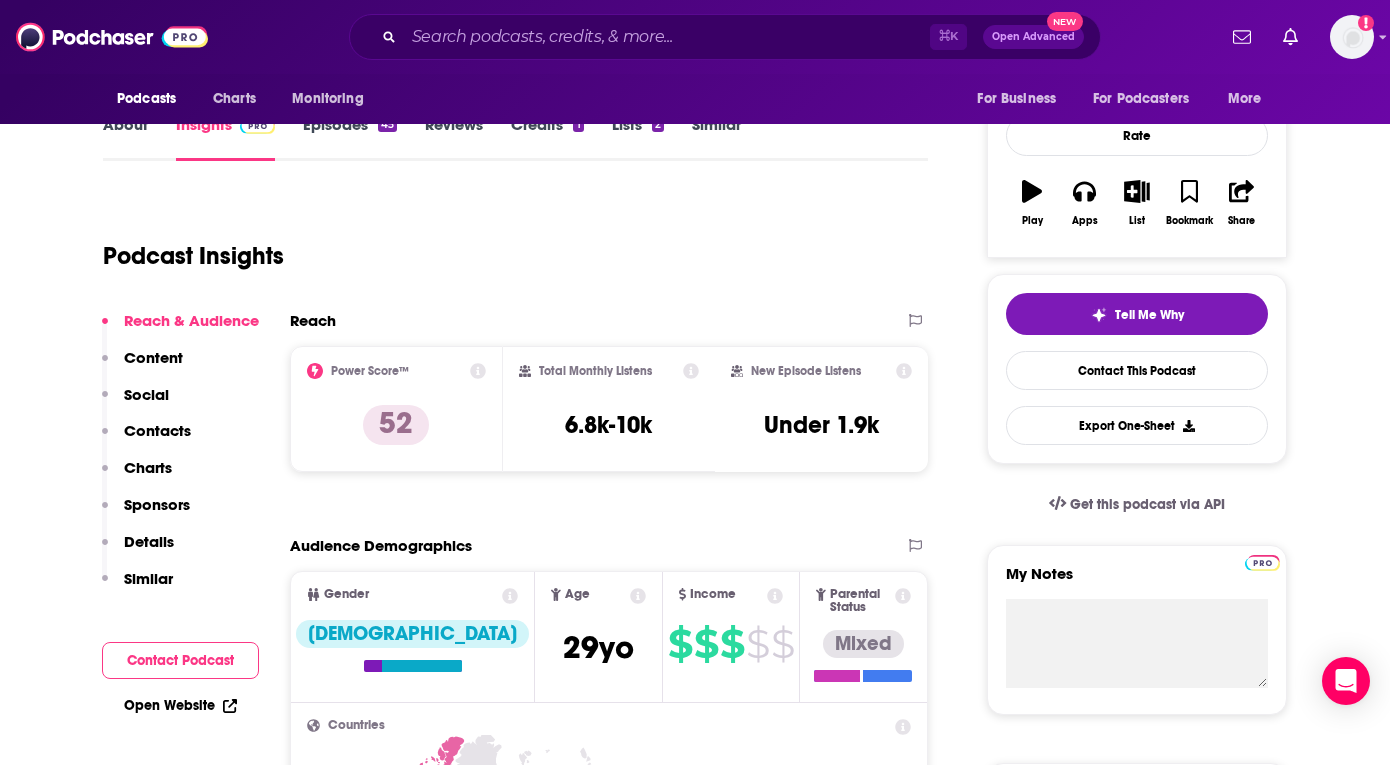 click on "Contact Podcast" at bounding box center (180, 660) 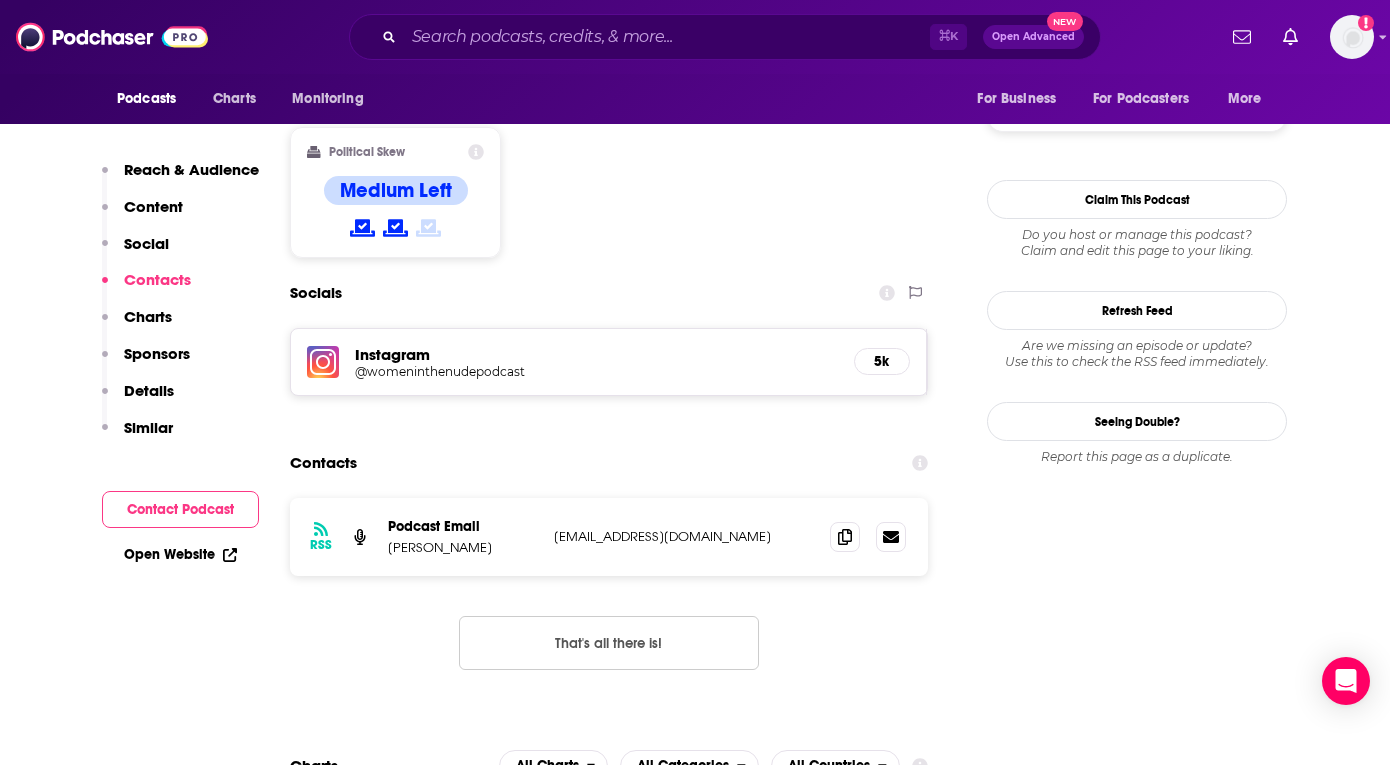 scroll, scrollTop: 1647, scrollLeft: 0, axis: vertical 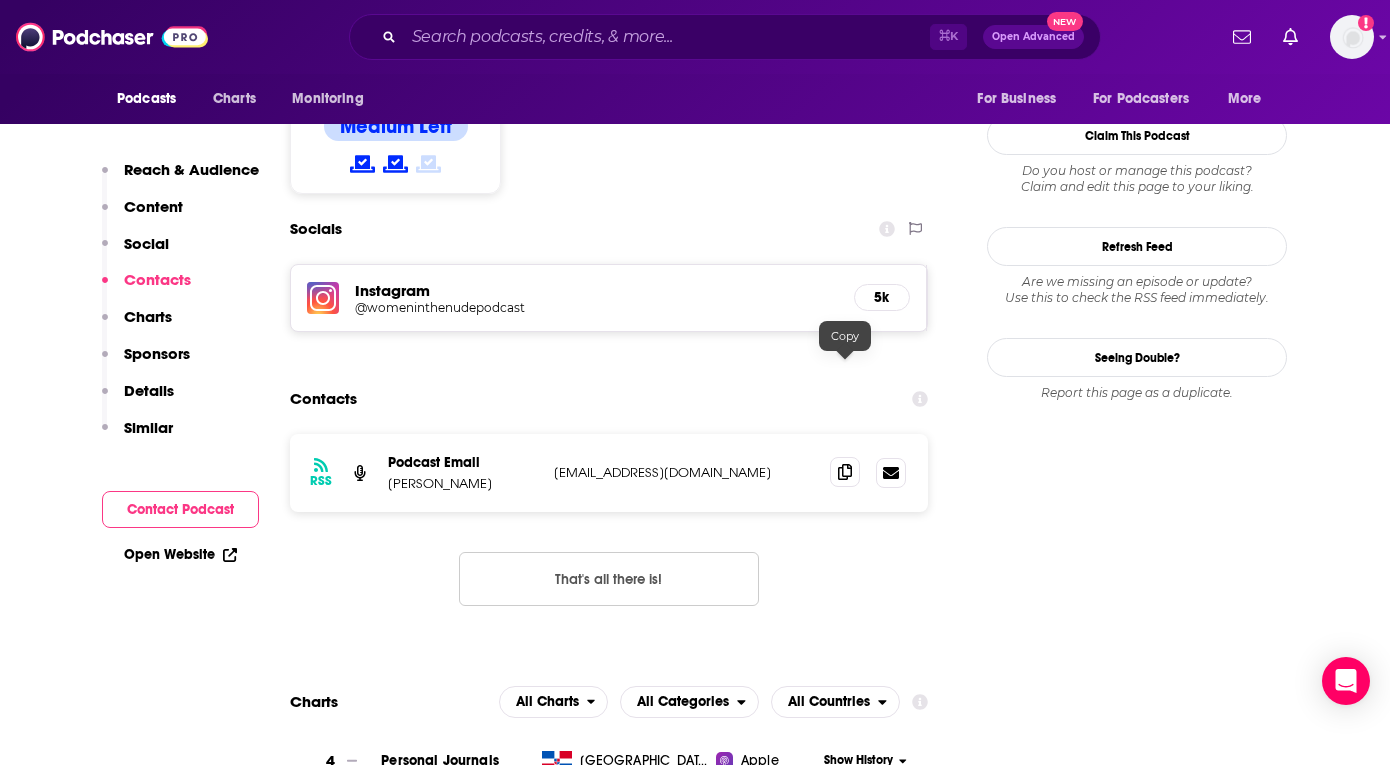 click 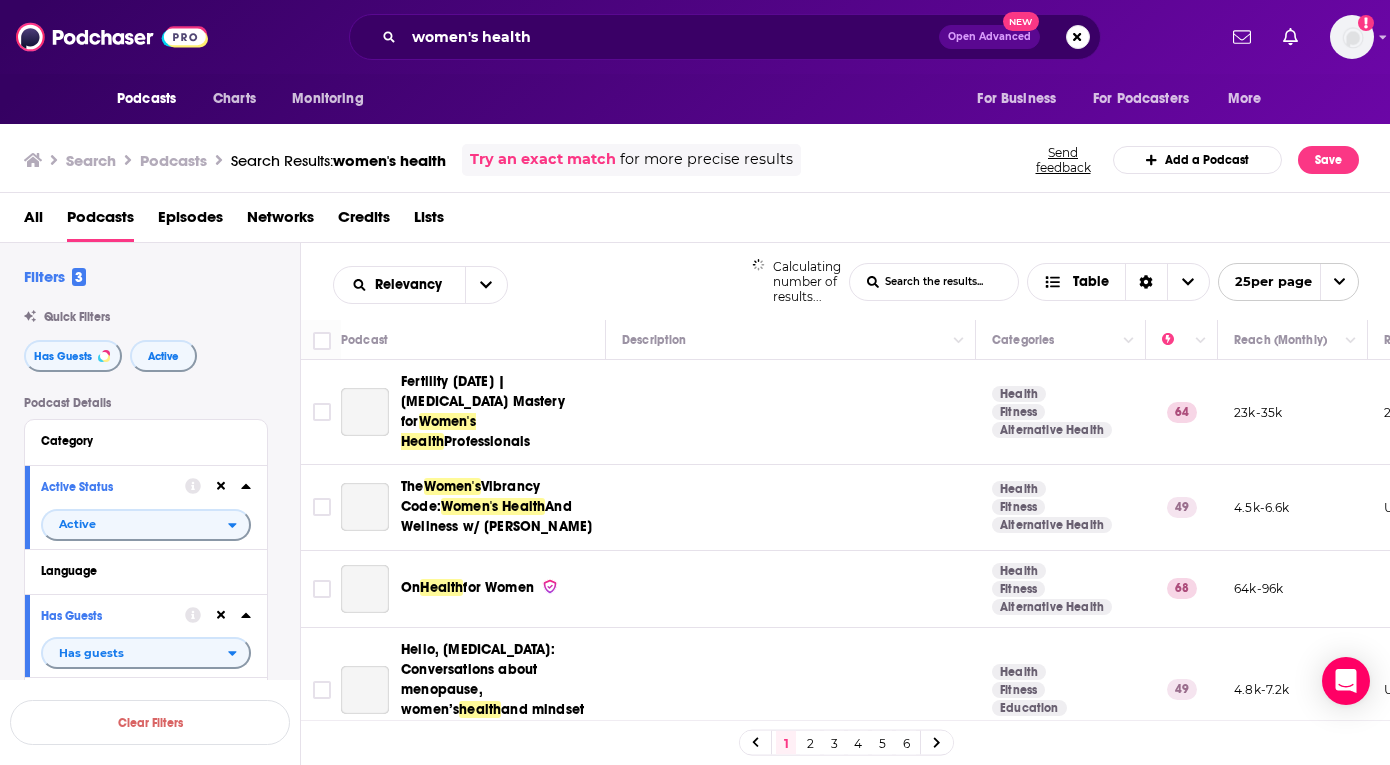 scroll, scrollTop: 0, scrollLeft: 0, axis: both 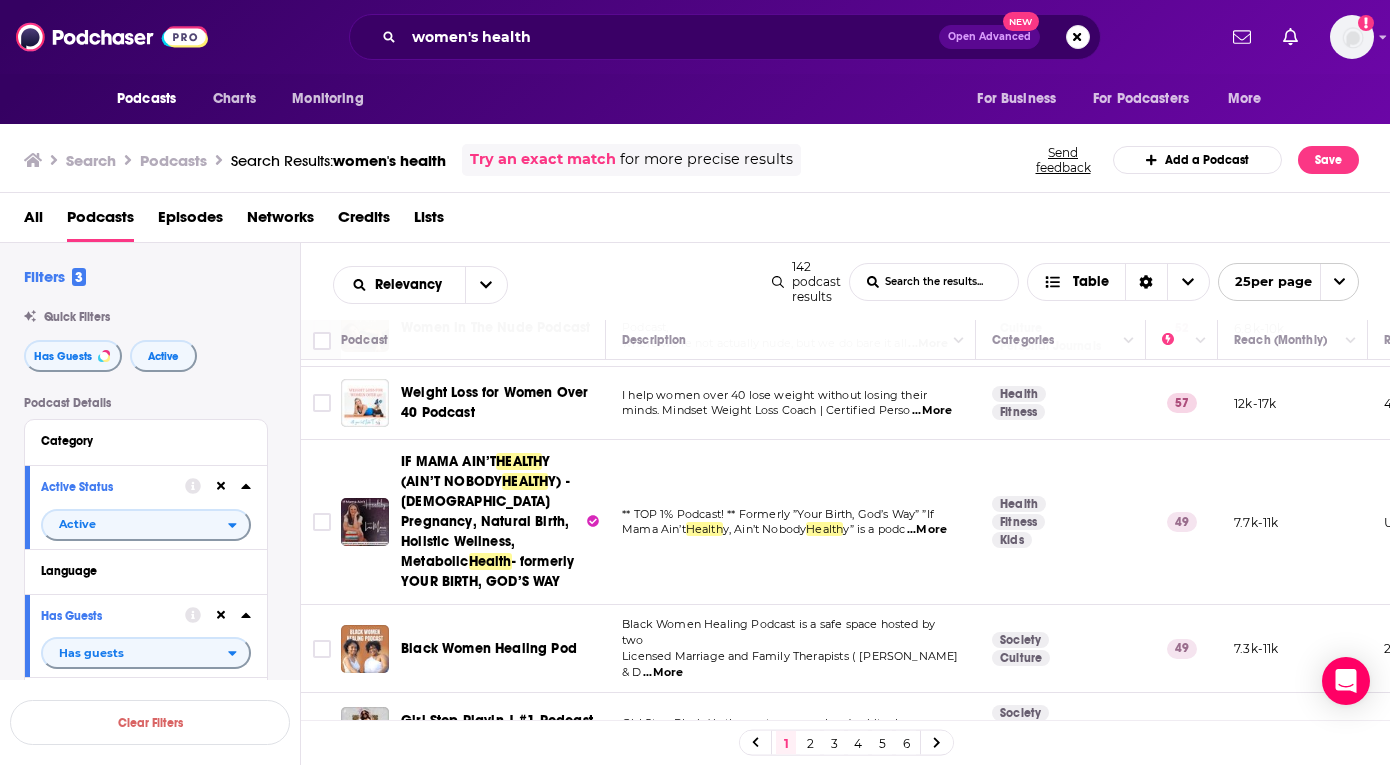 click on "2" at bounding box center (810, 743) 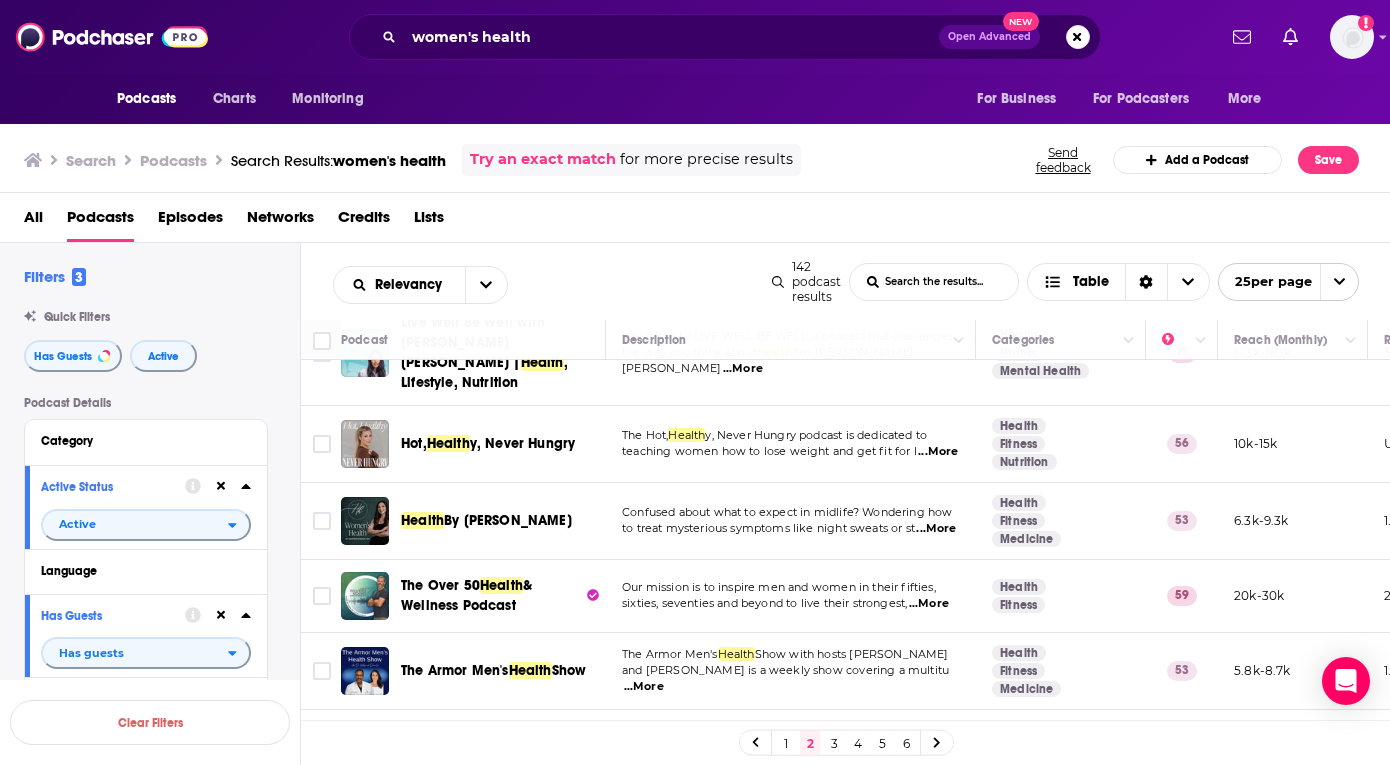 scroll, scrollTop: 907, scrollLeft: 0, axis: vertical 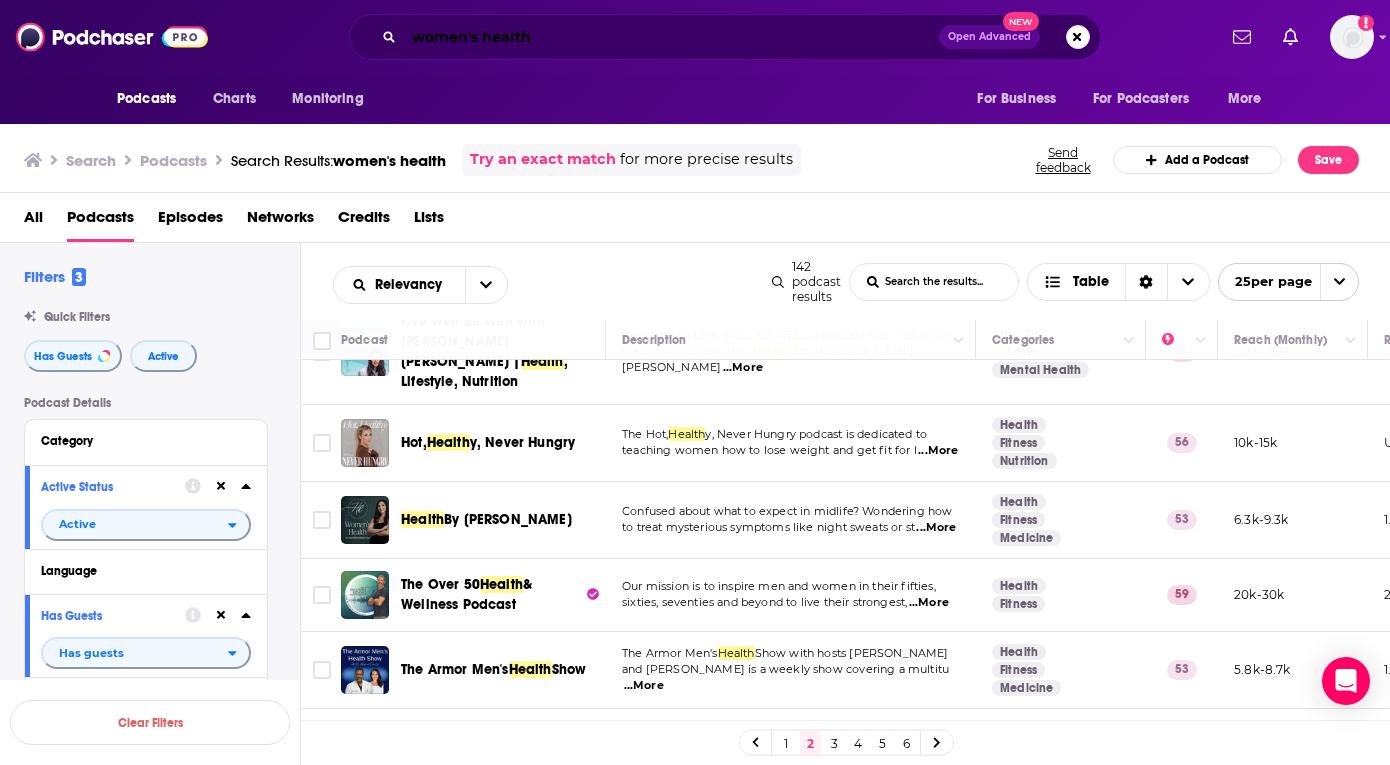 click on "women's health" at bounding box center [671, 37] 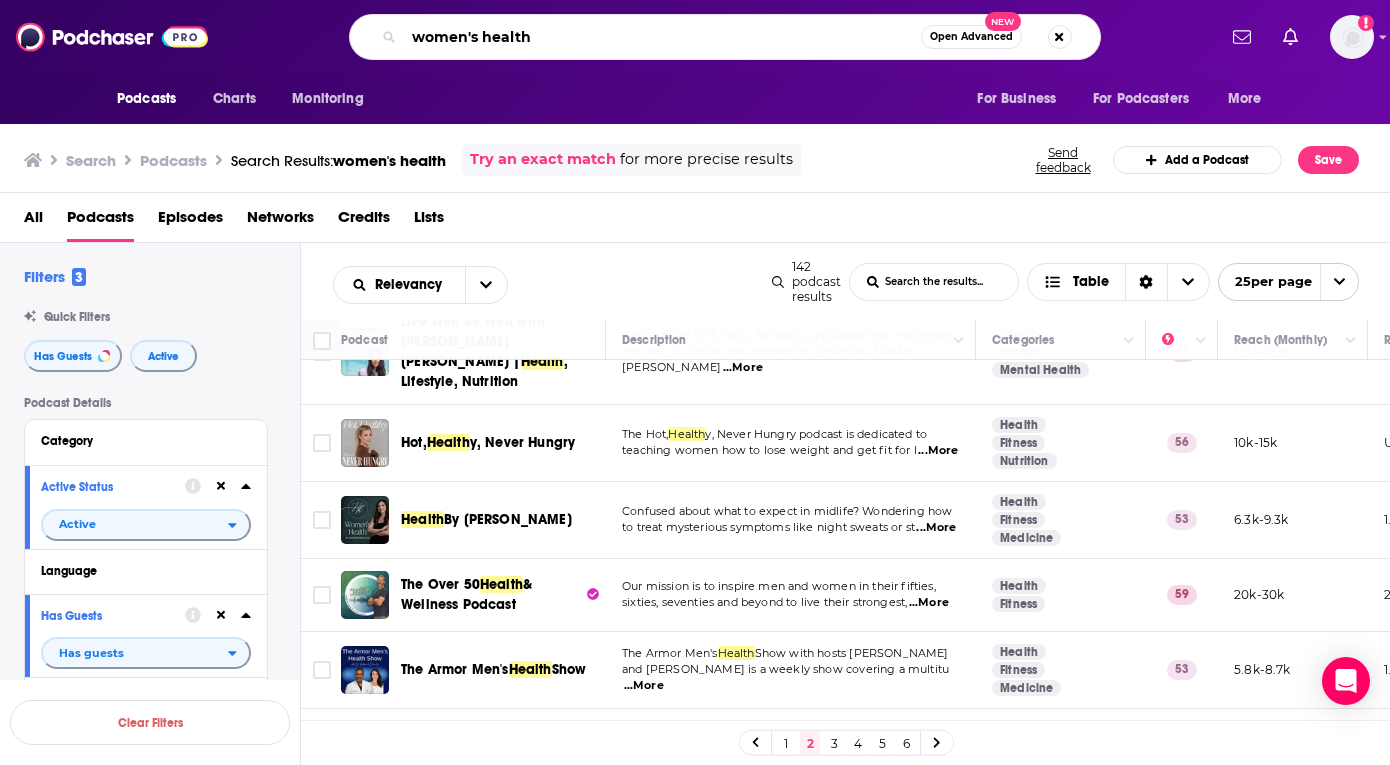 click on "women's health" at bounding box center (662, 37) 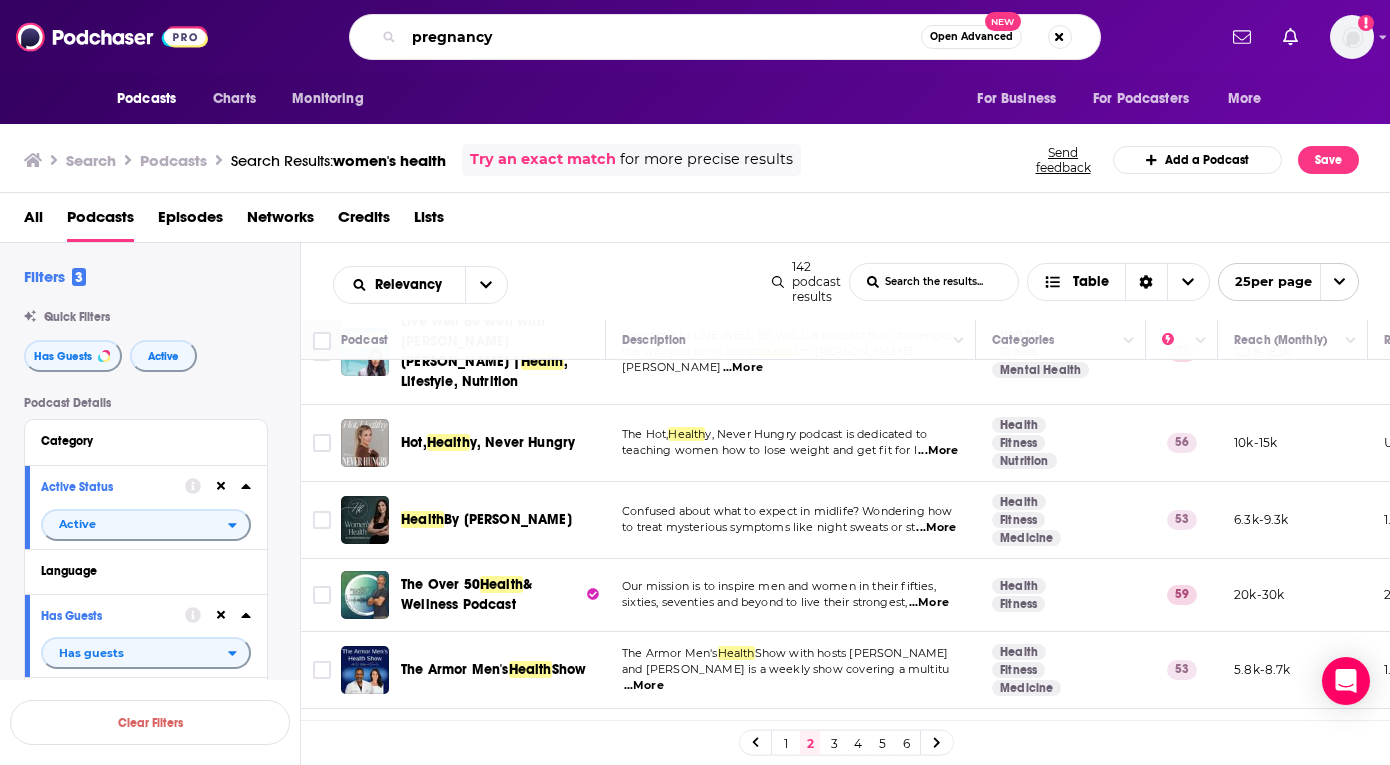 type on "pregnancy" 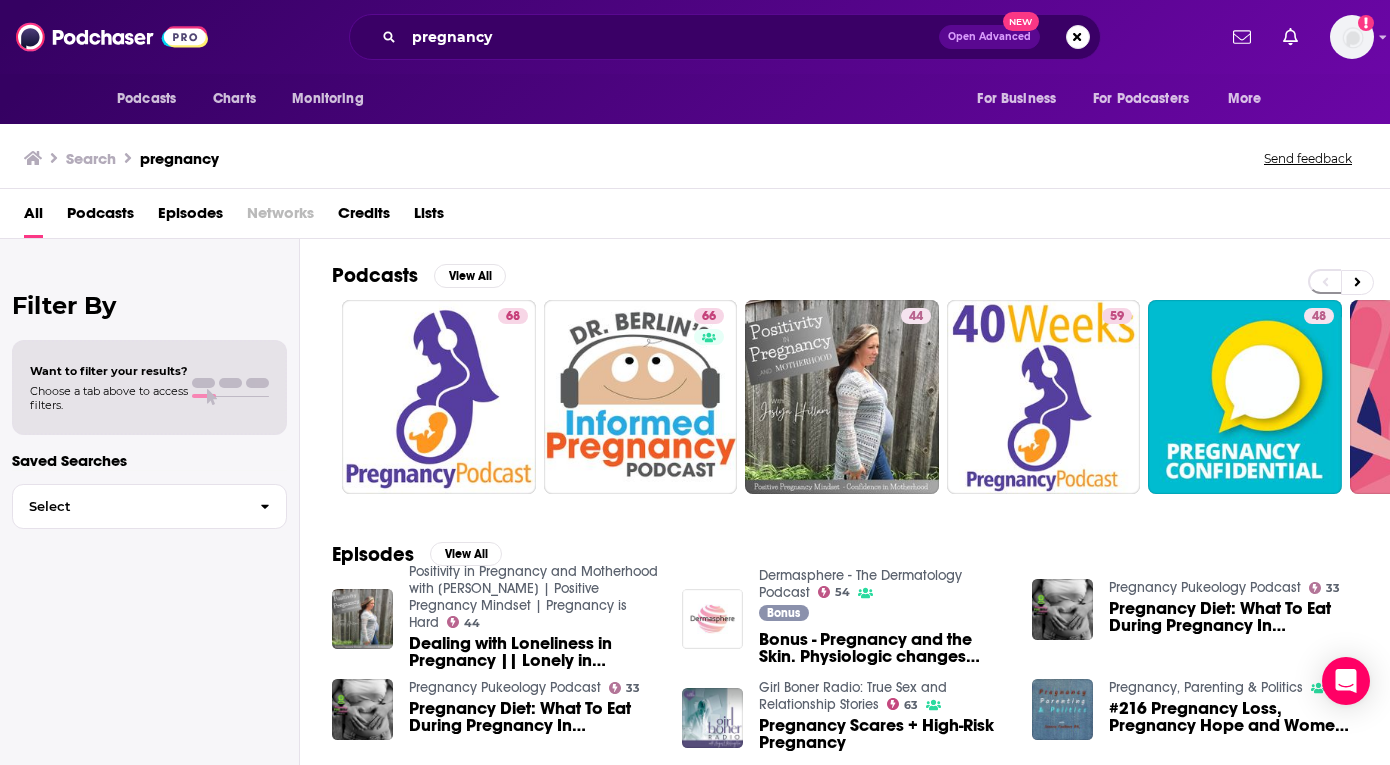 click on "Podcasts" at bounding box center [100, 217] 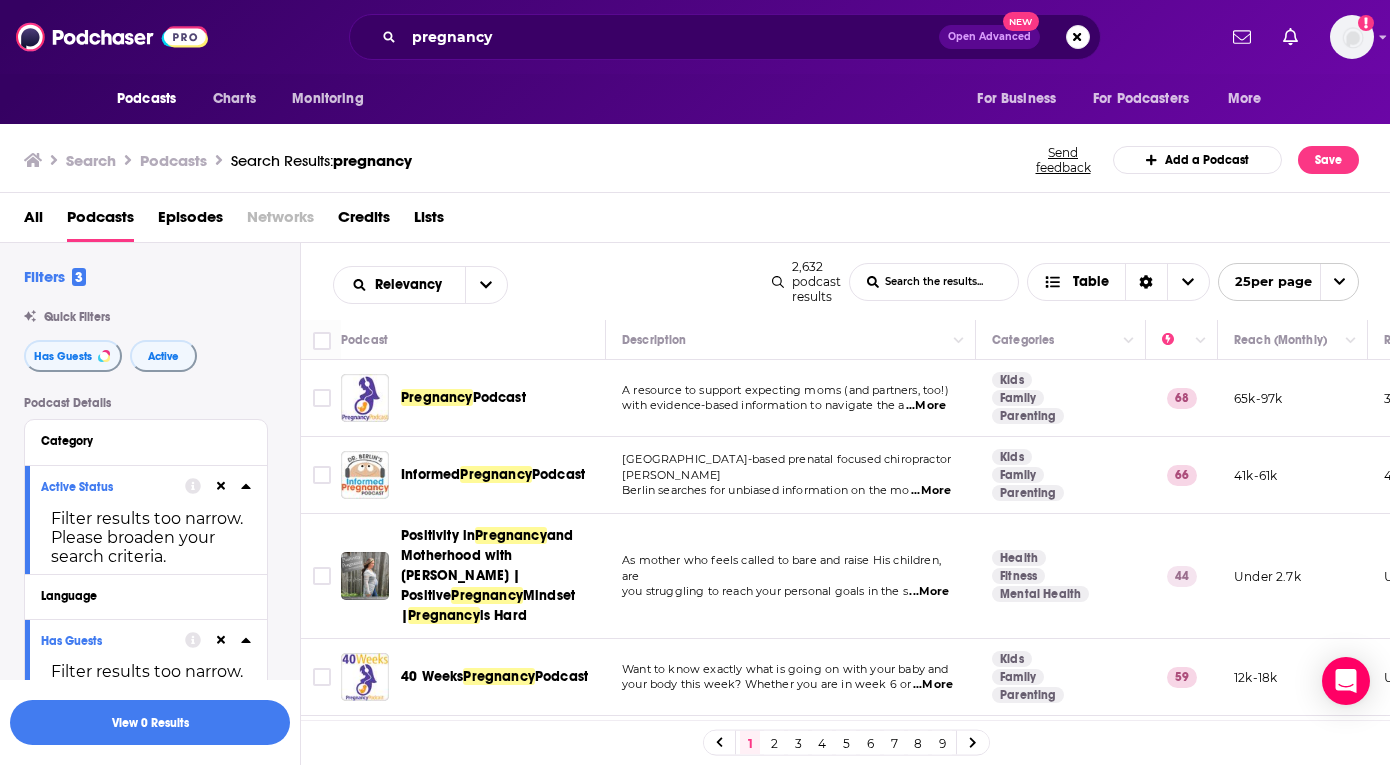 scroll, scrollTop: 0, scrollLeft: 0, axis: both 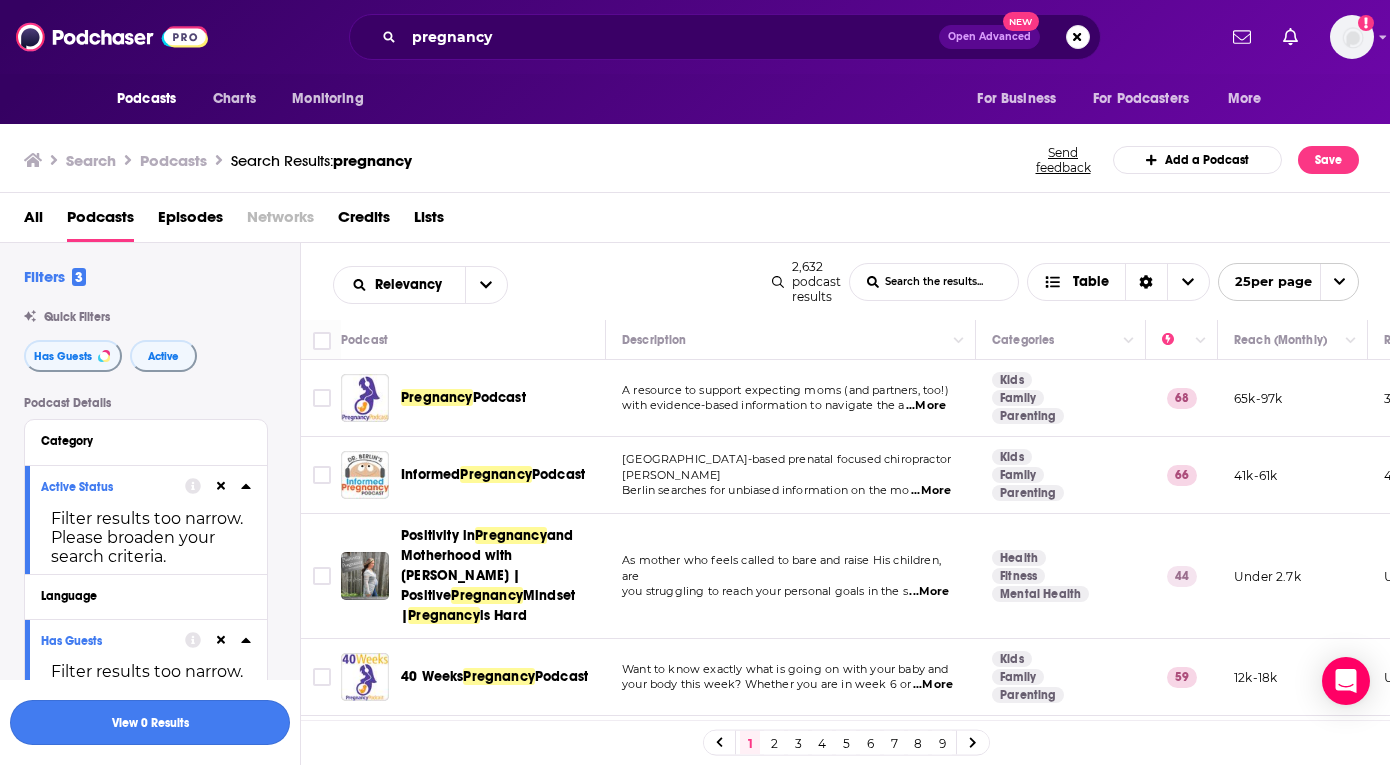 click on "View 0 Results" at bounding box center [150, 722] 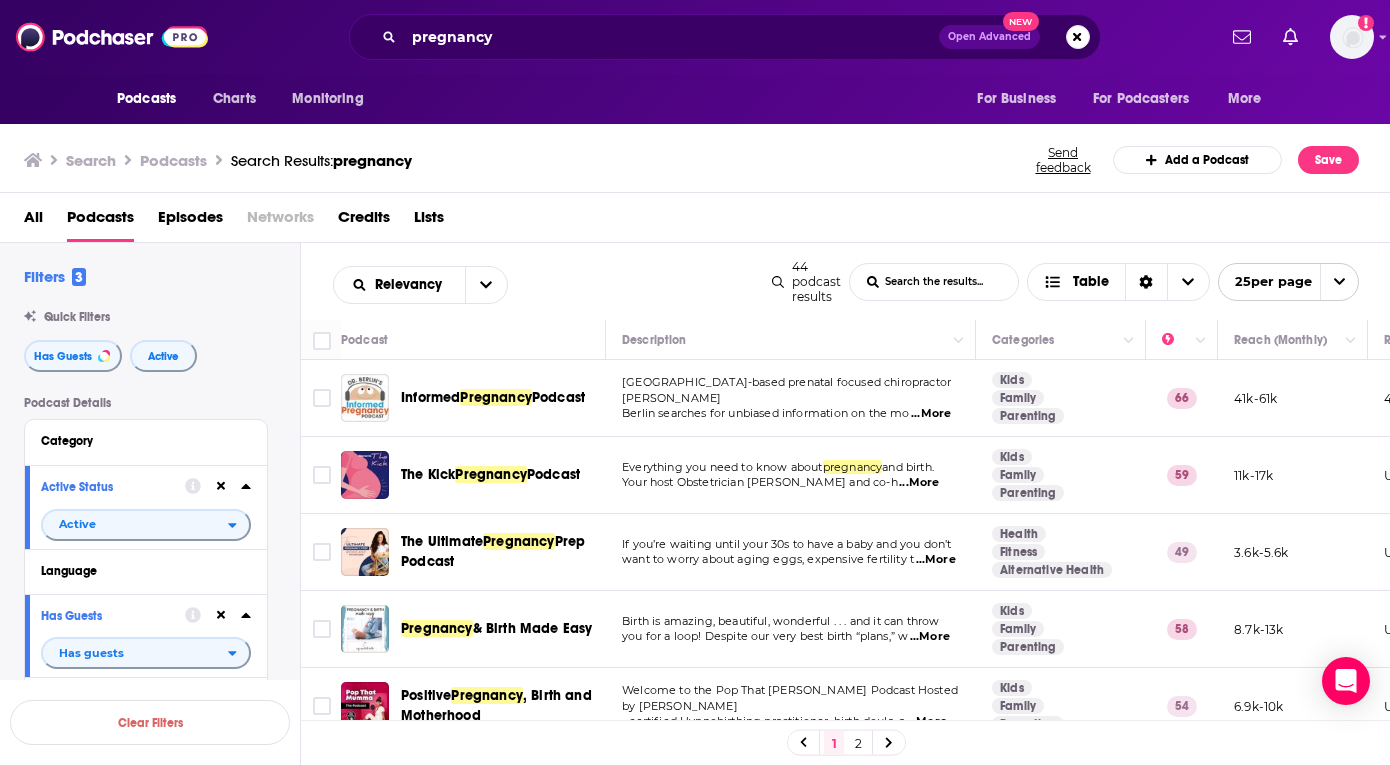 scroll, scrollTop: 0, scrollLeft: 0, axis: both 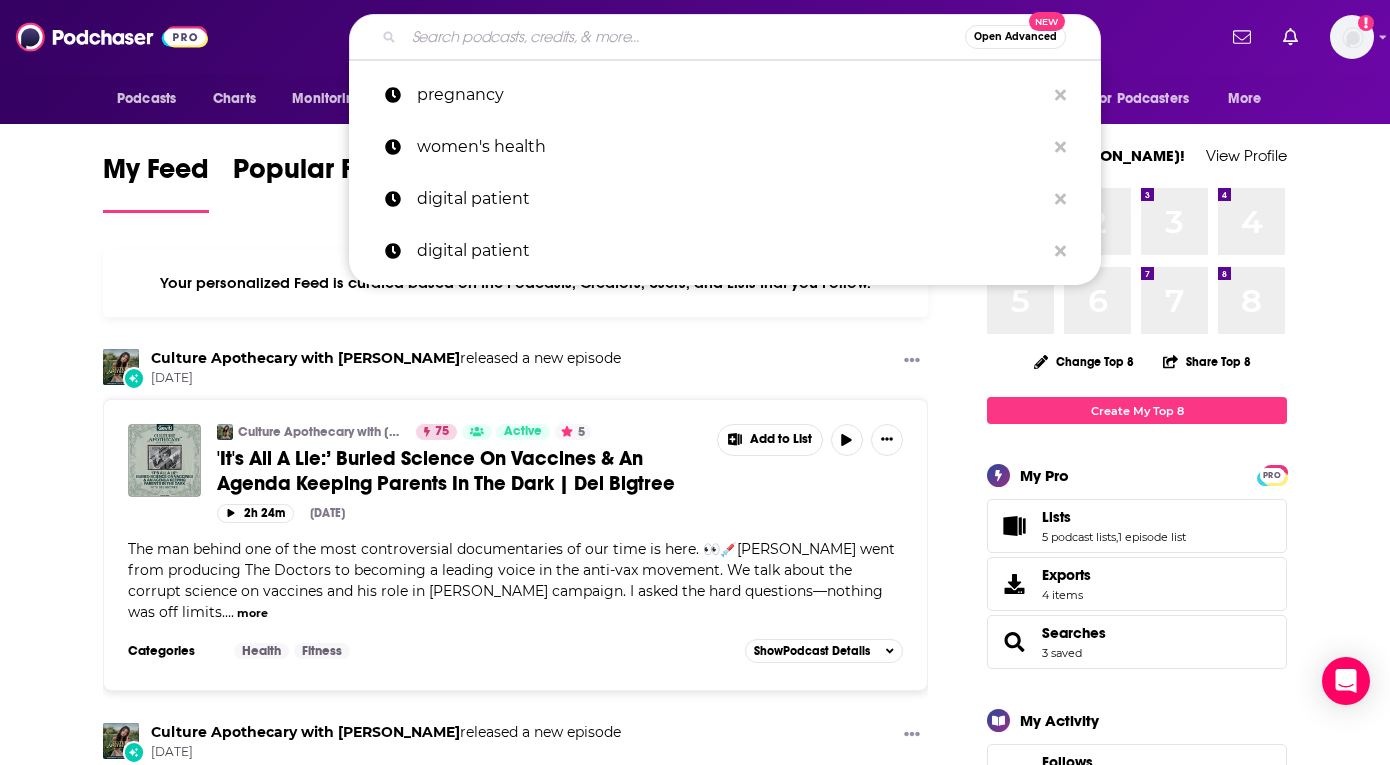click at bounding box center (684, 37) 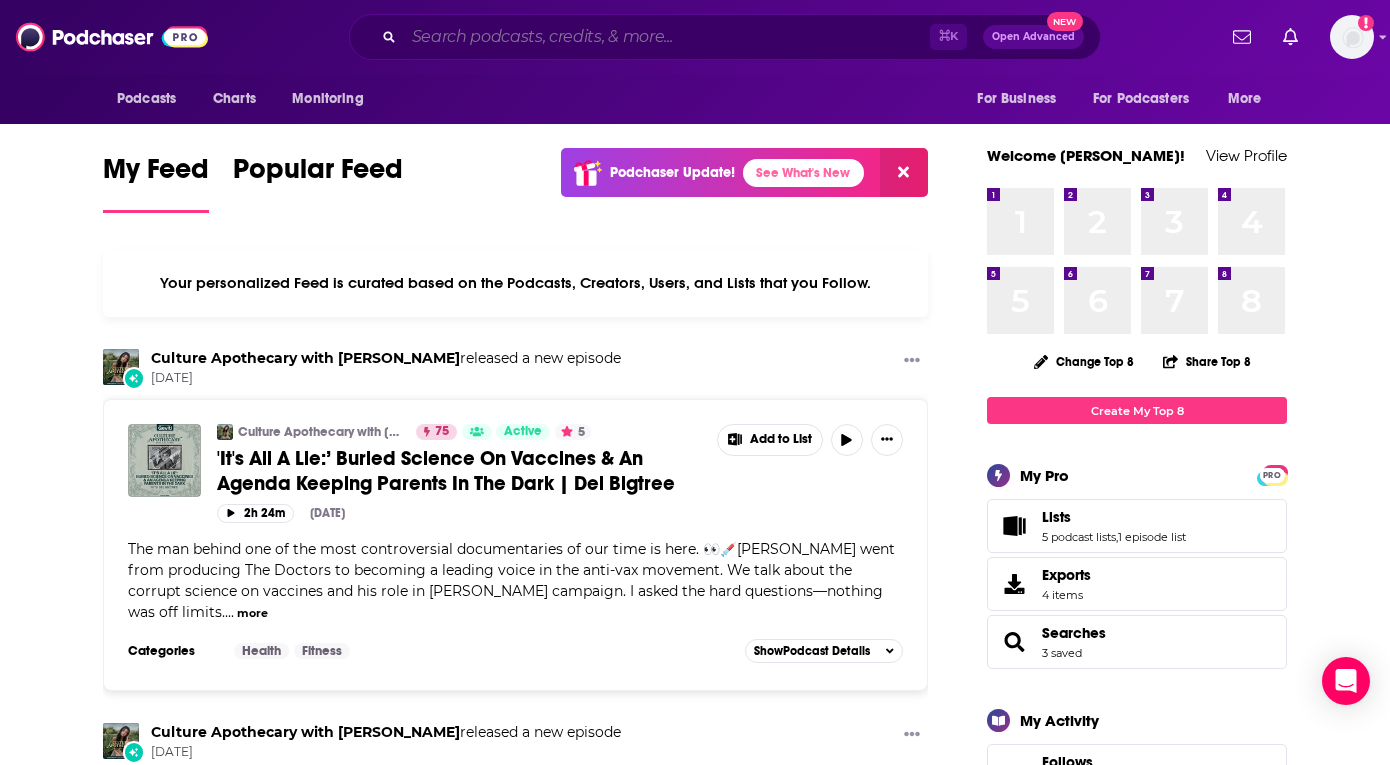 click at bounding box center (667, 37) 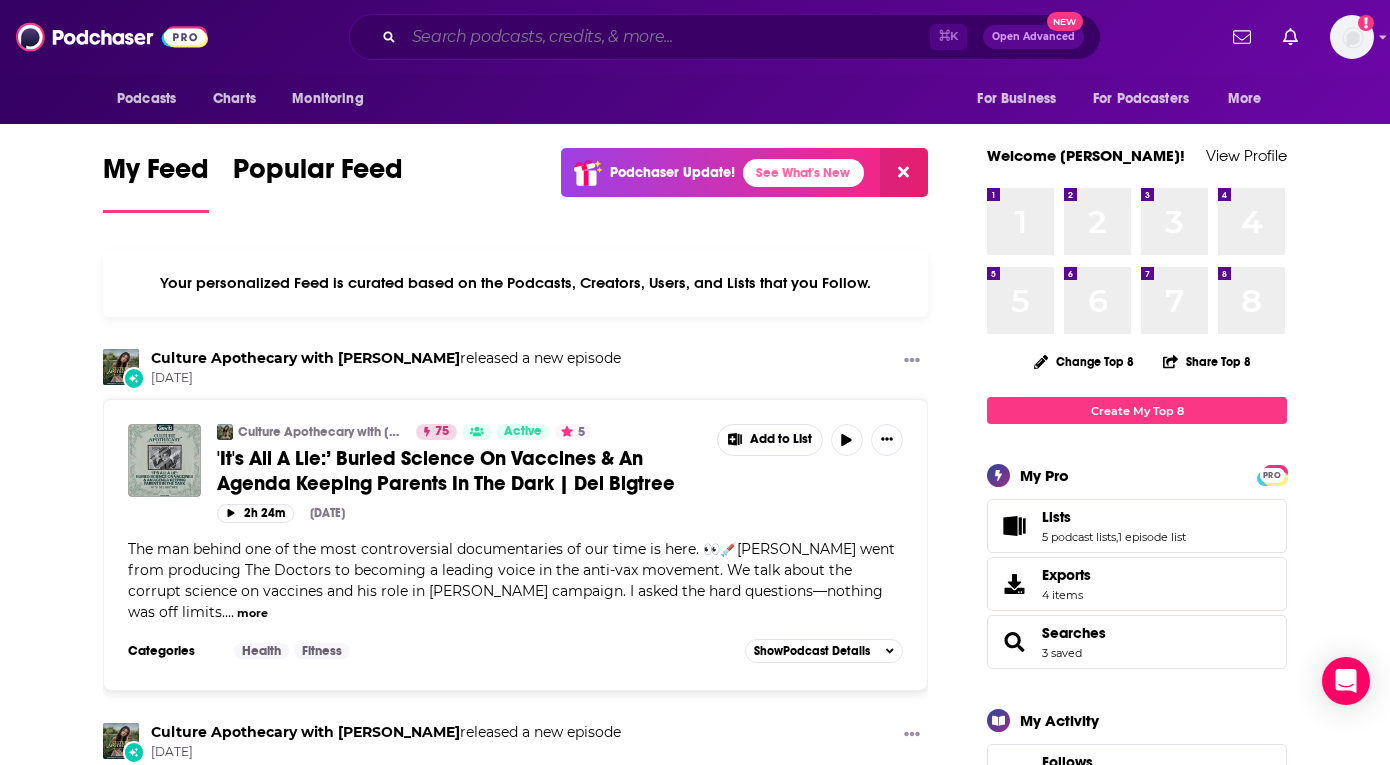 click at bounding box center [667, 37] 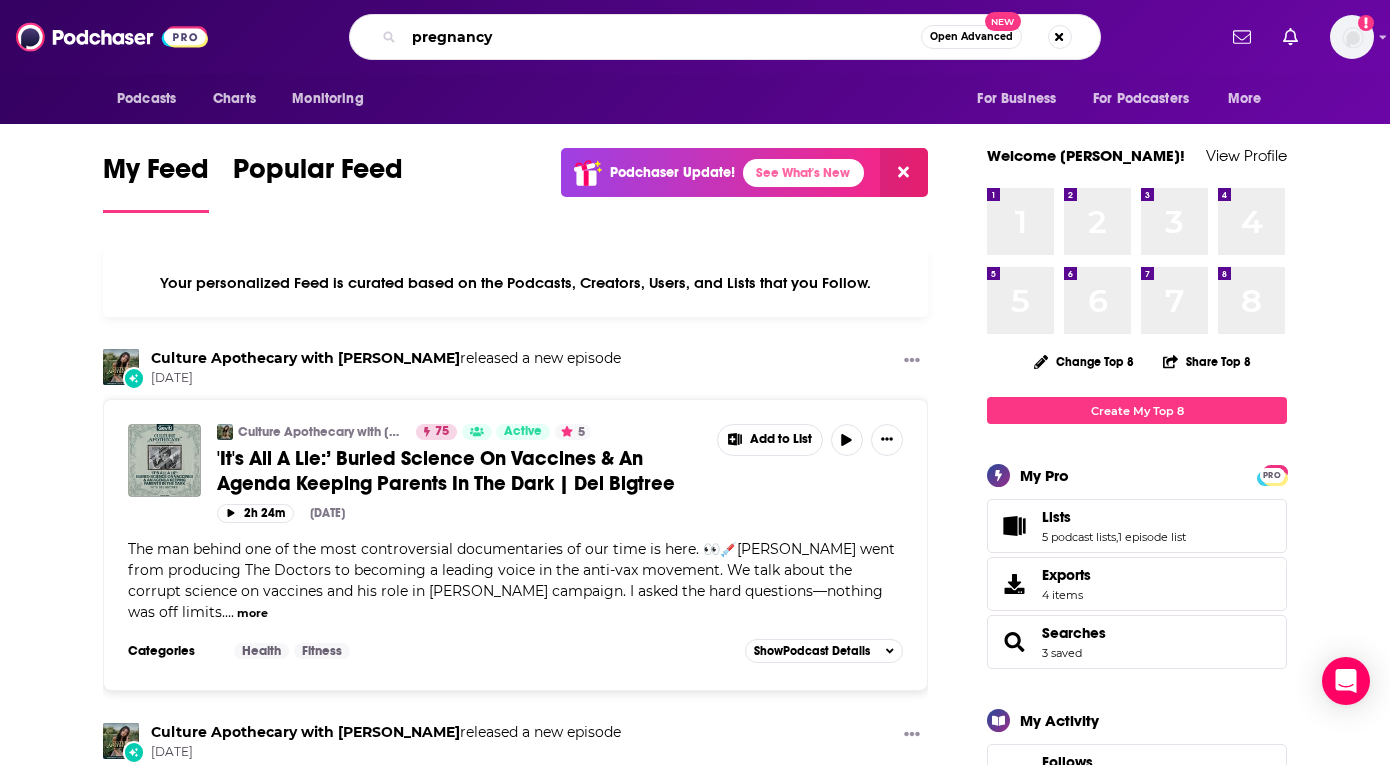 type on "pregnancy" 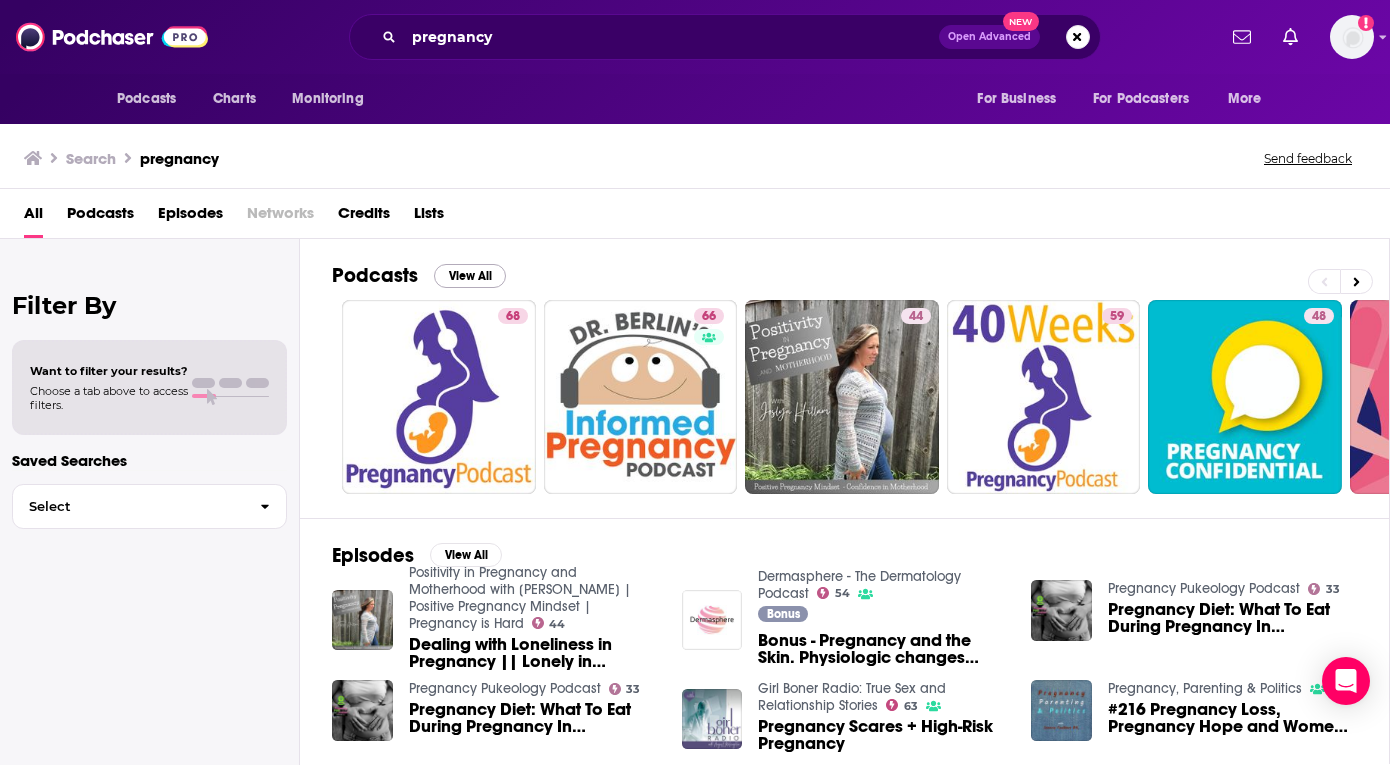 click on "View All" at bounding box center [470, 276] 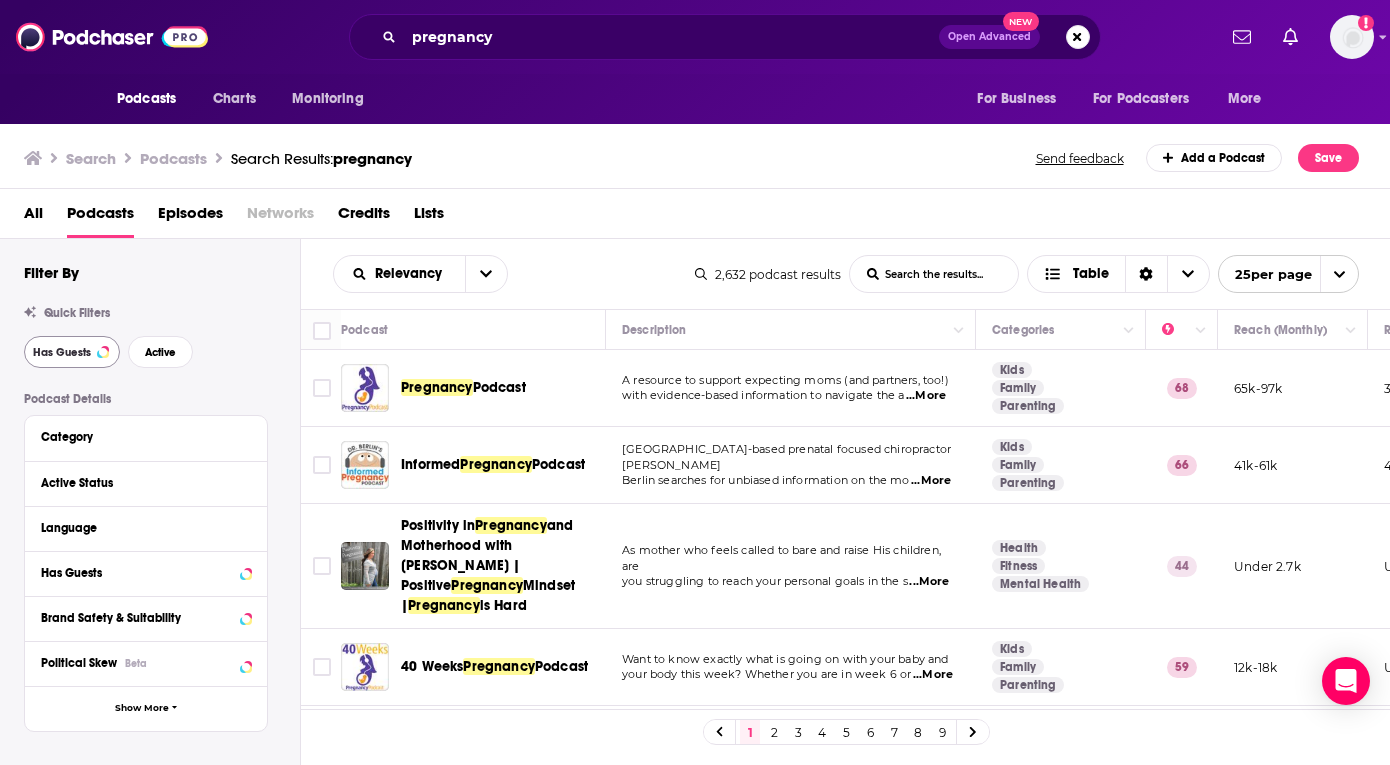 click on "Has Guests" at bounding box center [62, 352] 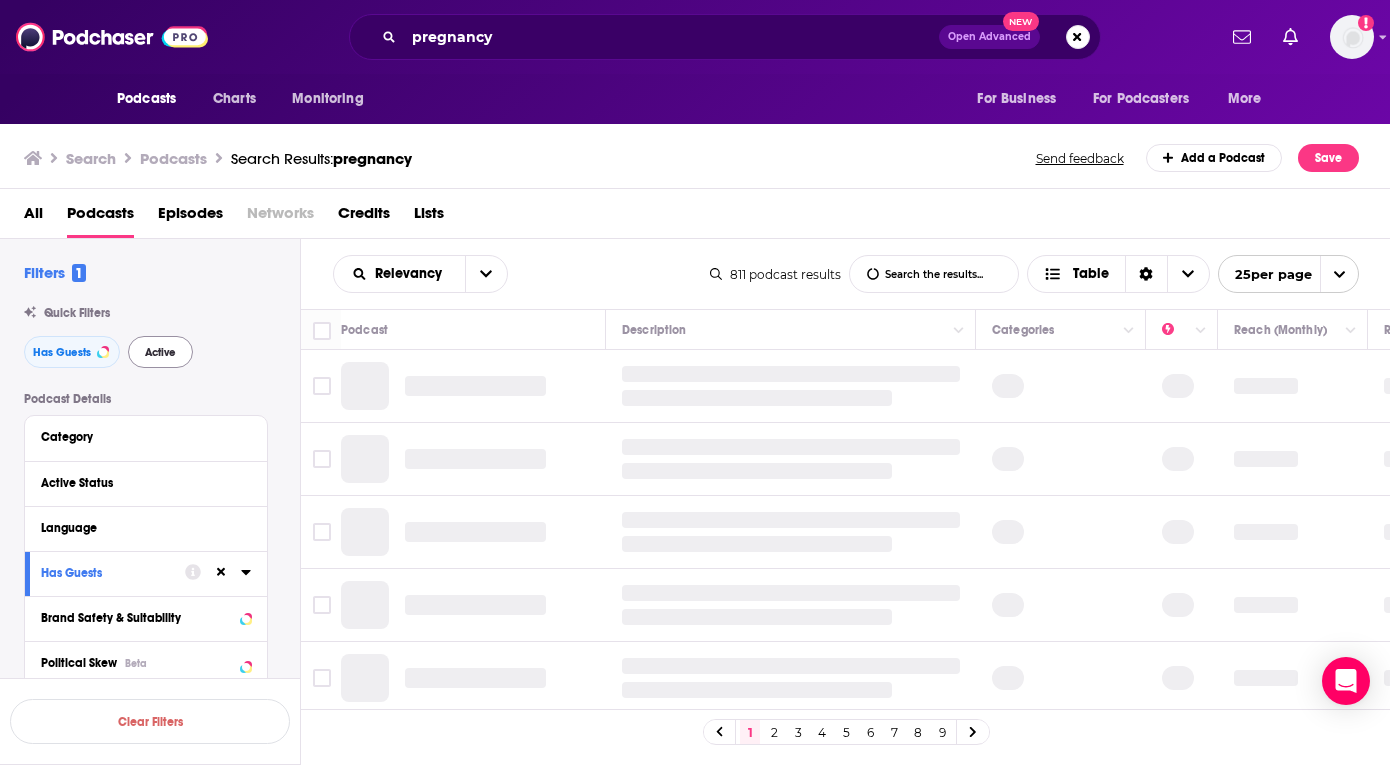 click on "Active" at bounding box center (160, 352) 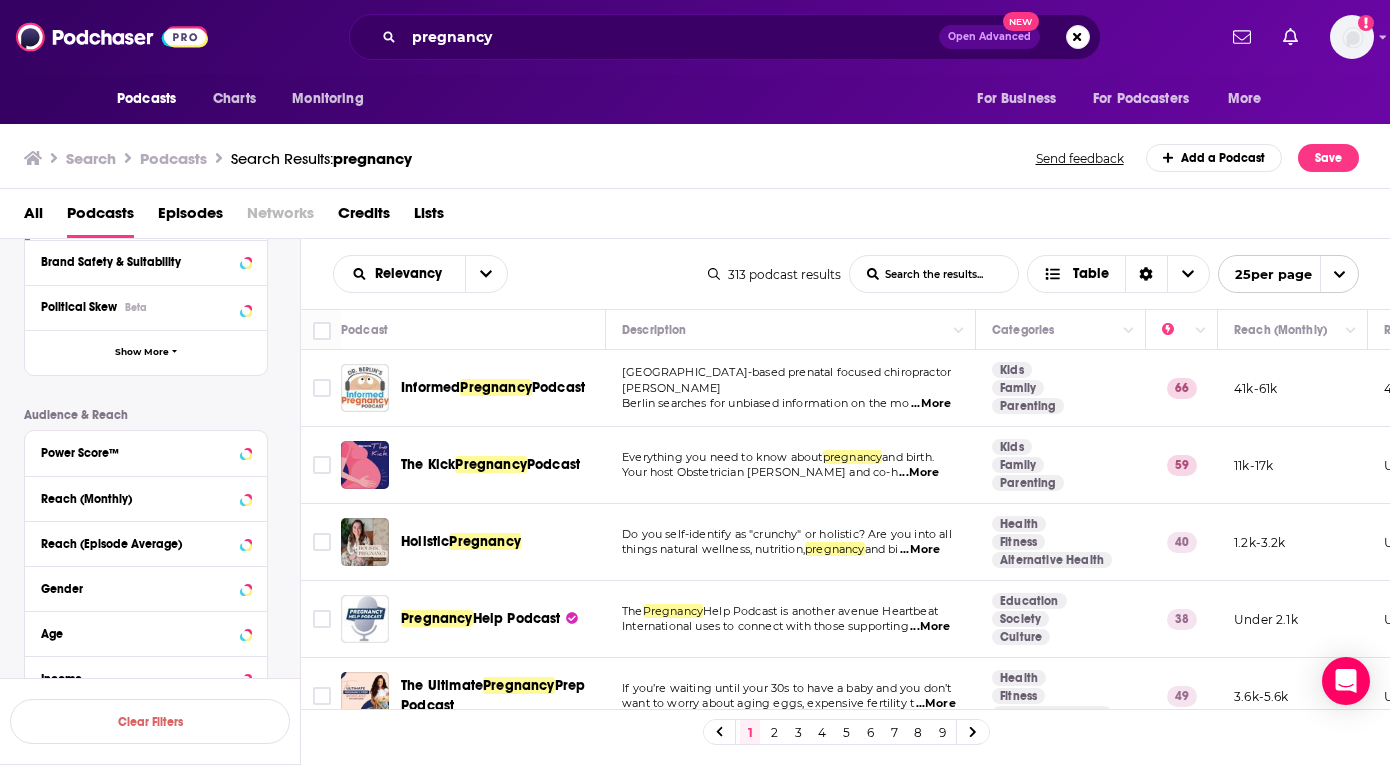 scroll, scrollTop: 363, scrollLeft: 0, axis: vertical 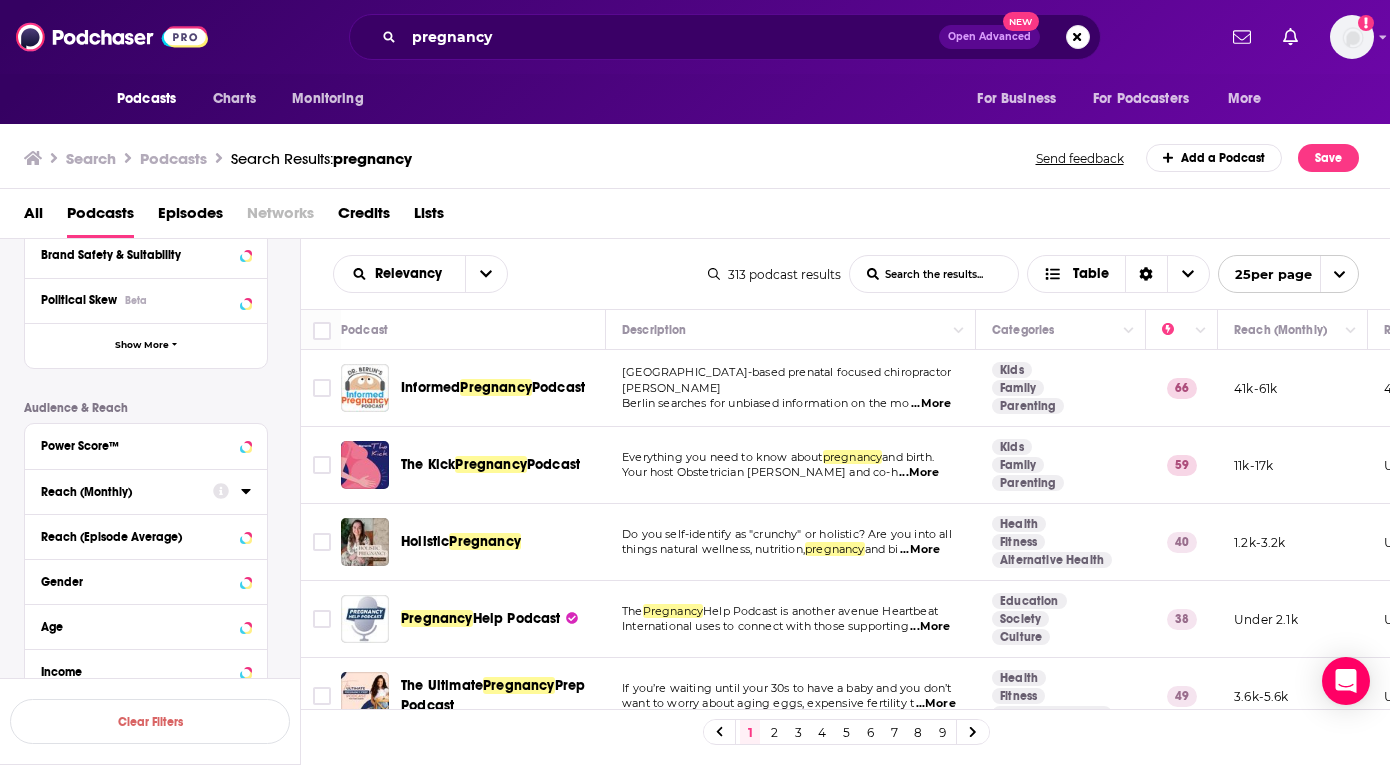 click on "Reach (Monthly)" at bounding box center [127, 490] 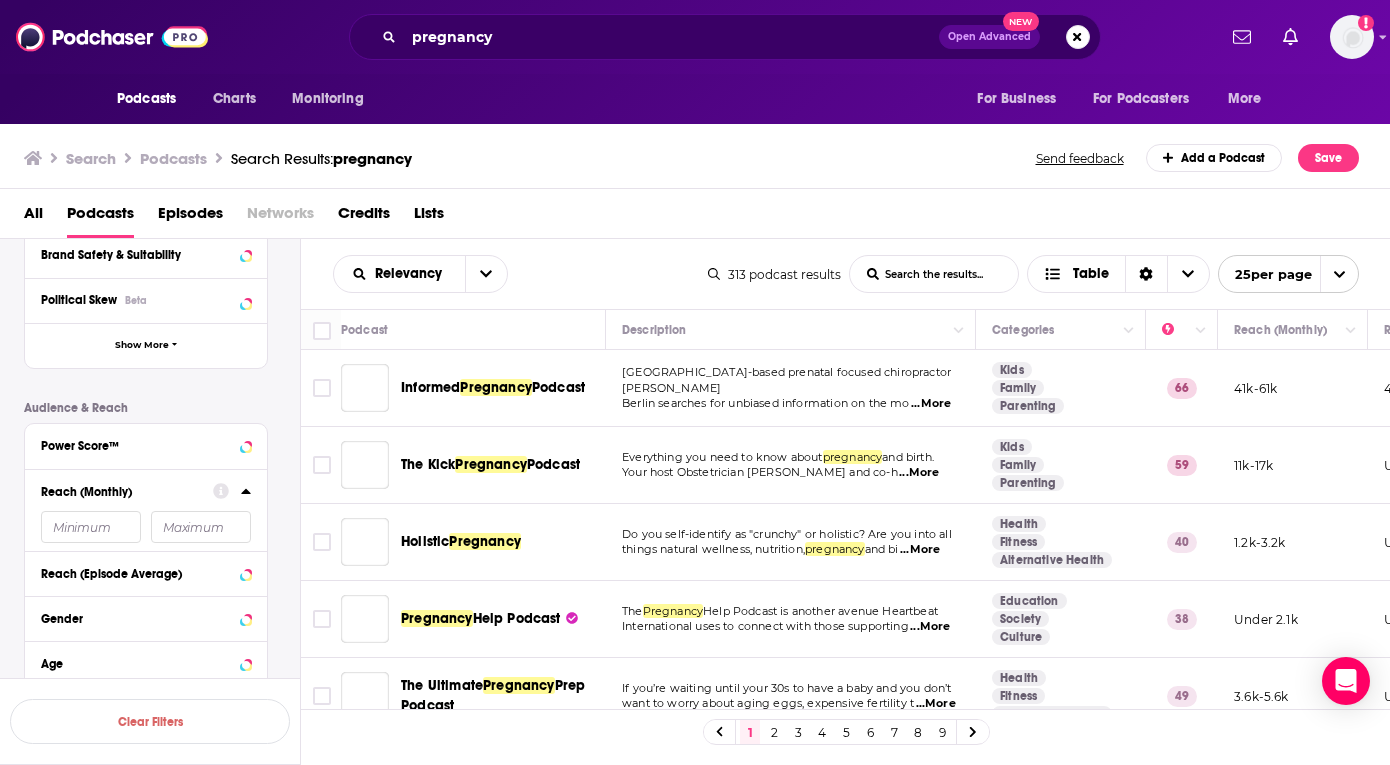 scroll, scrollTop: 404, scrollLeft: 0, axis: vertical 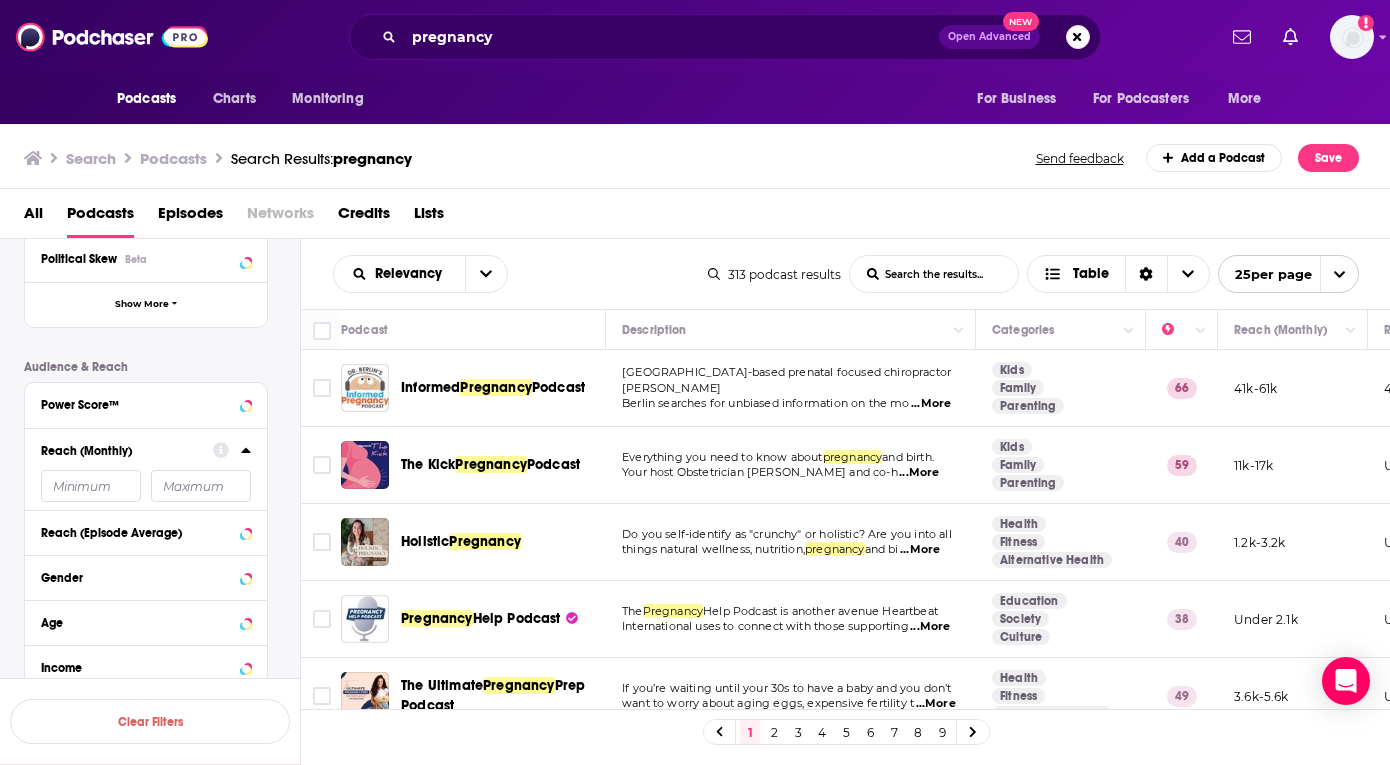 click at bounding box center (91, 486) 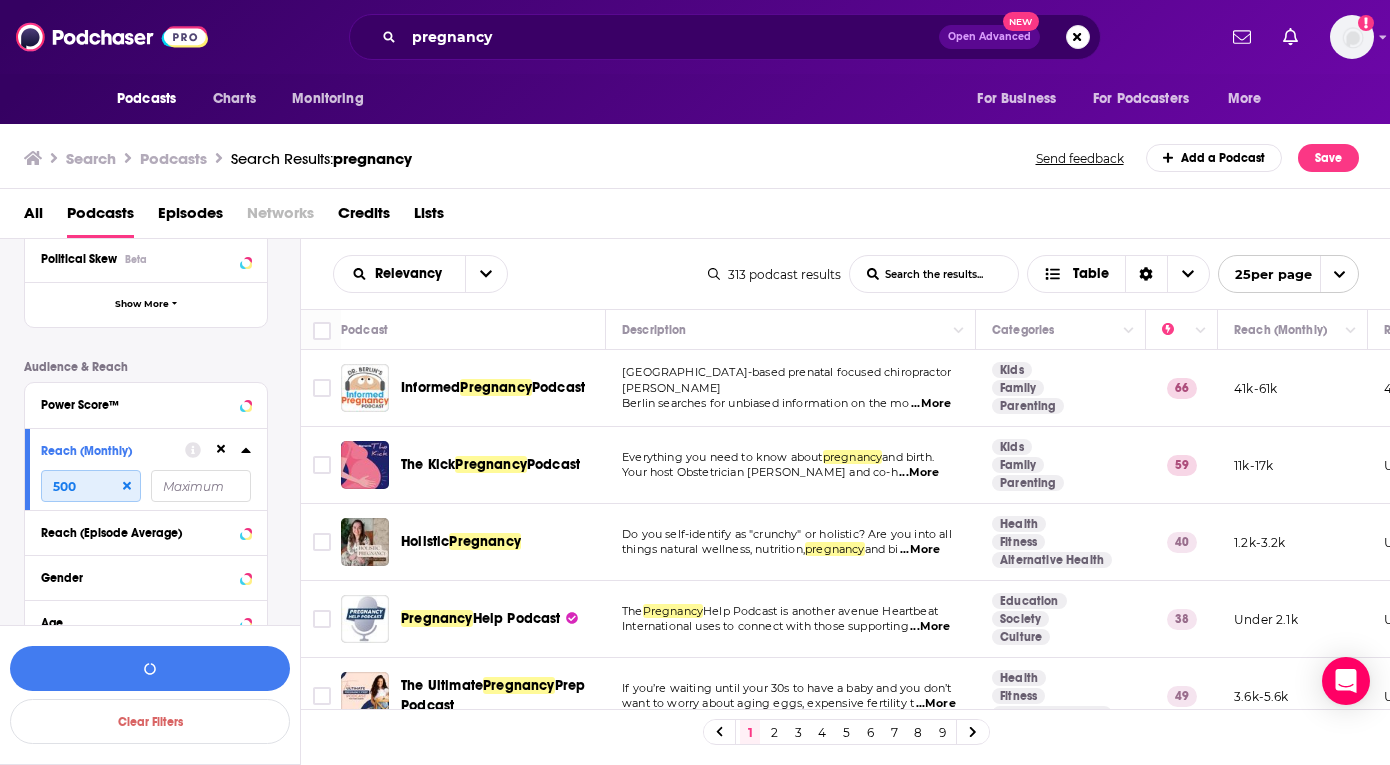 type on "5000" 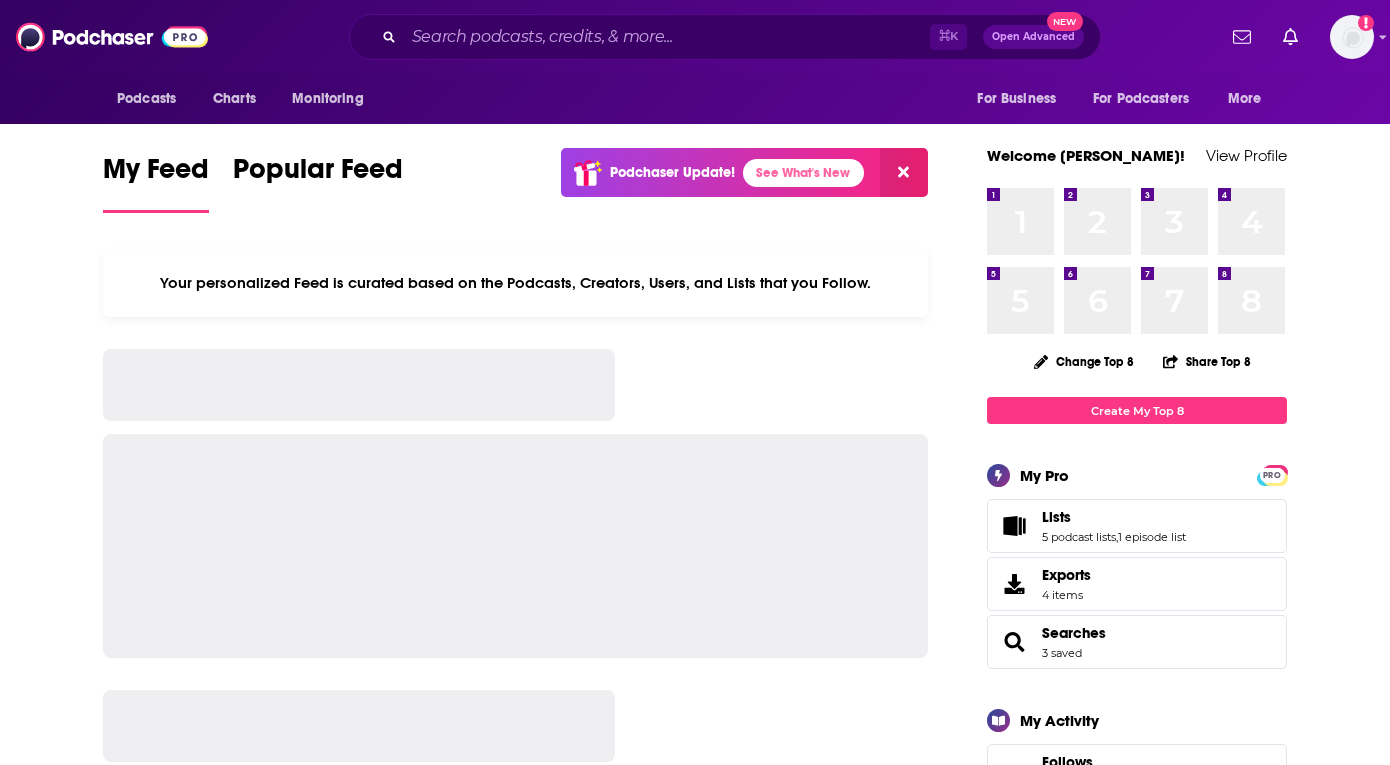 scroll, scrollTop: 0, scrollLeft: 0, axis: both 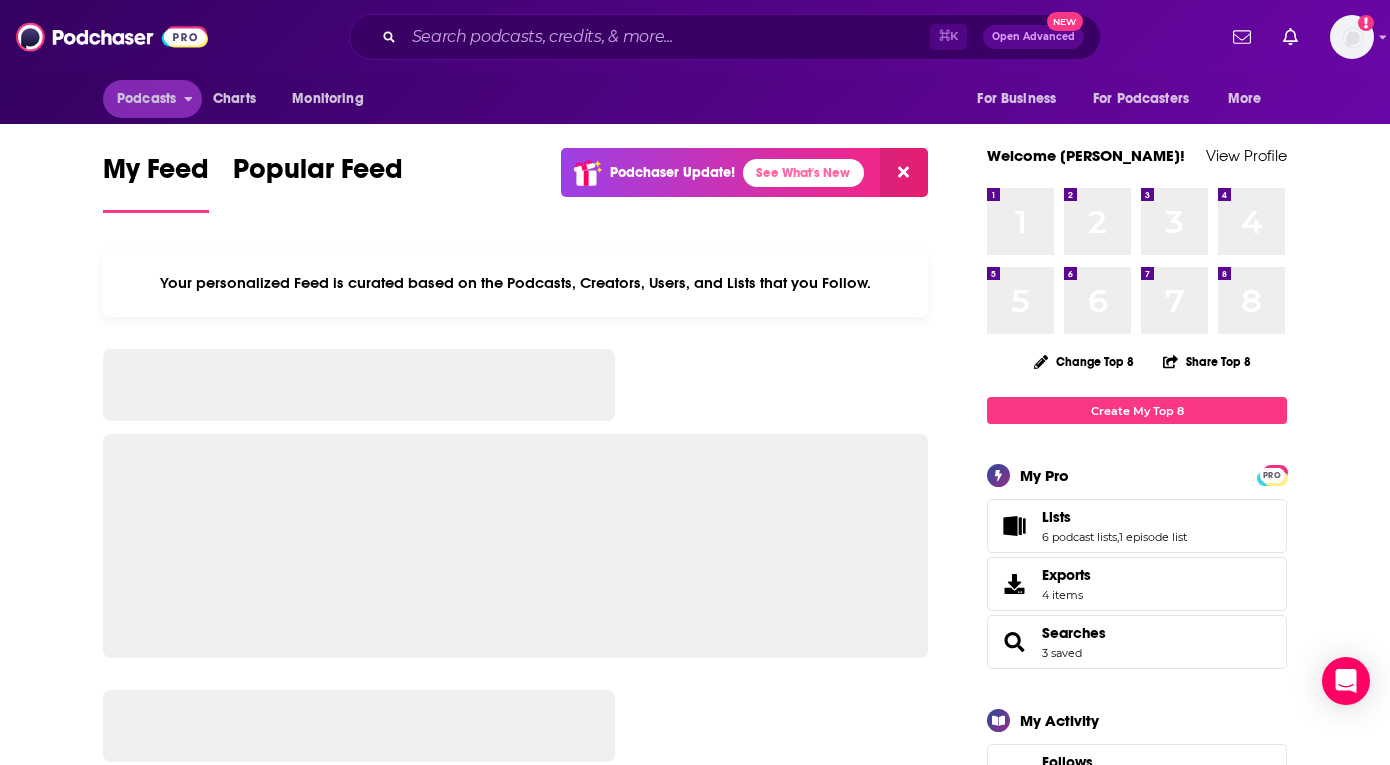 click on "Podcasts" at bounding box center [146, 99] 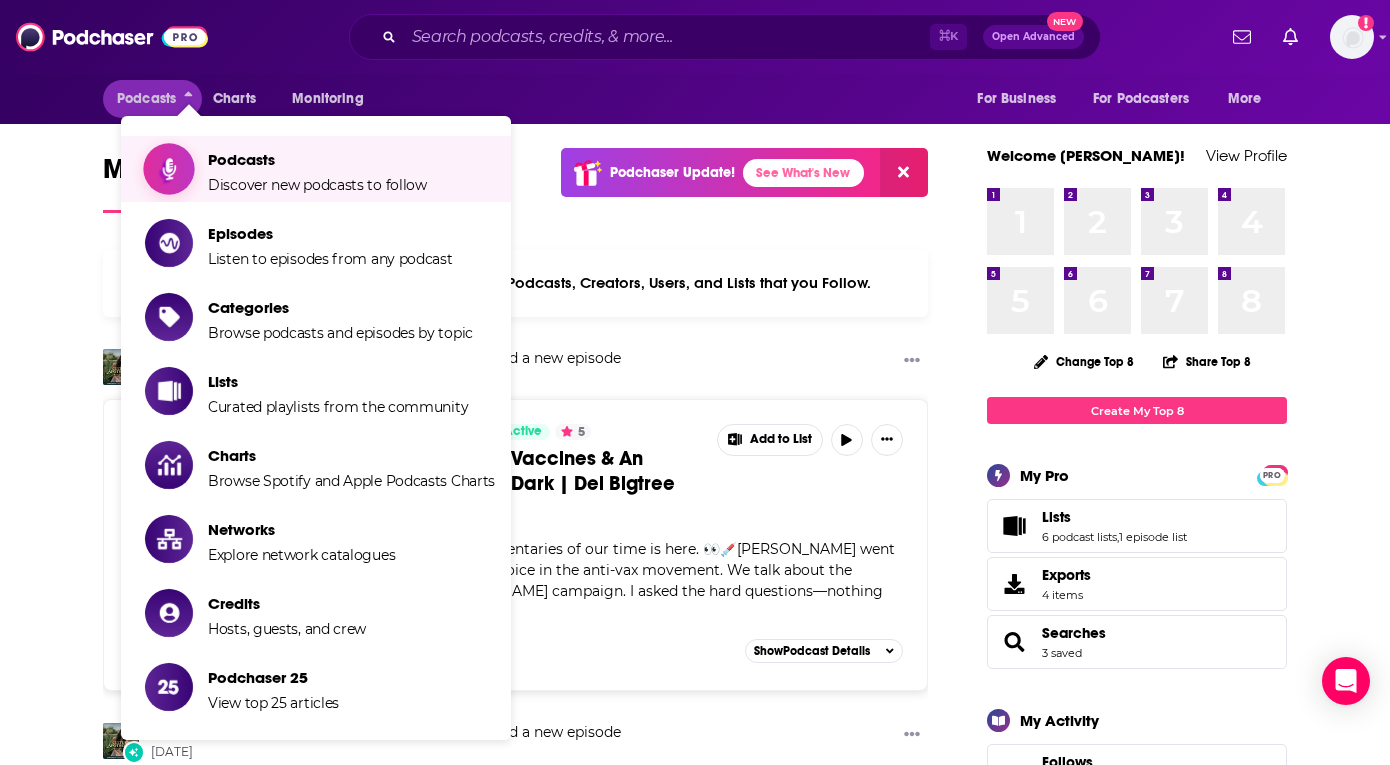 click on "Podcasts" at bounding box center [317, 159] 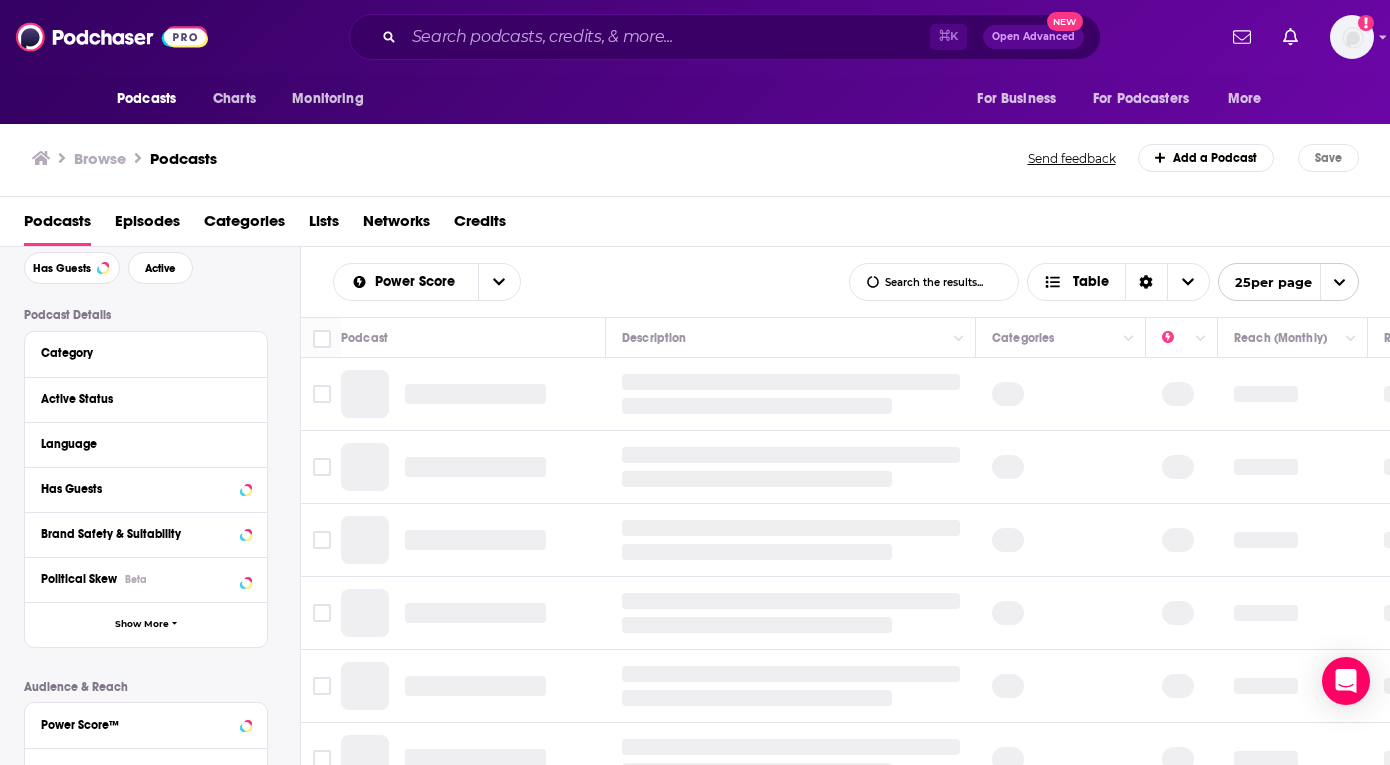 scroll, scrollTop: 93, scrollLeft: 0, axis: vertical 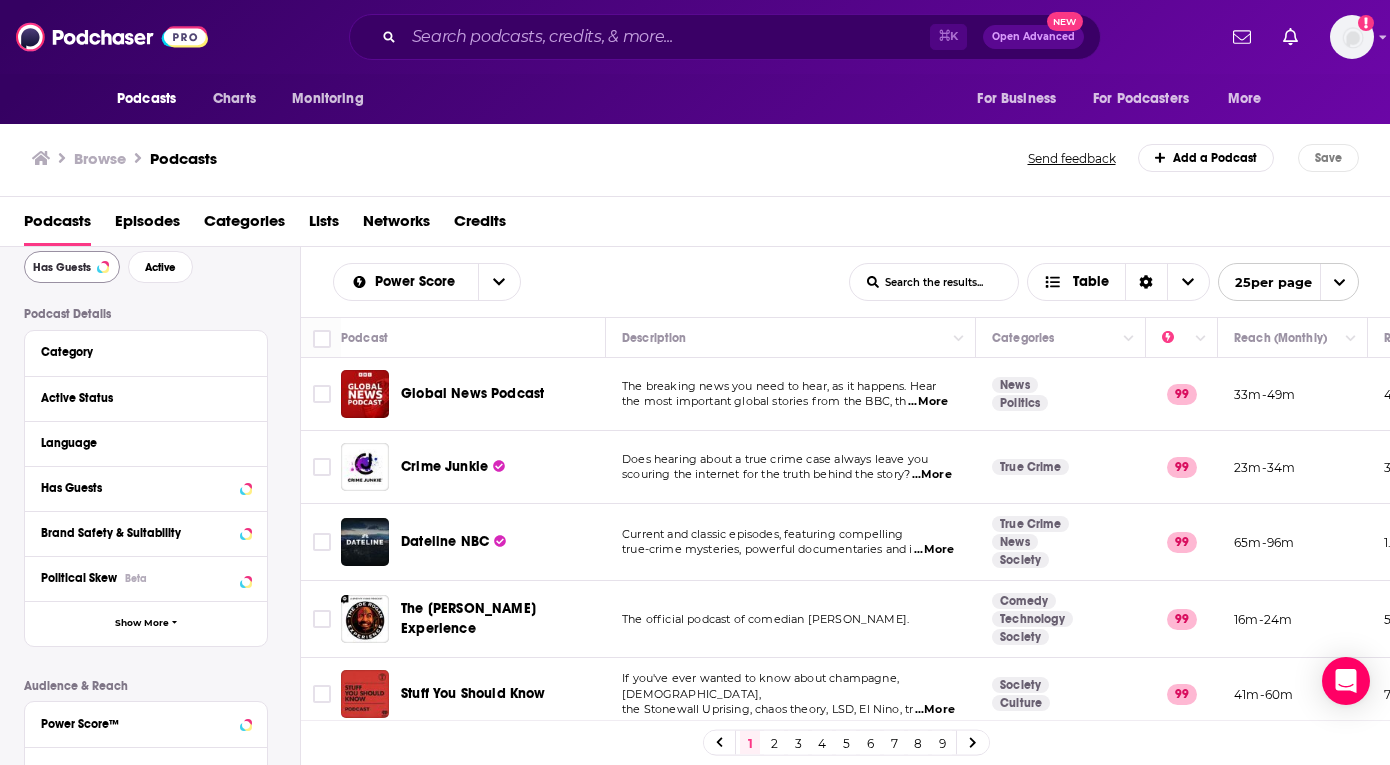 click on "Has Guests" at bounding box center (62, 267) 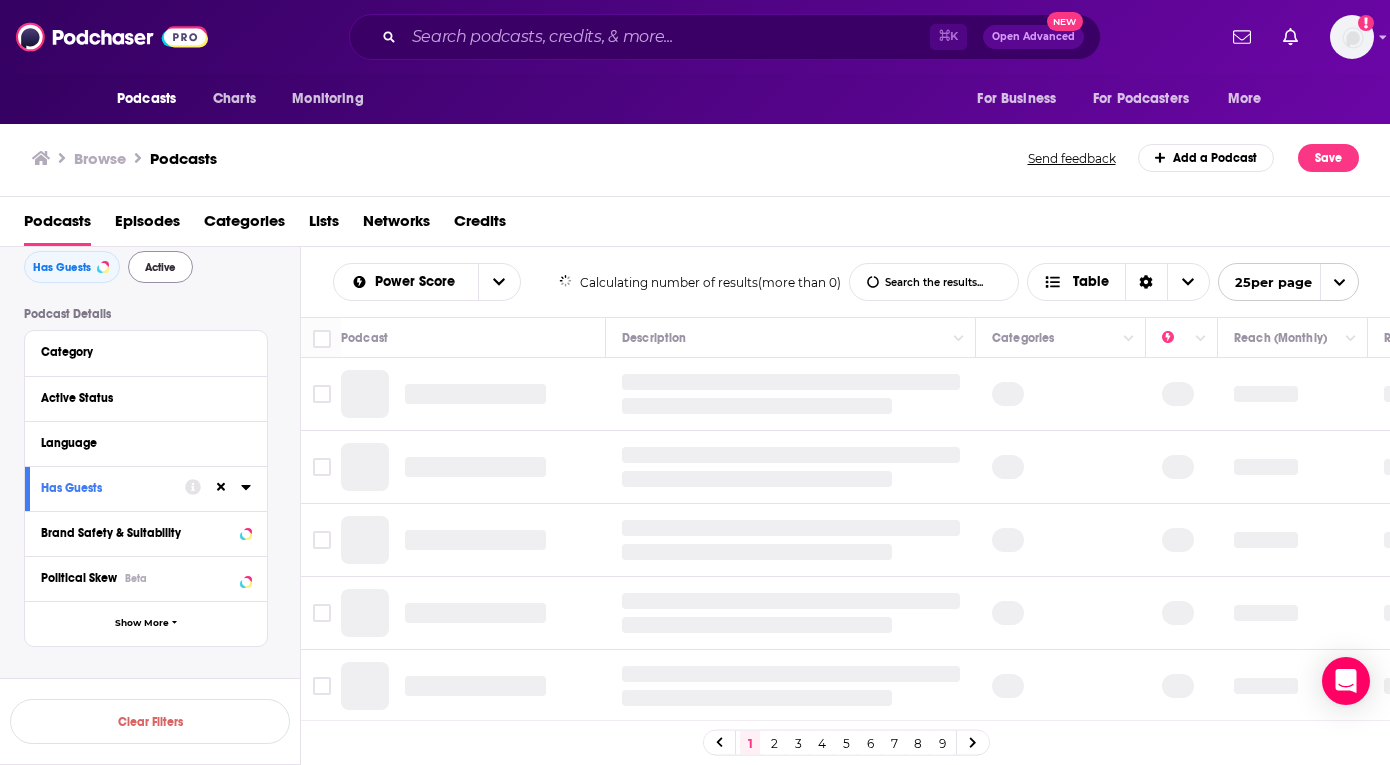 click on "Active" at bounding box center (160, 267) 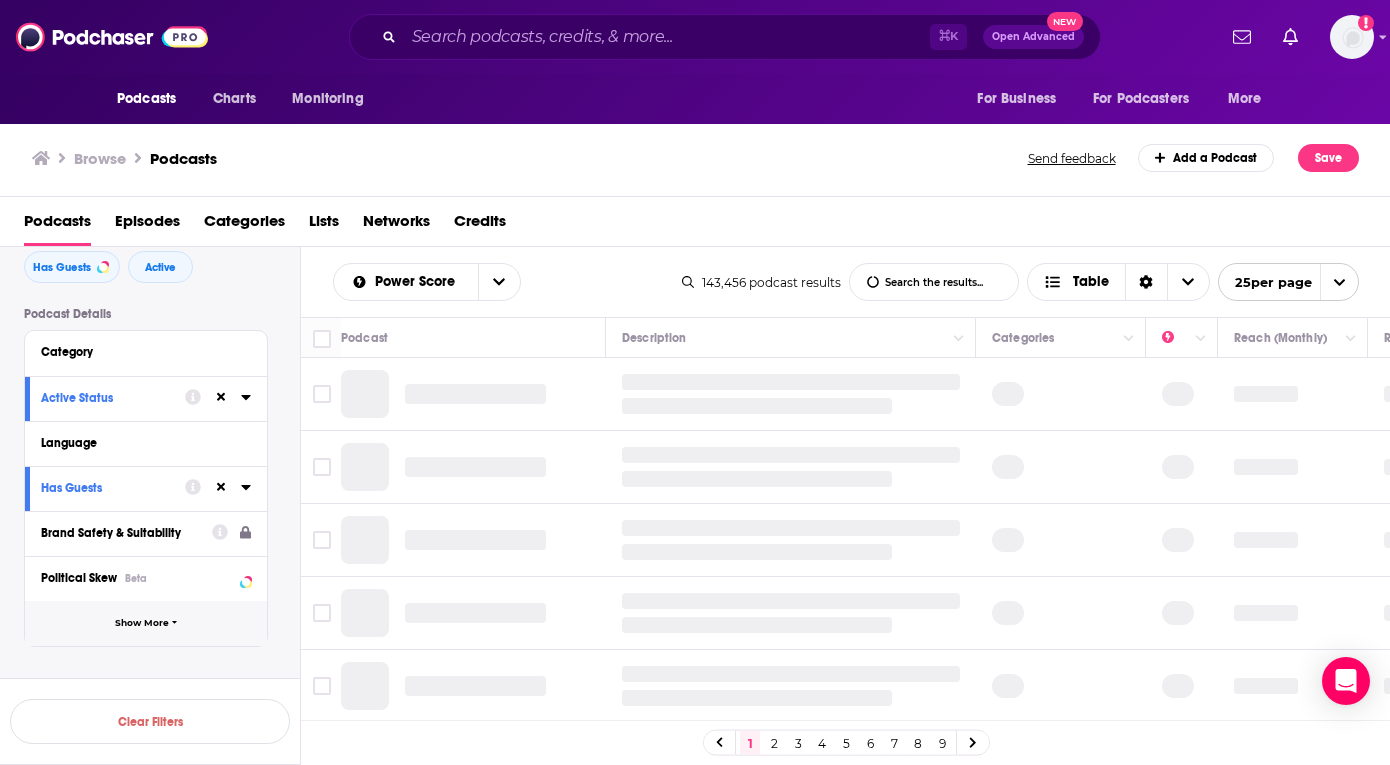 click on "Show More" at bounding box center (142, 623) 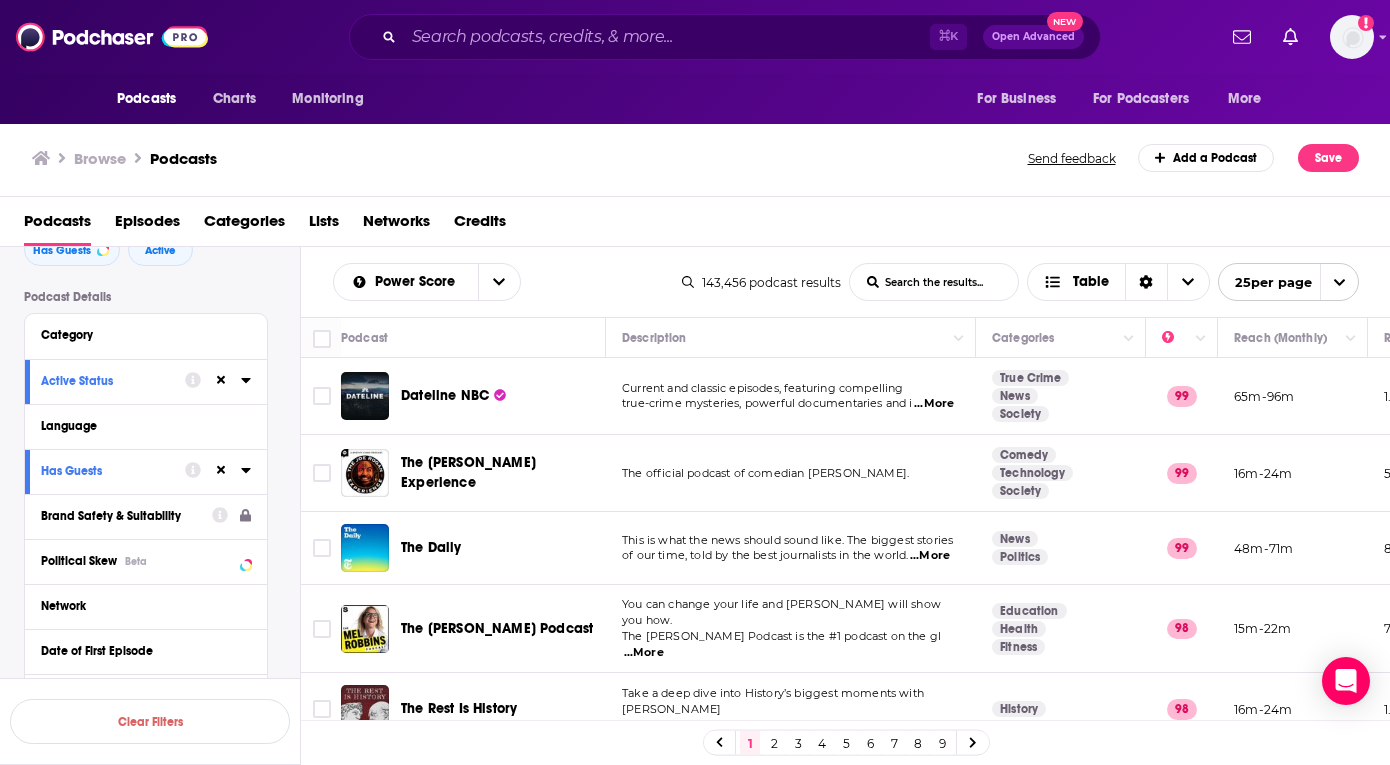 scroll, scrollTop: 115, scrollLeft: 0, axis: vertical 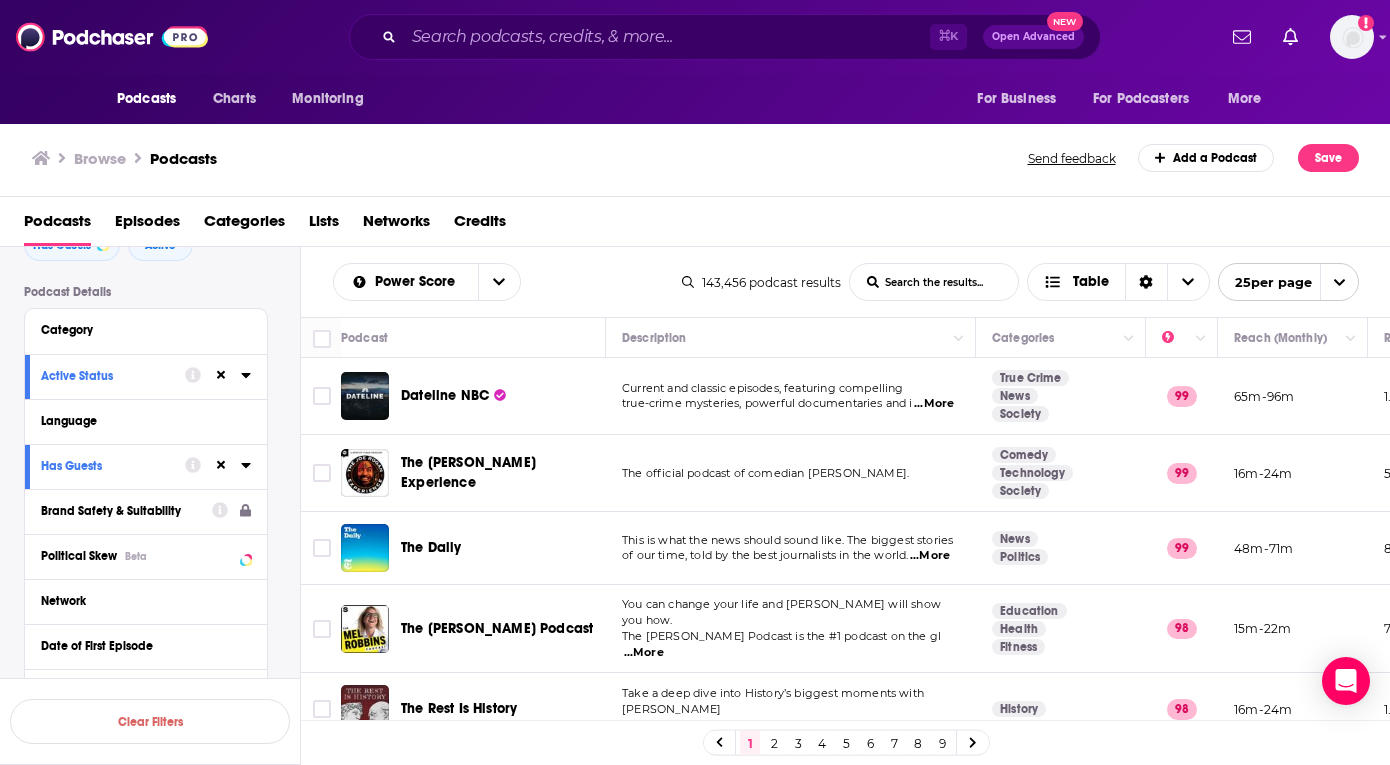 click on "Category" at bounding box center [146, 331] 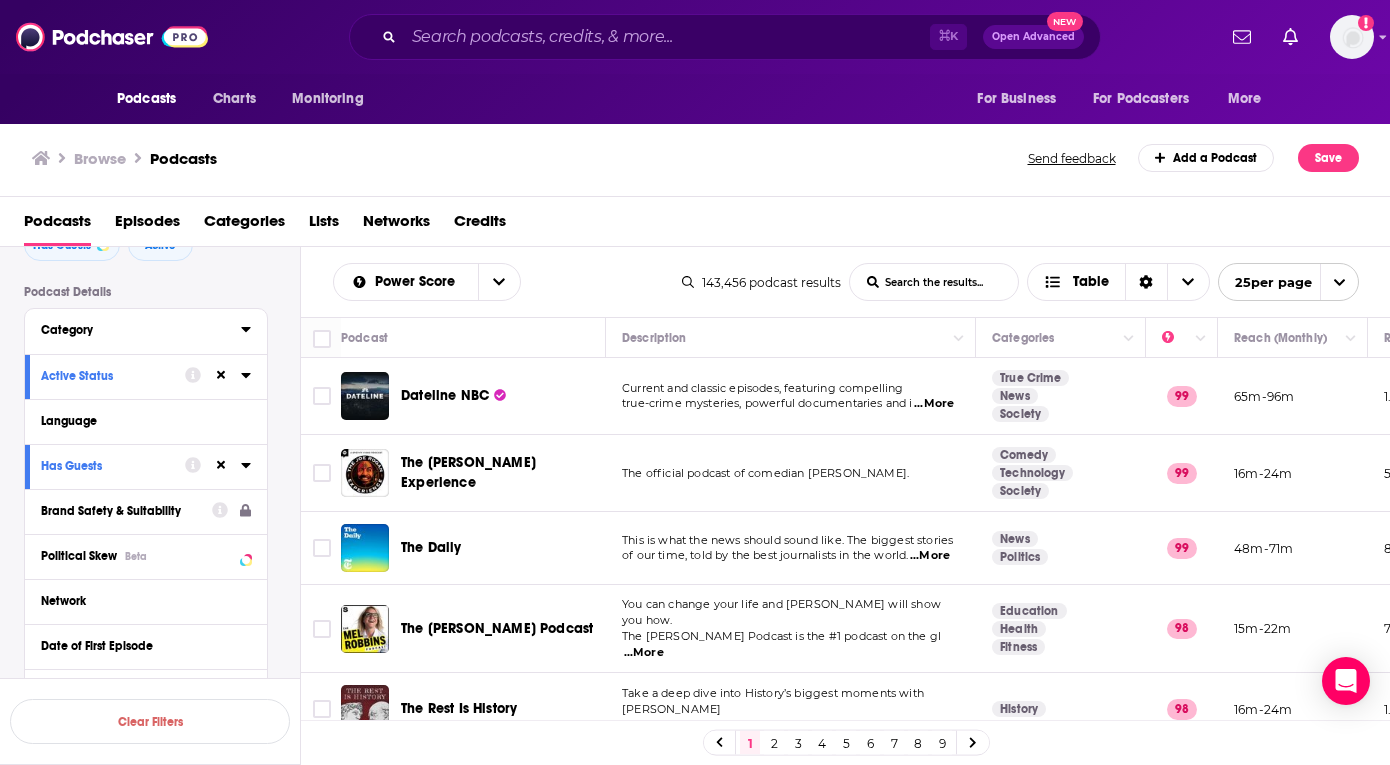 click 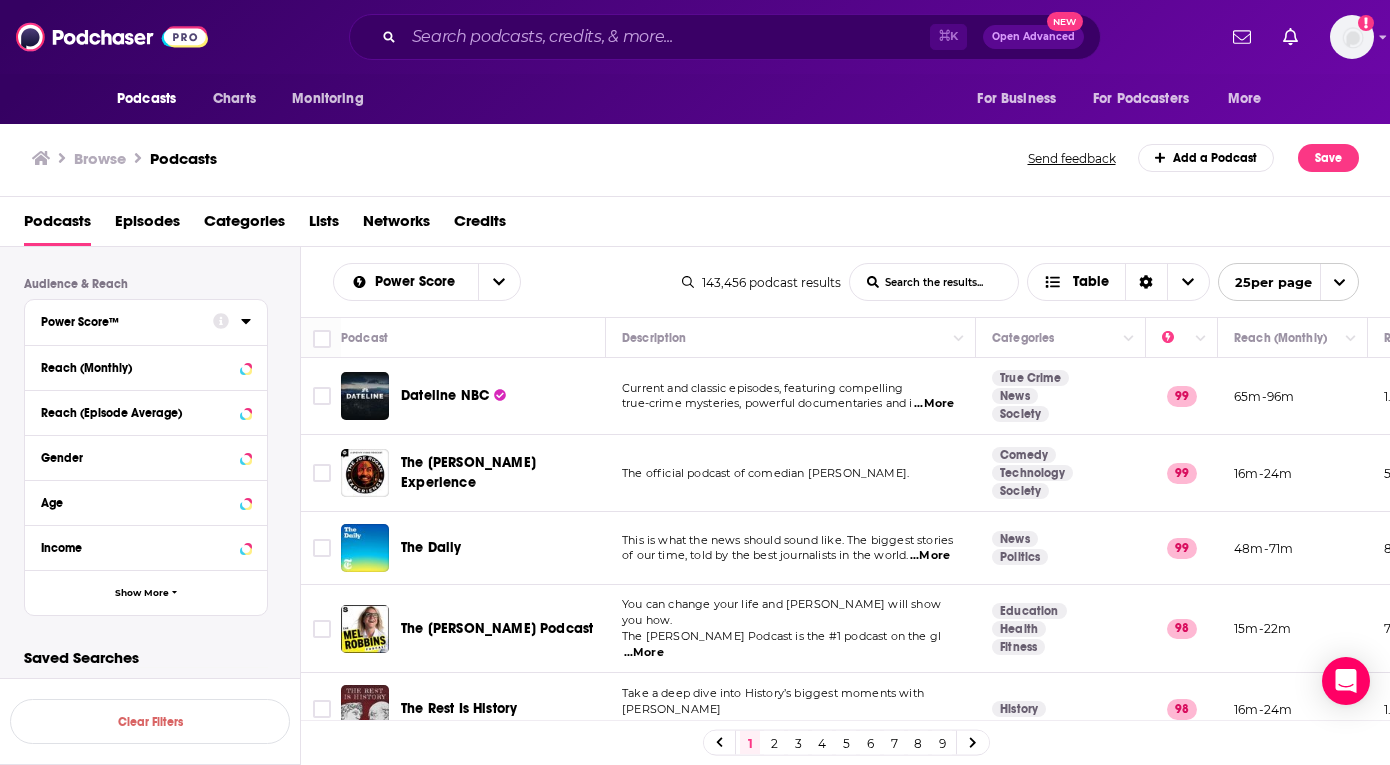scroll, scrollTop: 1171, scrollLeft: 0, axis: vertical 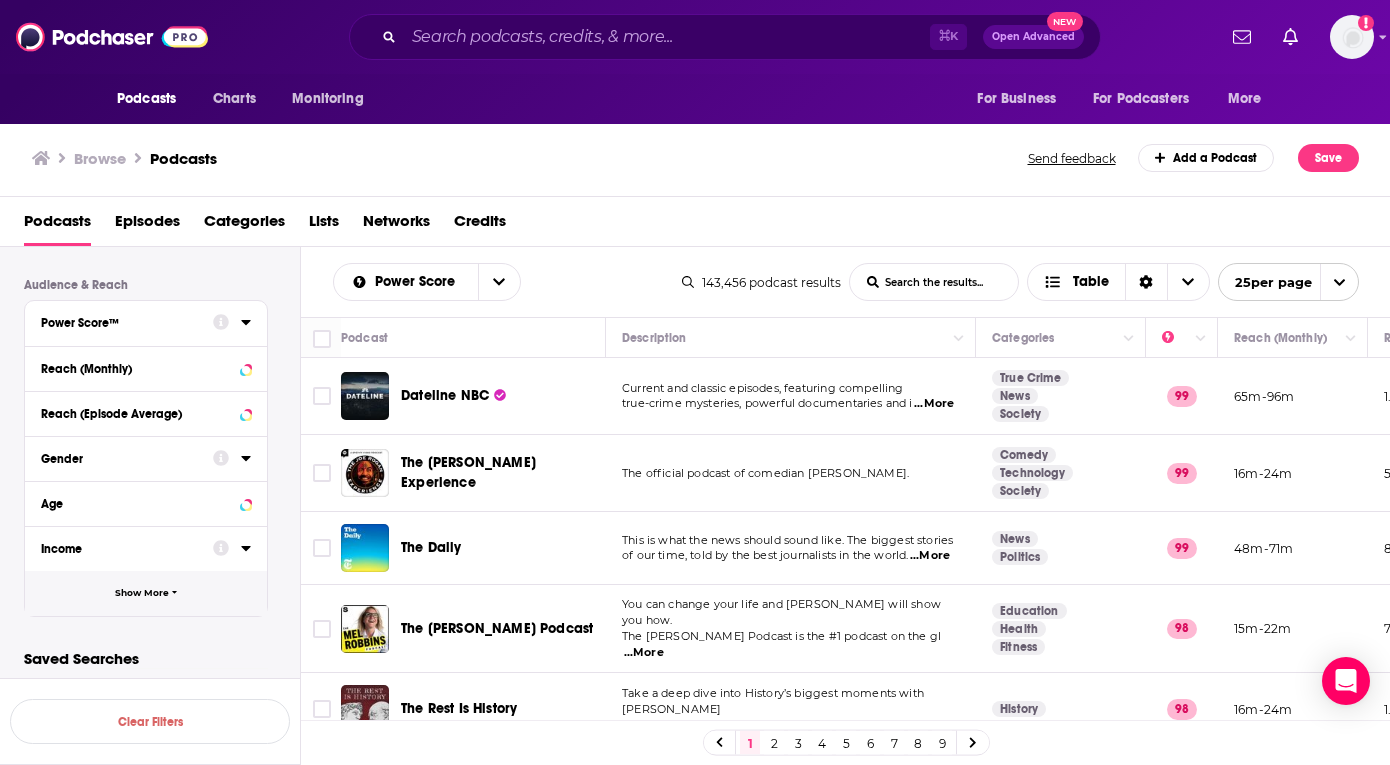 click on "Show More" at bounding box center (142, 593) 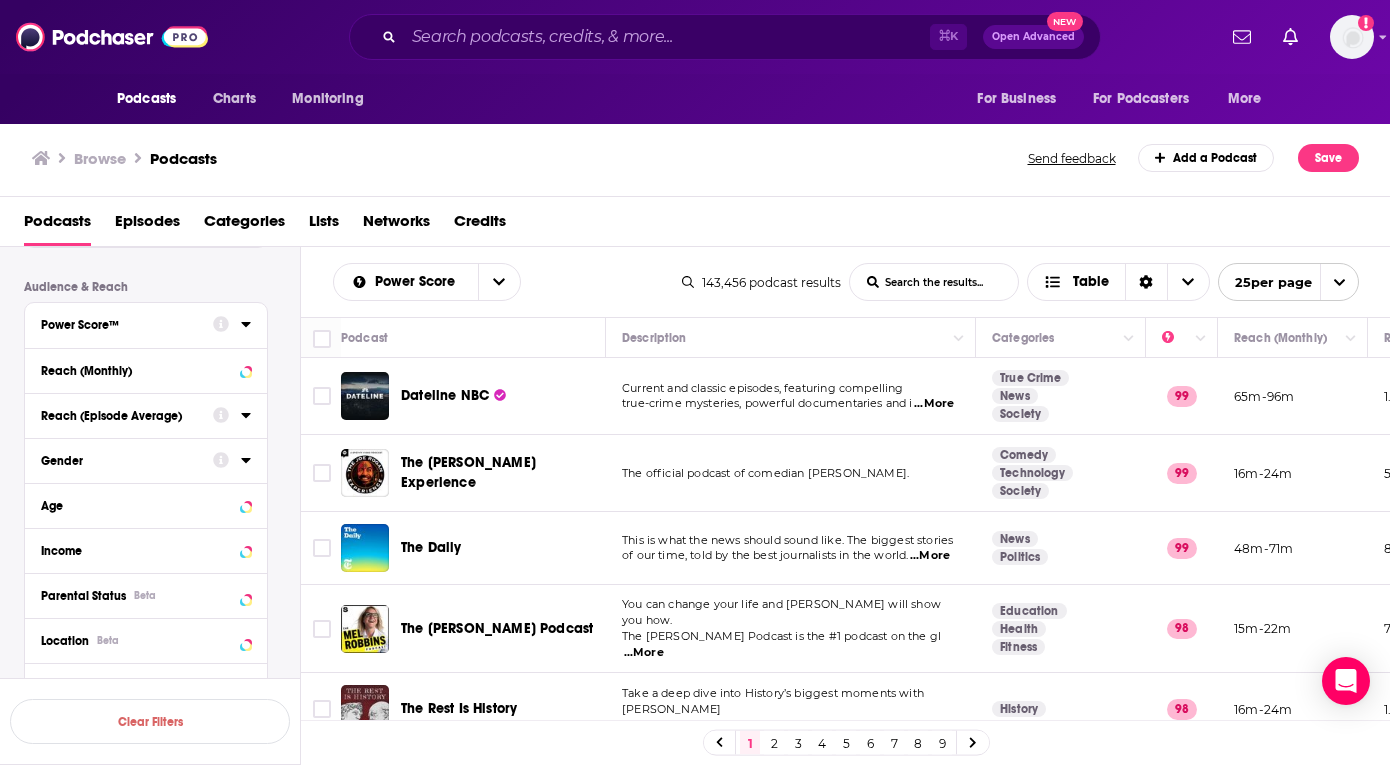 scroll, scrollTop: 1165, scrollLeft: 0, axis: vertical 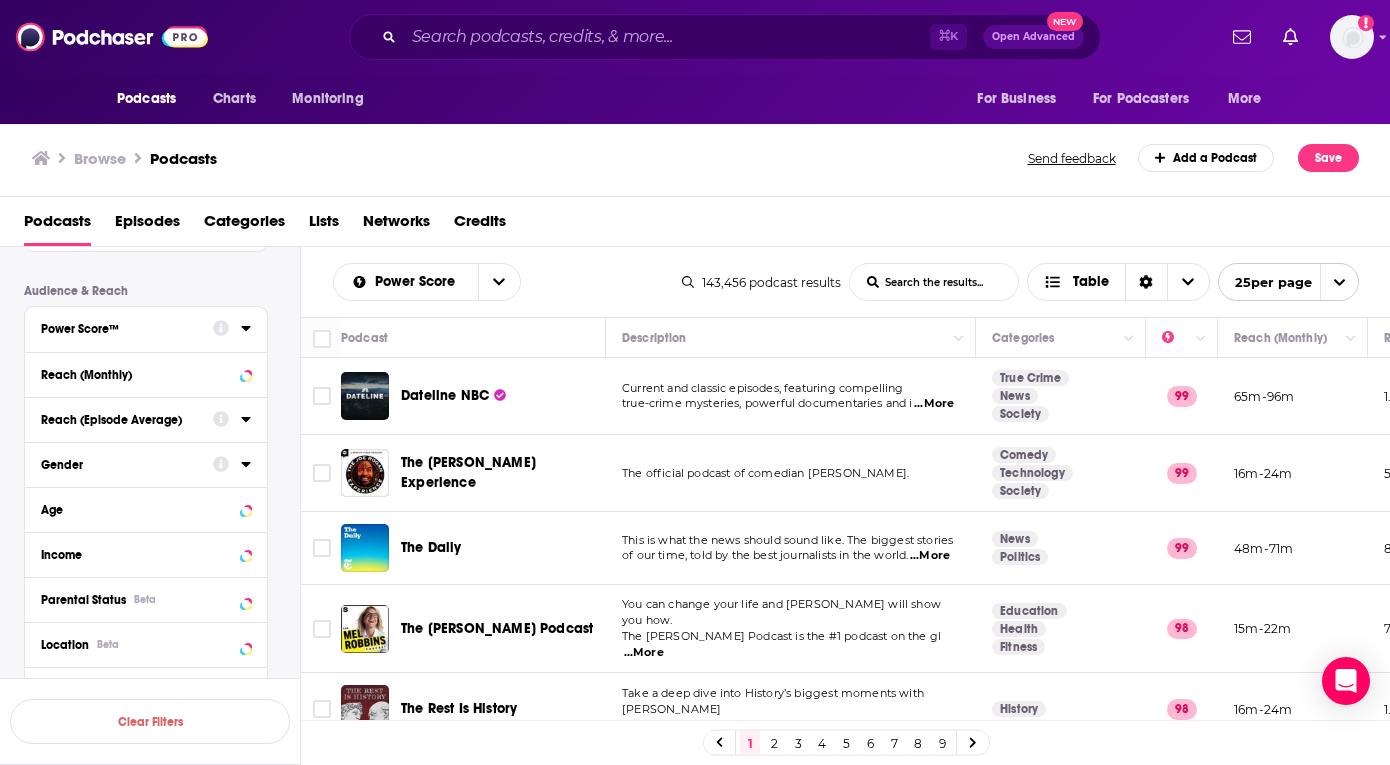 click on "Reach (Monthly)" at bounding box center (139, 375) 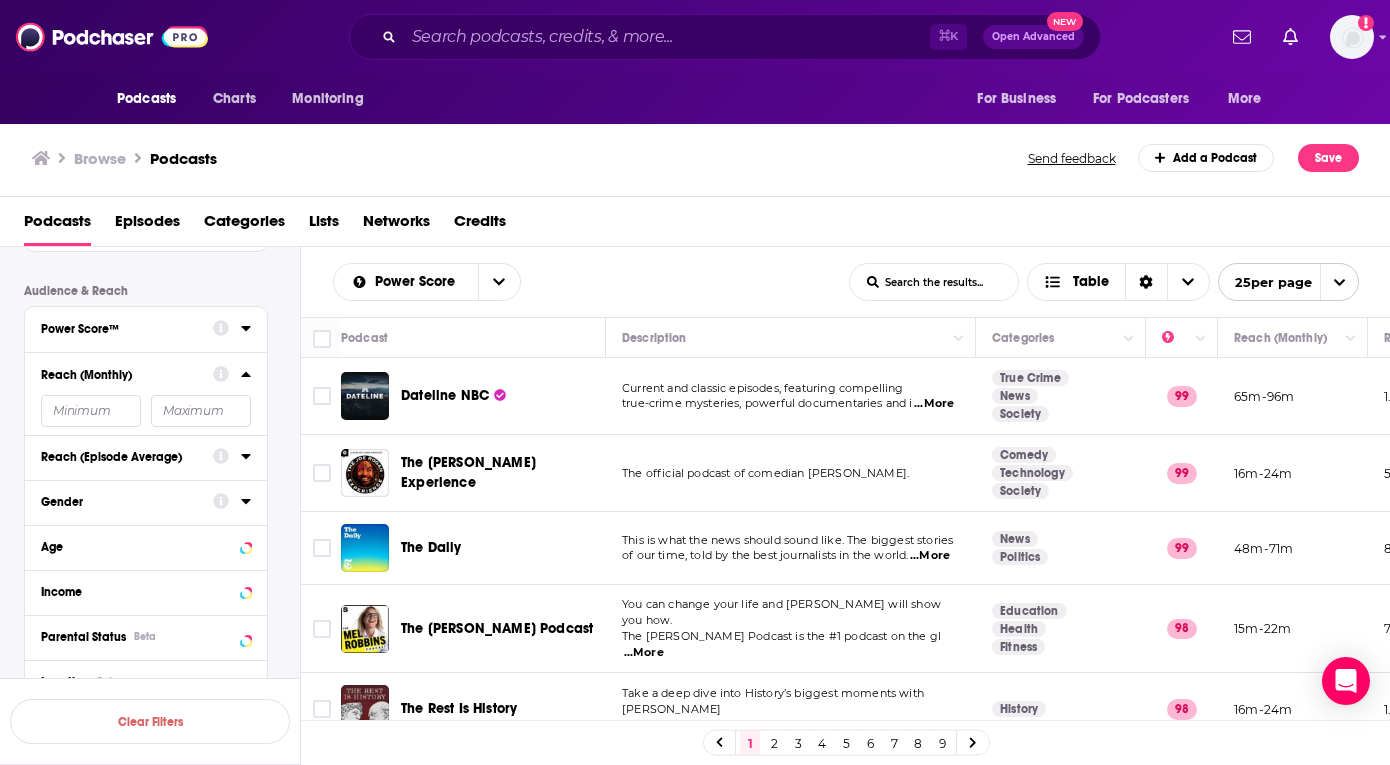 click at bounding box center (91, 411) 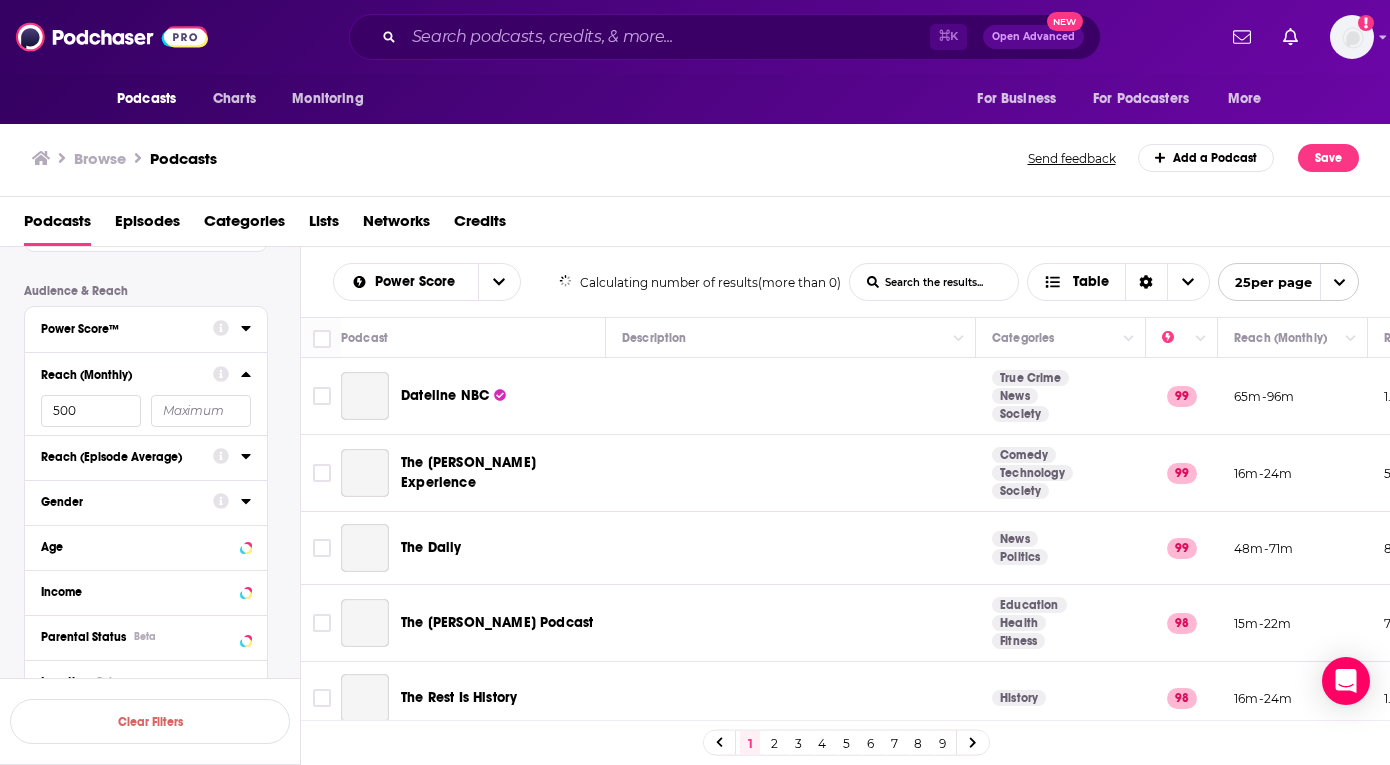 type on "5000" 